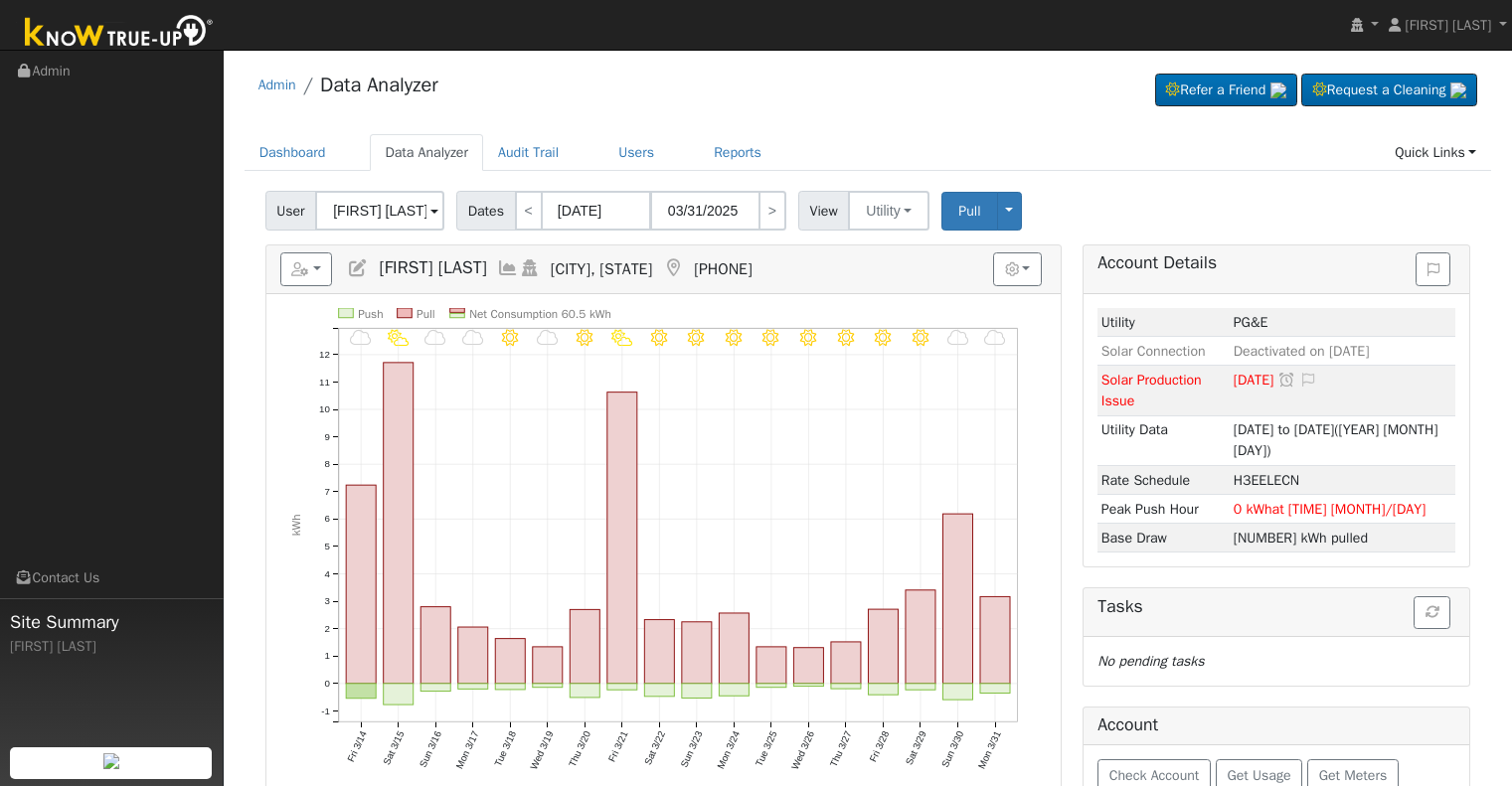 scroll, scrollTop: 0, scrollLeft: 0, axis: both 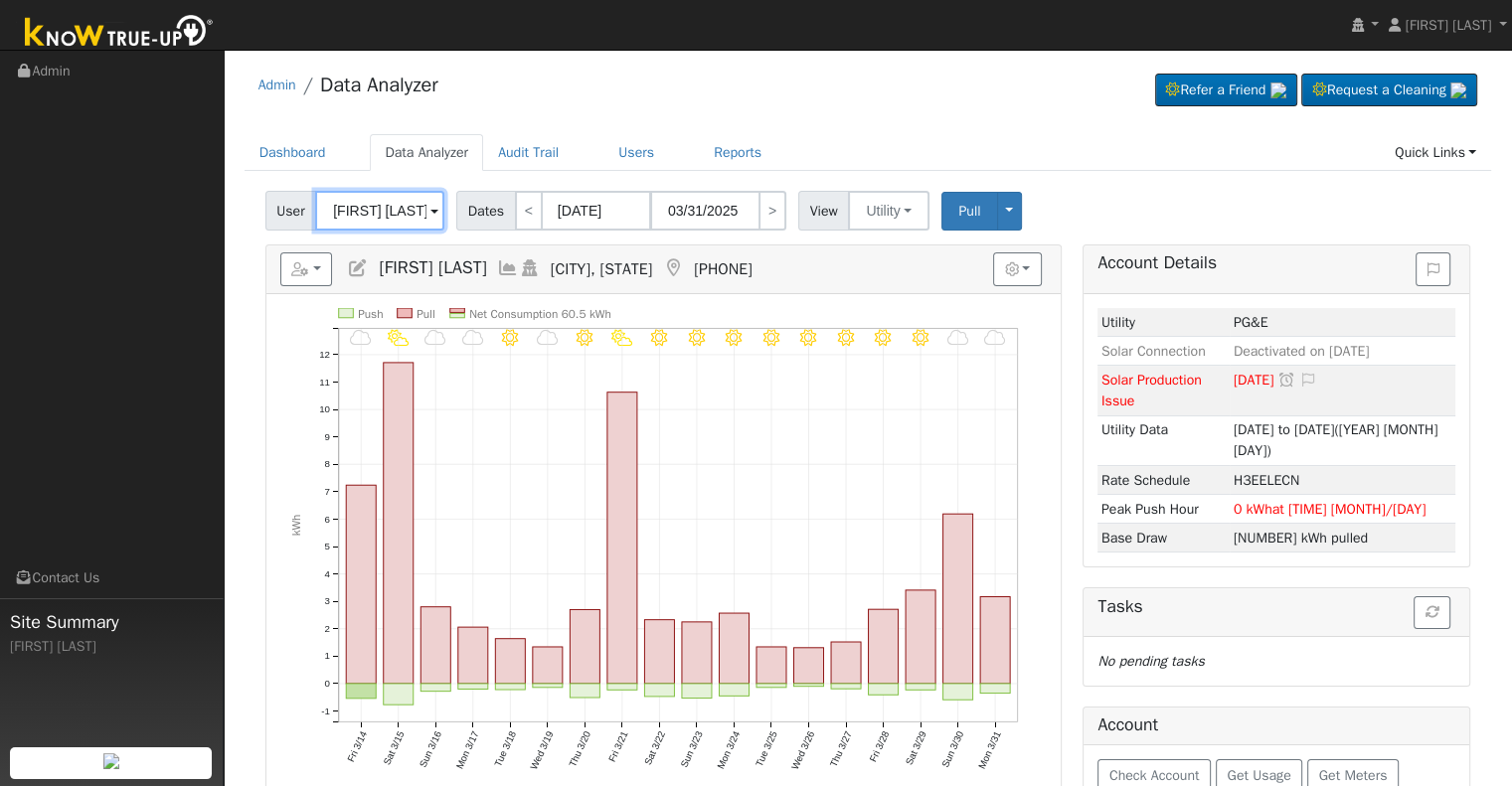 click on "[FIRST] [LAST]" at bounding box center [380, 211] 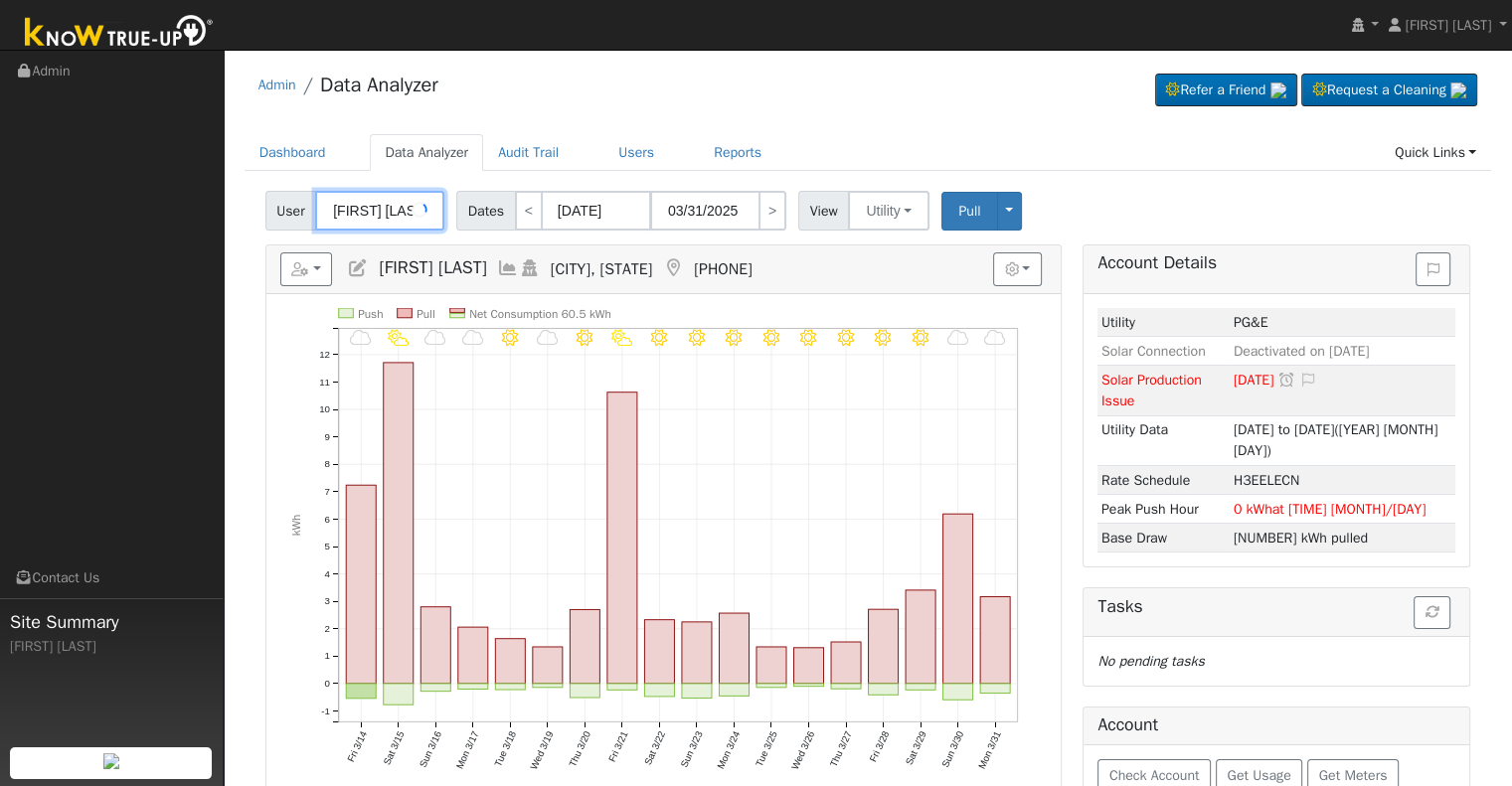click on "[FIRST] [LAST]" at bounding box center [380, 211] 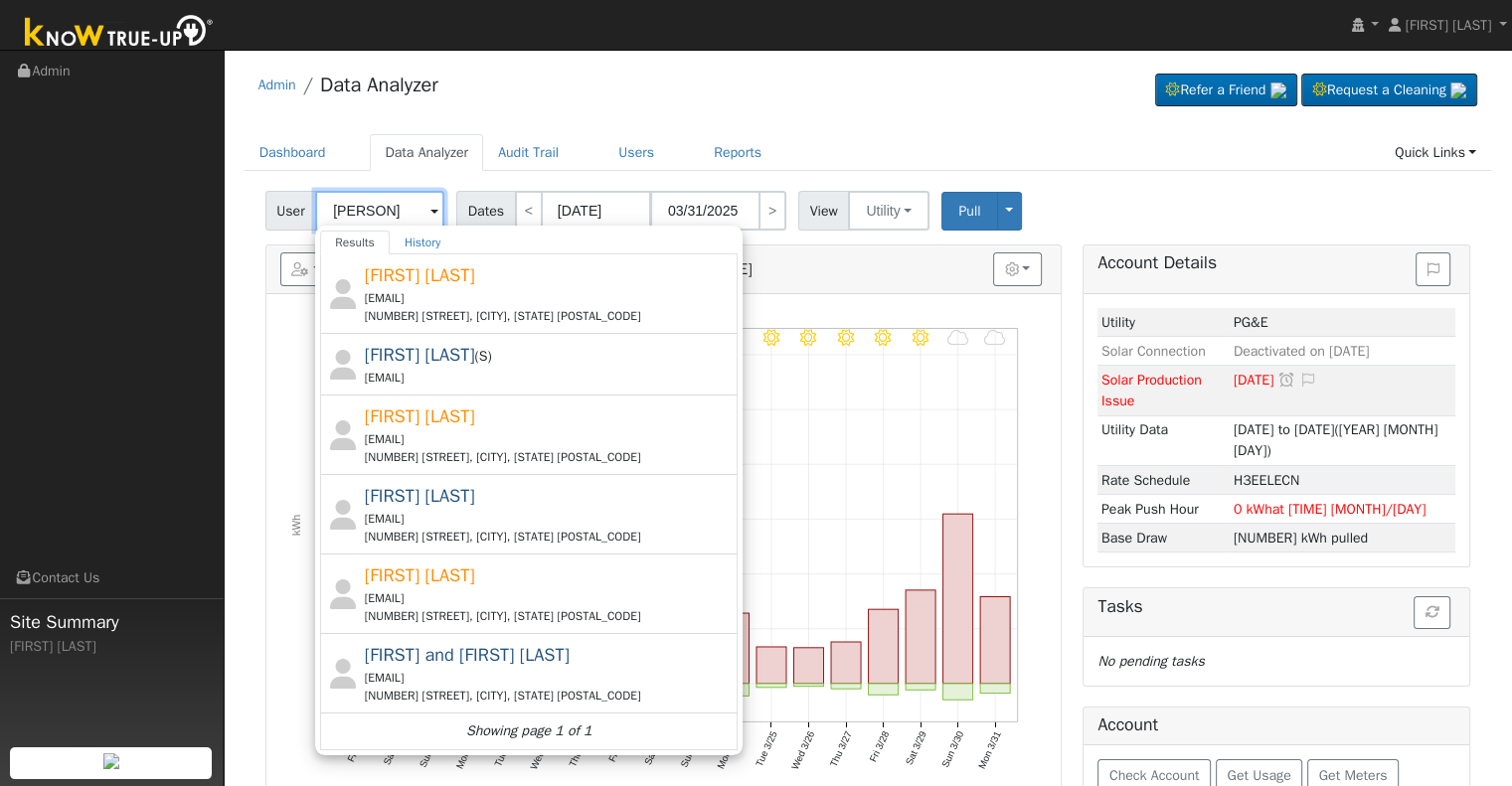 type on "k" 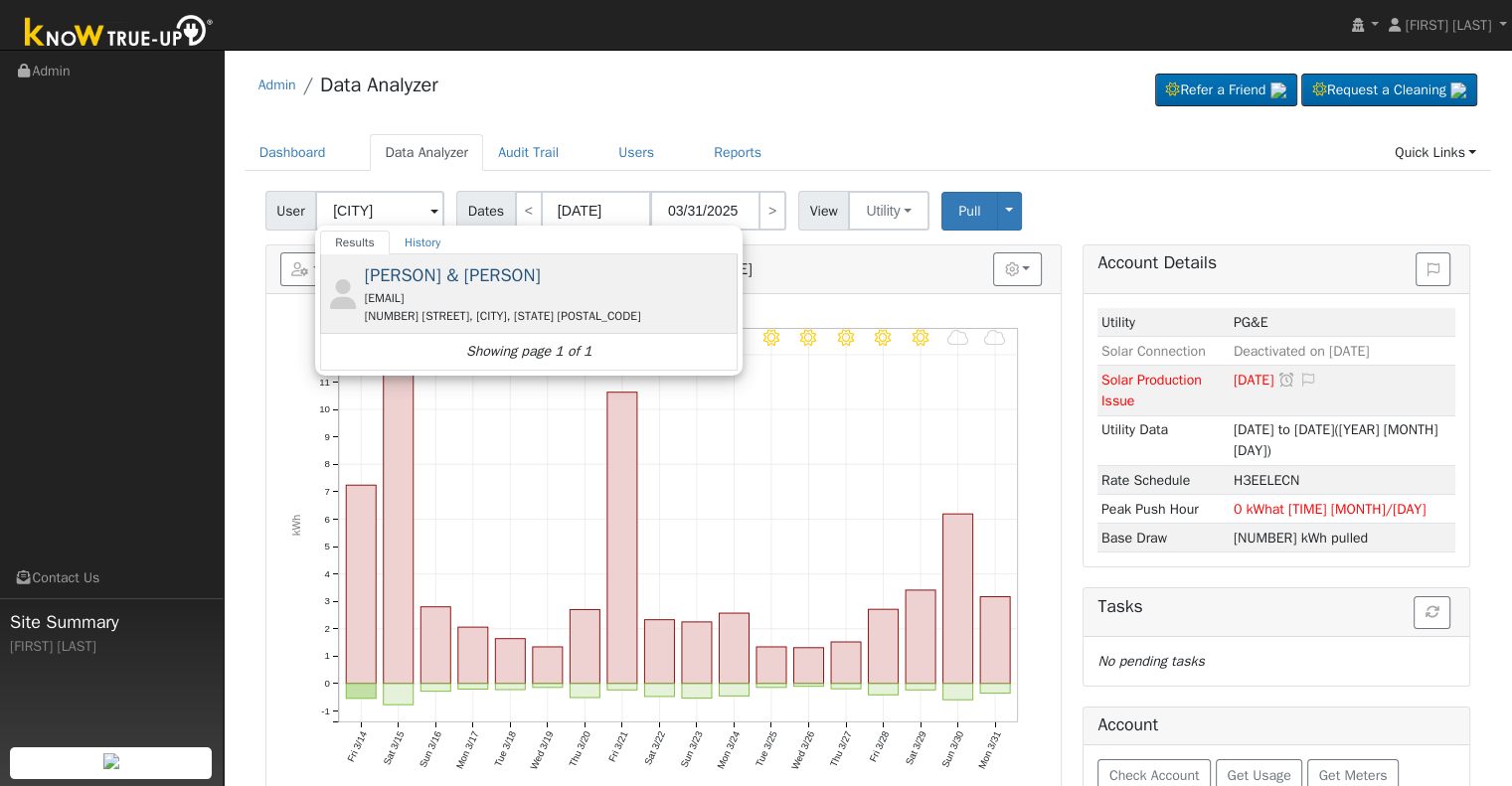click on "[PERSON] & [PERSON]" at bounding box center [452, 275] 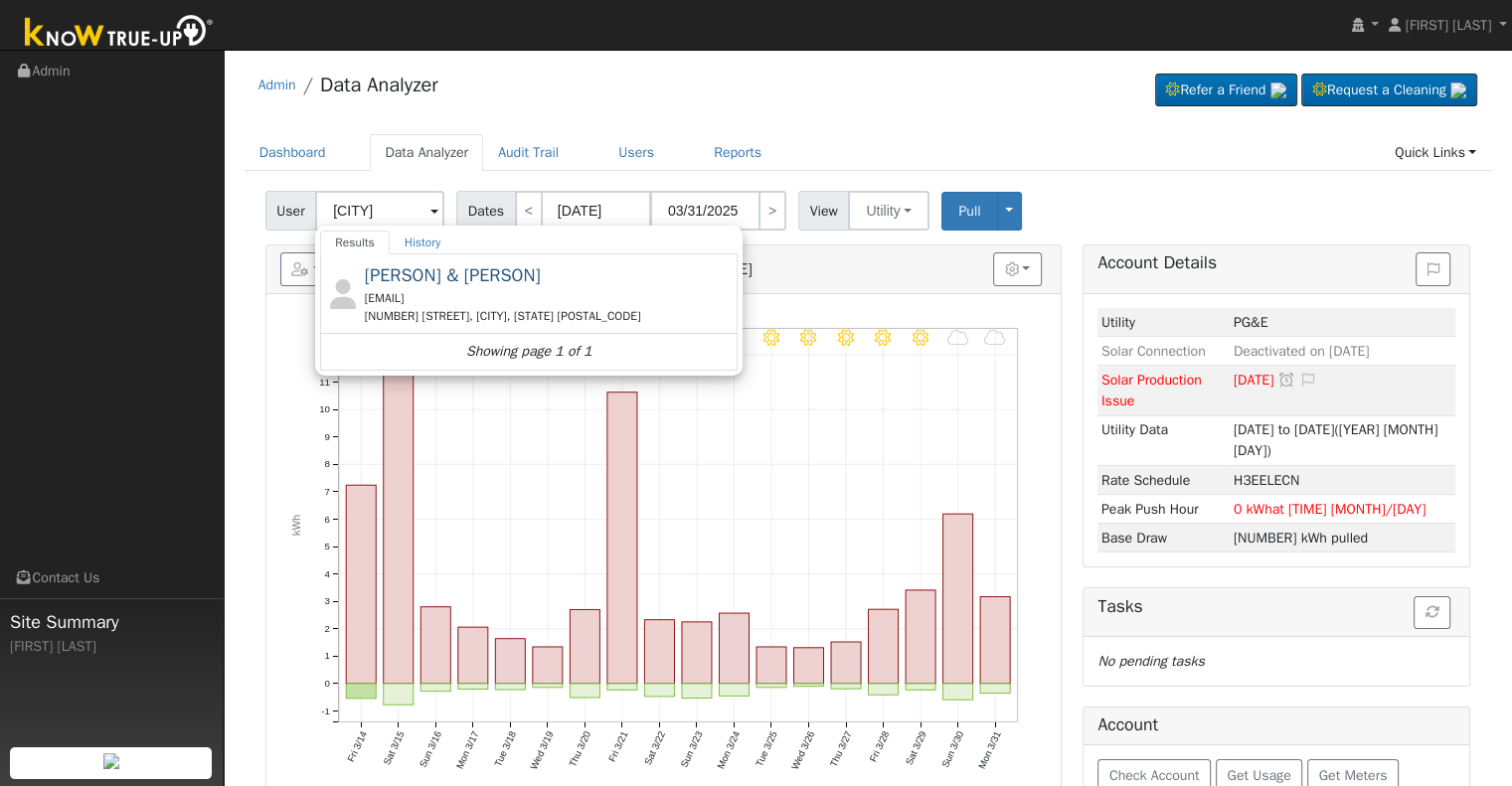 type on "[PERSON] & [PERSON]" 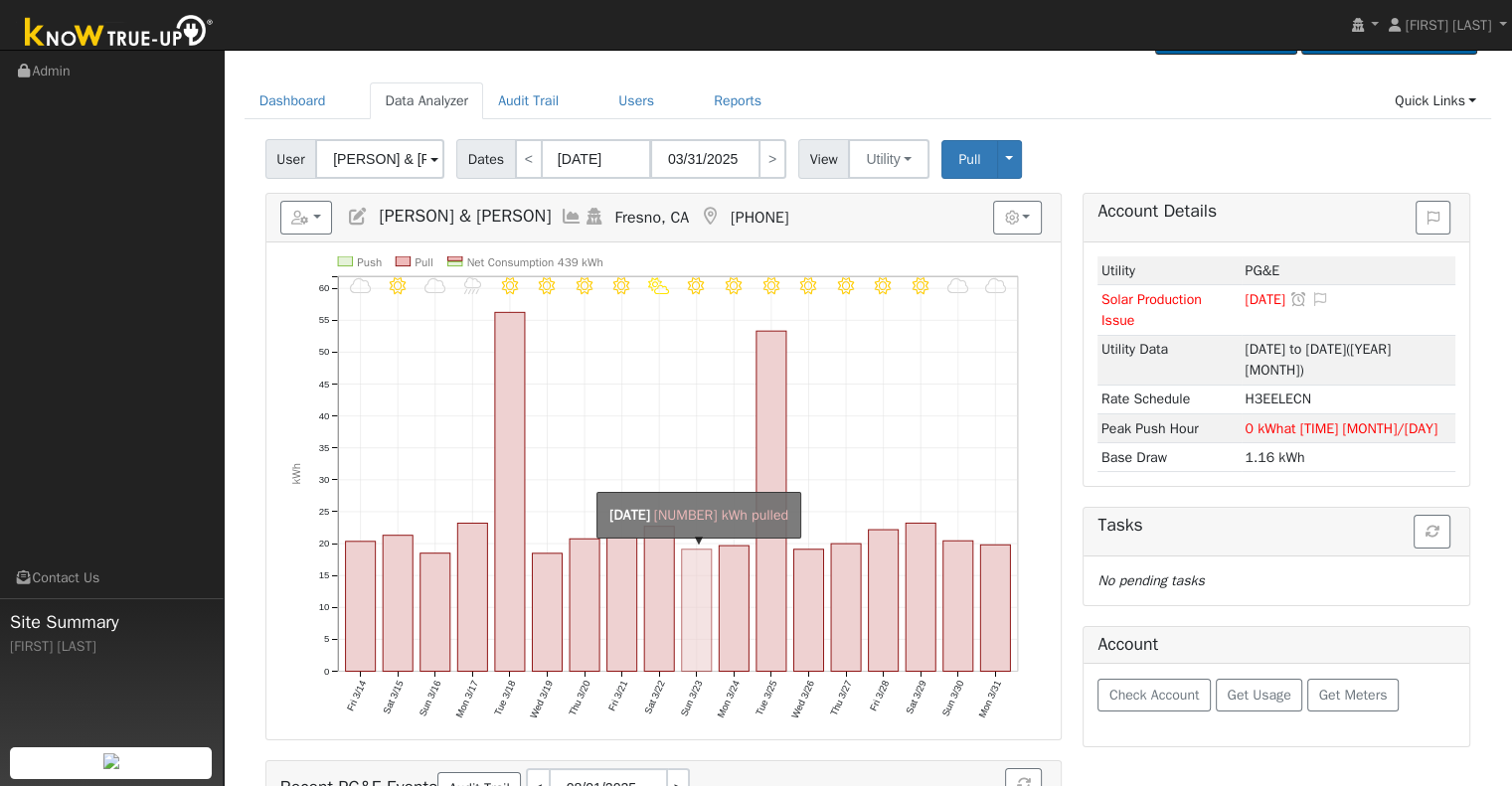 scroll, scrollTop: 32, scrollLeft: 0, axis: vertical 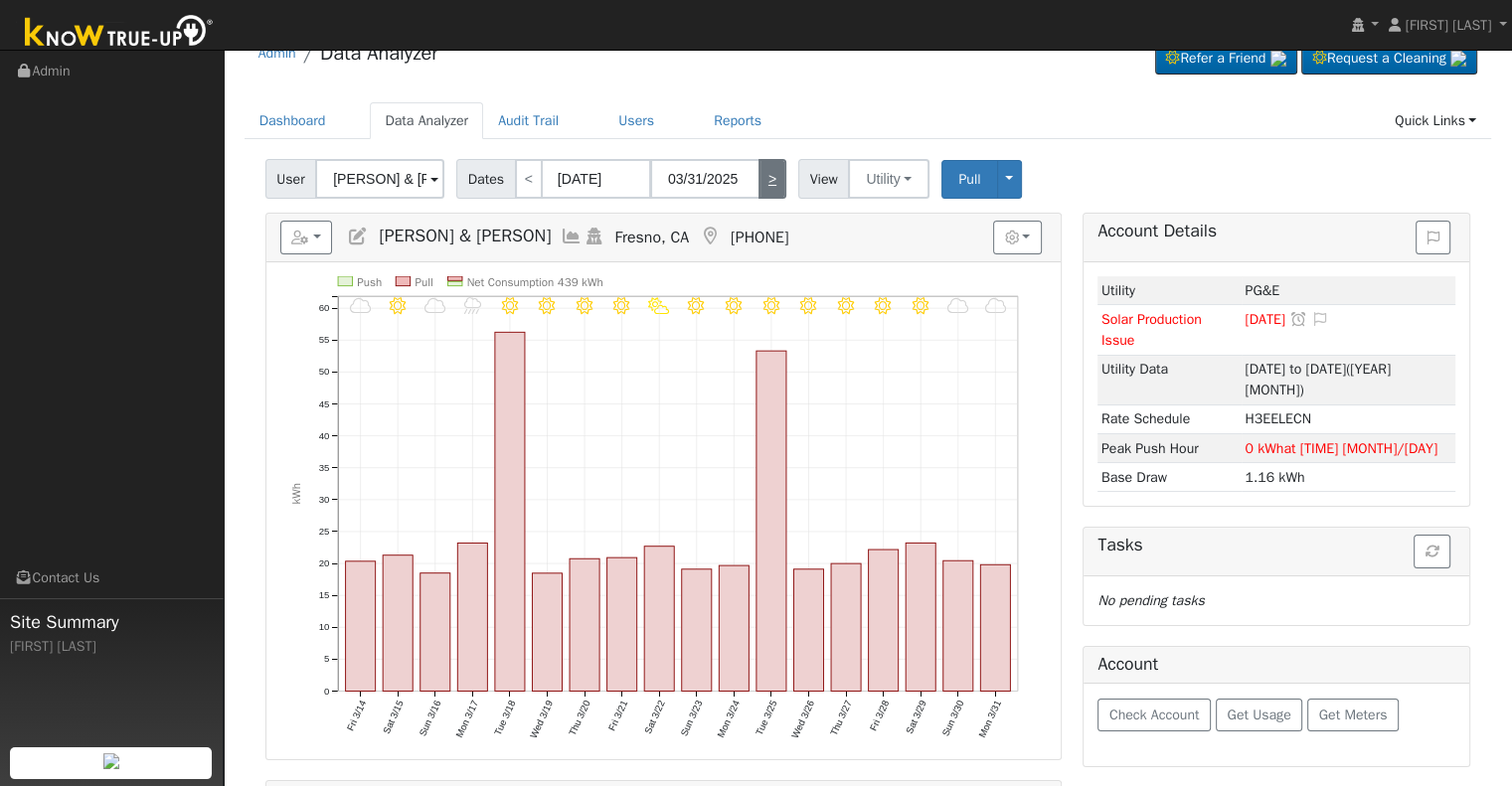 click on ">" at bounding box center (772, 179) 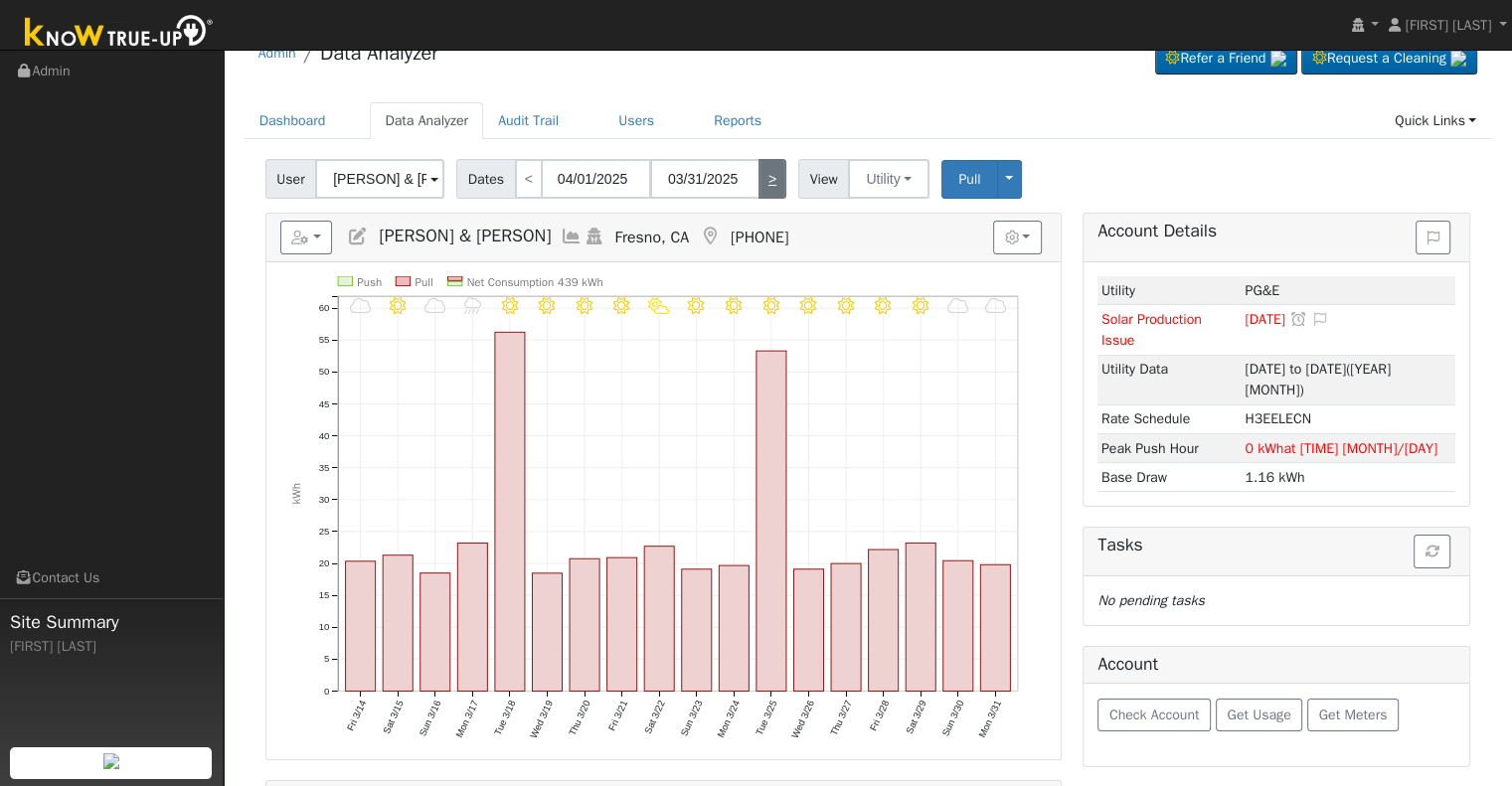 type on "[DATE]" 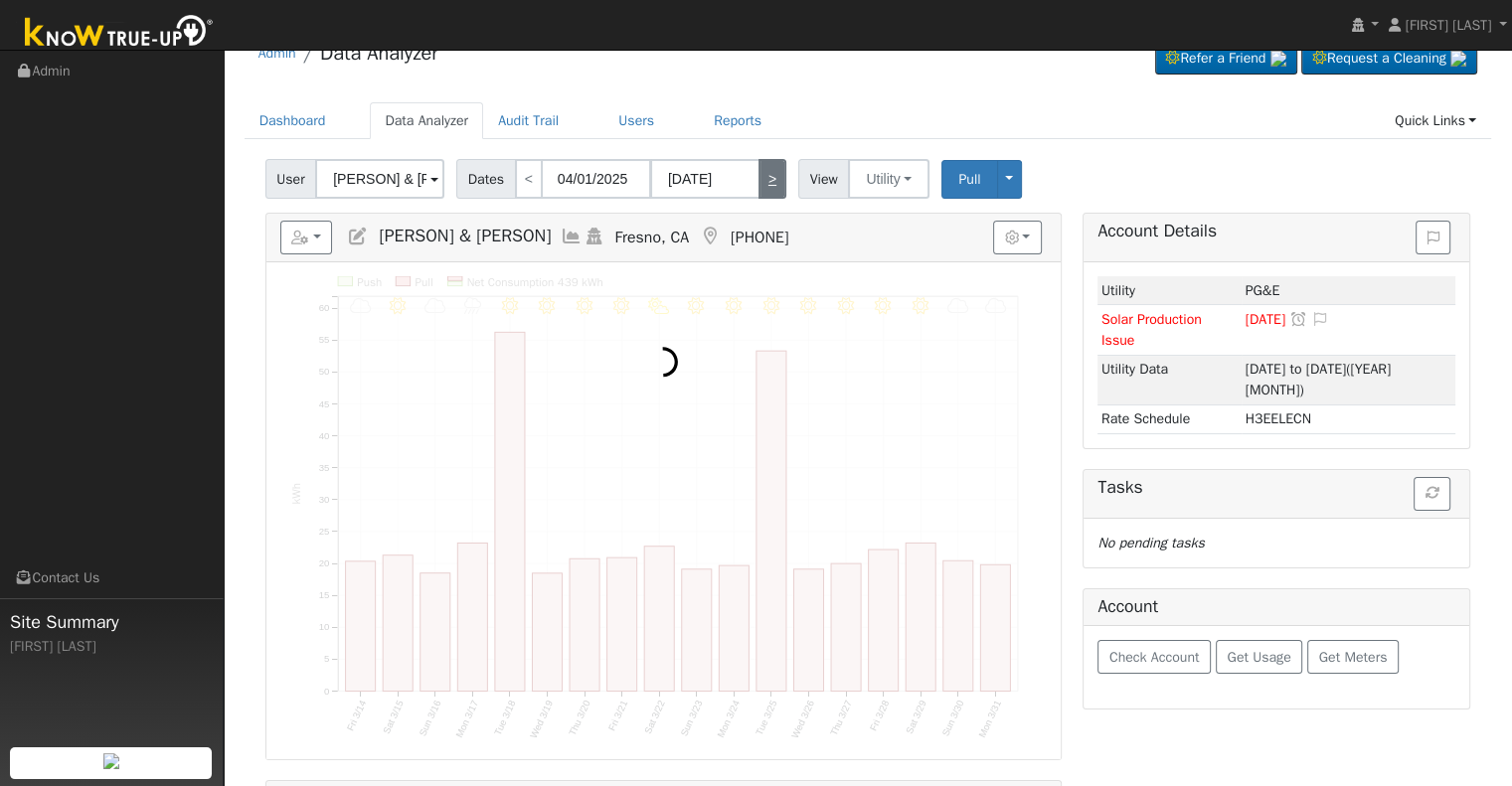 click on ">" at bounding box center [772, 179] 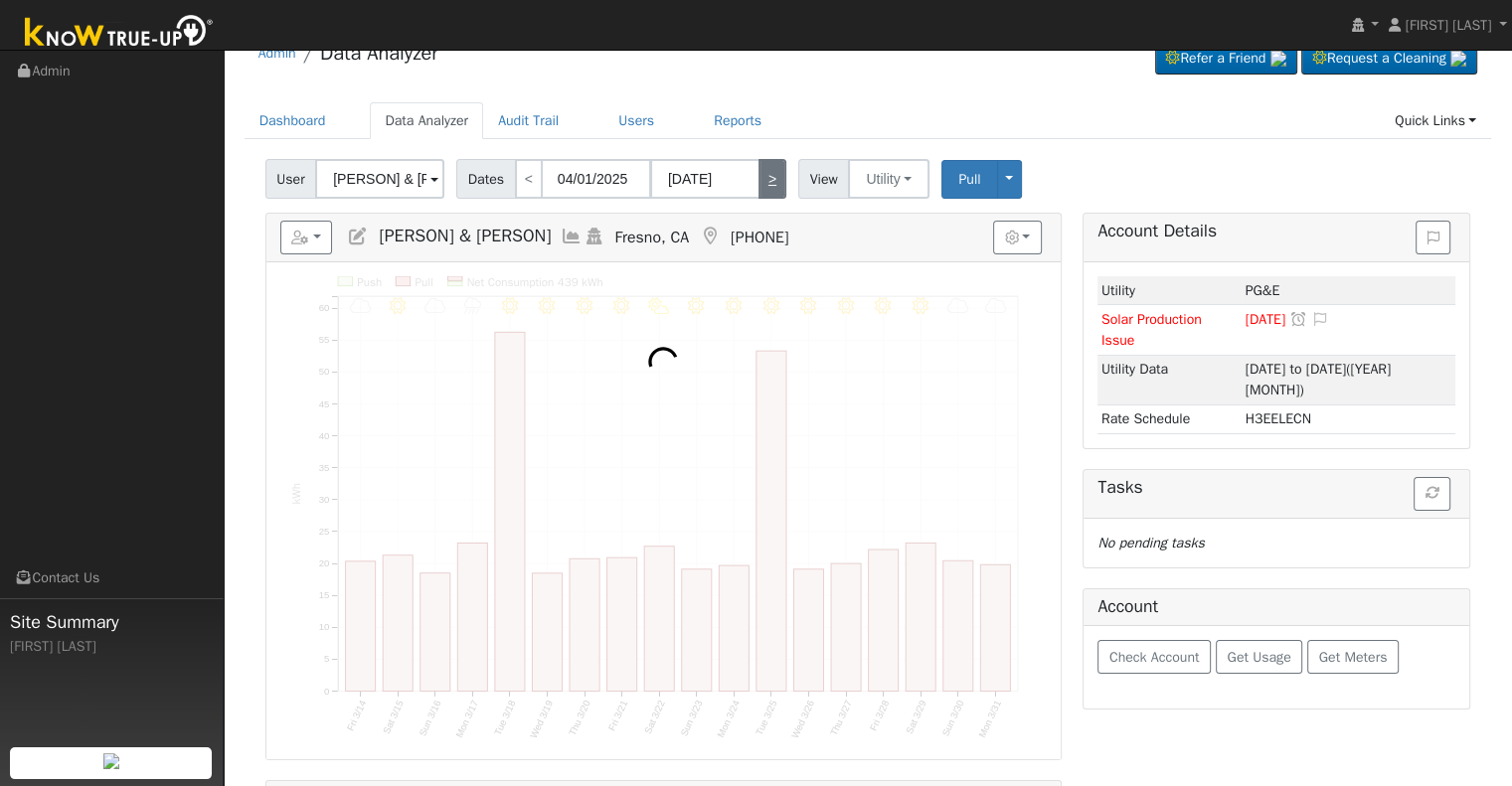 type on "[DATE]" 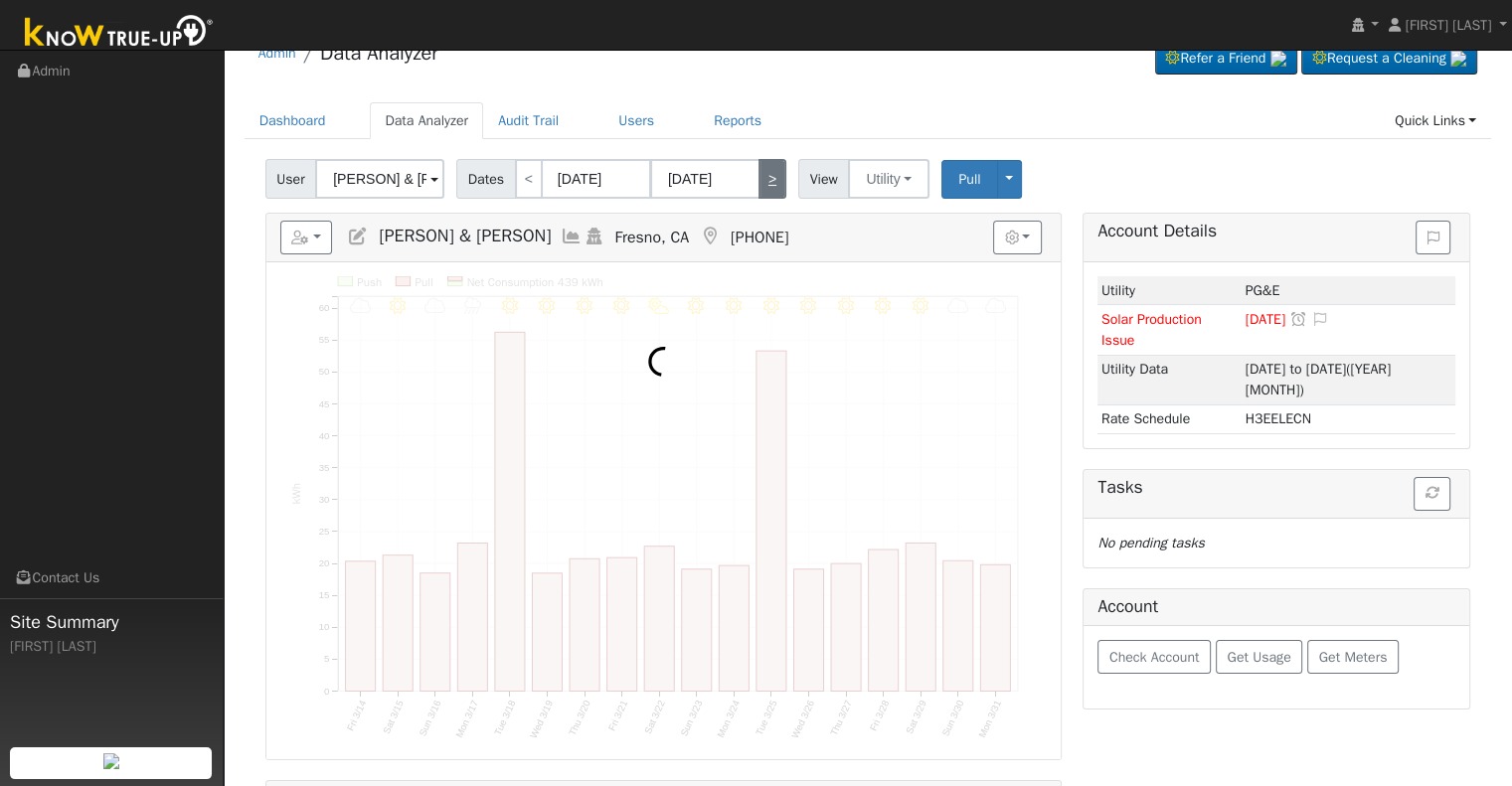 type on "[DATE]" 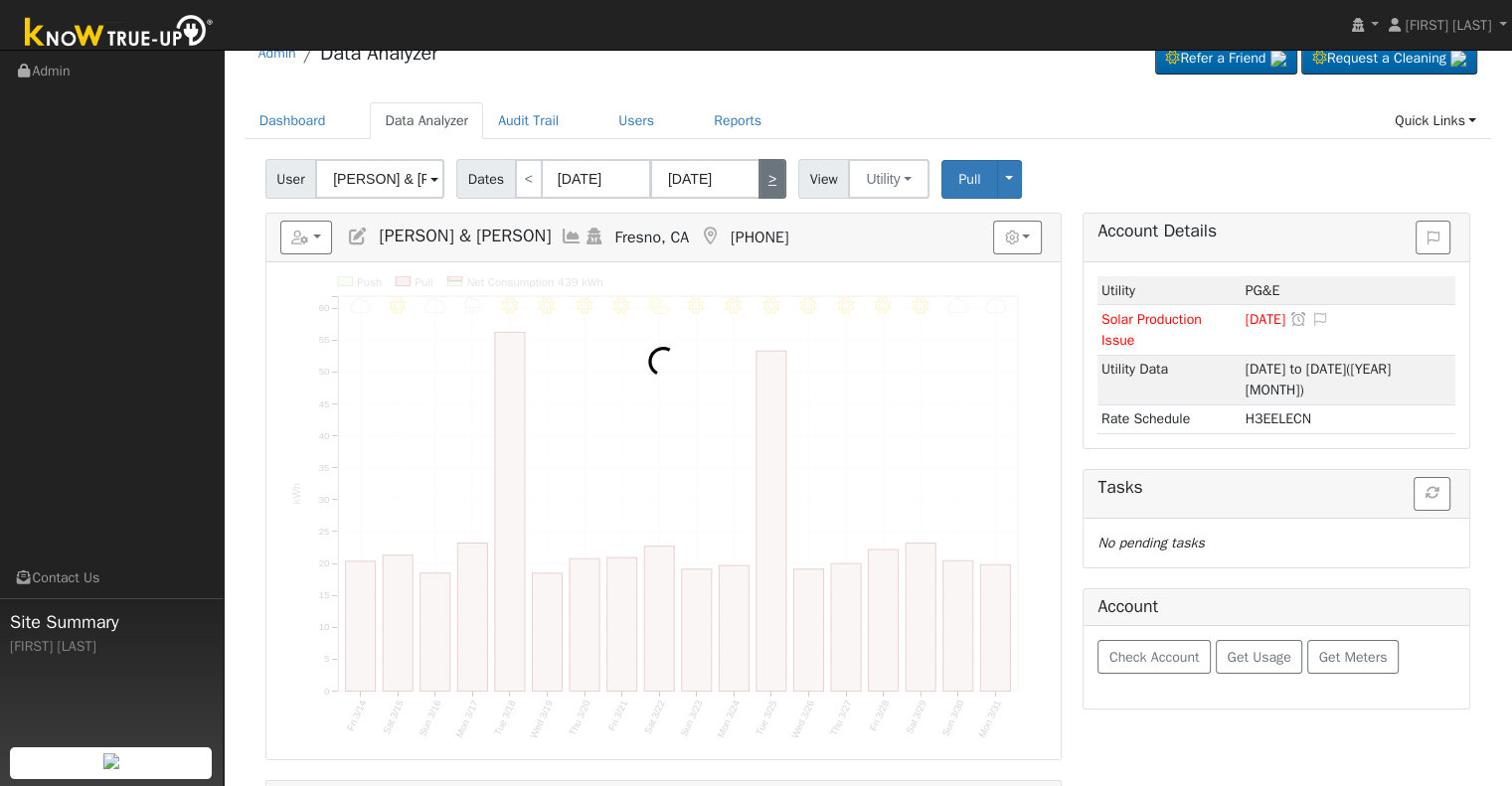 scroll, scrollTop: 0, scrollLeft: 0, axis: both 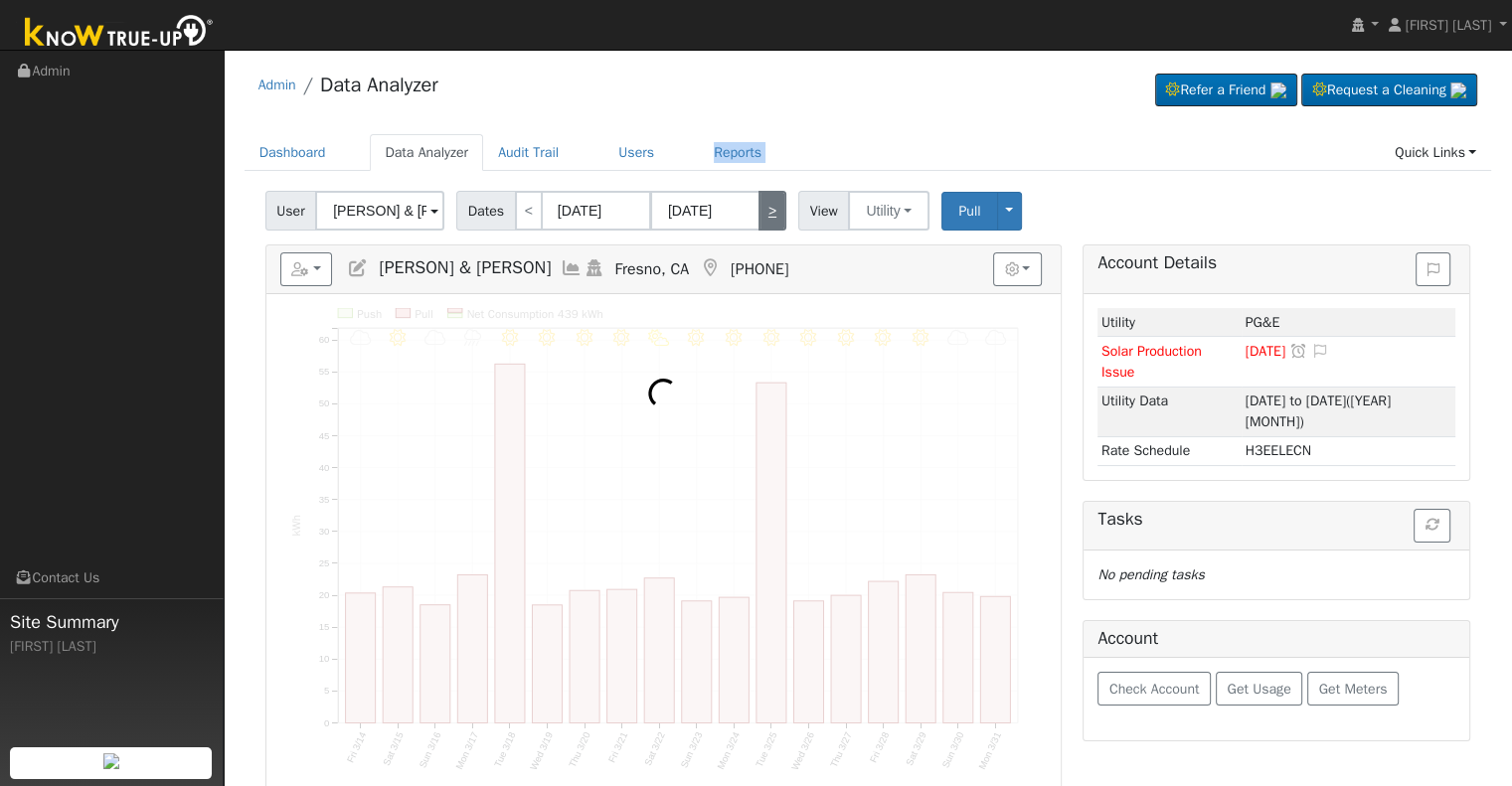 click on "Dashboard
Data Analyzer
Audit Trail
Users
Reports
Quick Links
Quick Add
Quick Connect
Help Center
Go to
Dashboard
Data Analyzer
Audit Trail
Users
Reports
Quick Links
Quick Add
Quick Connect
Help Center" at bounding box center [868, 162] 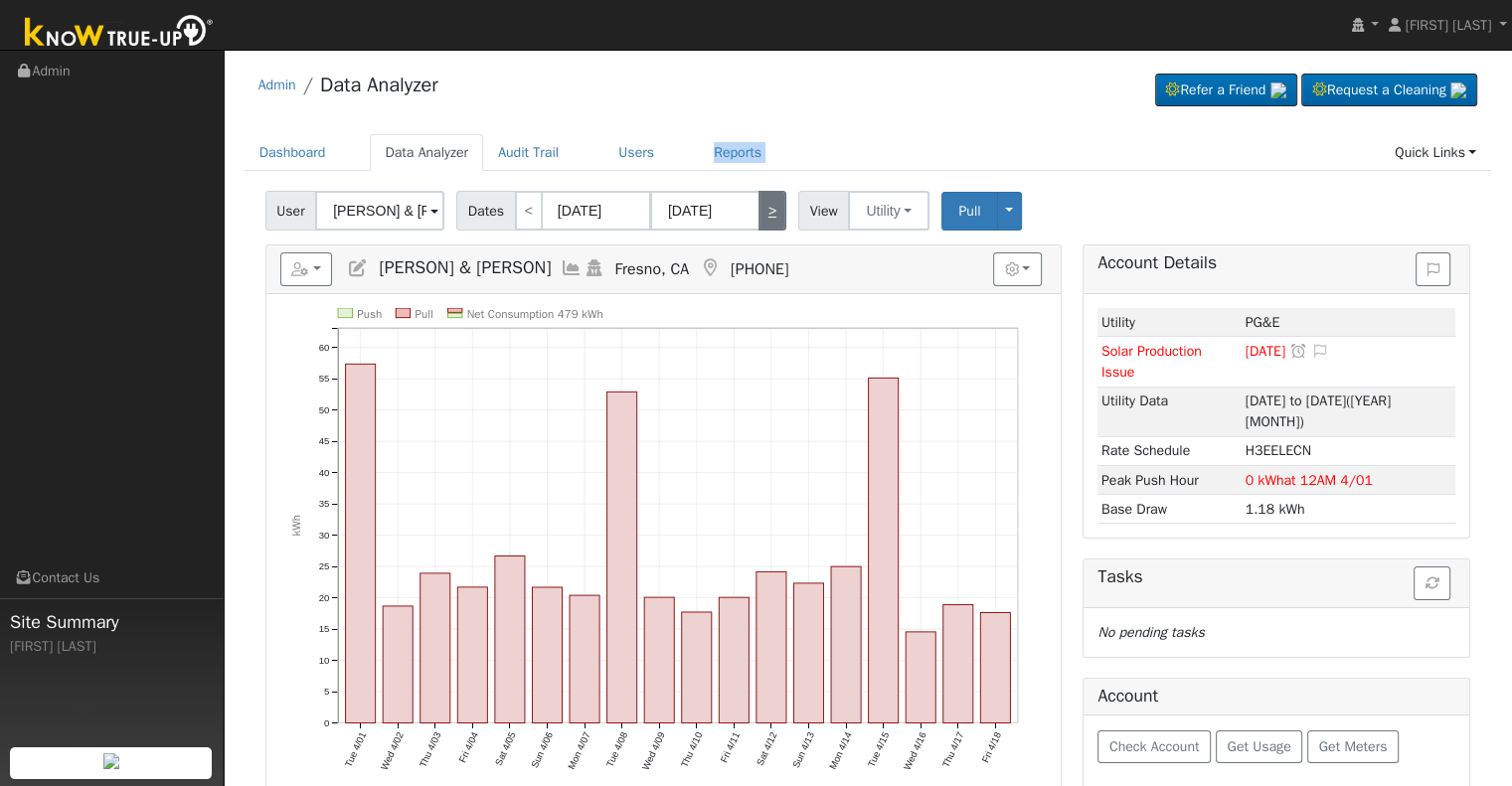 click on "Dashboard
Data Analyzer
Audit Trail
Users
Reports
Quick Links
Quick Add
Quick Connect
Help Center
Go to
Dashboard
Data Analyzer
Audit Trail
Users
Reports
Quick Links
Quick Add
Quick Connect
Help Center" at bounding box center [868, 162] 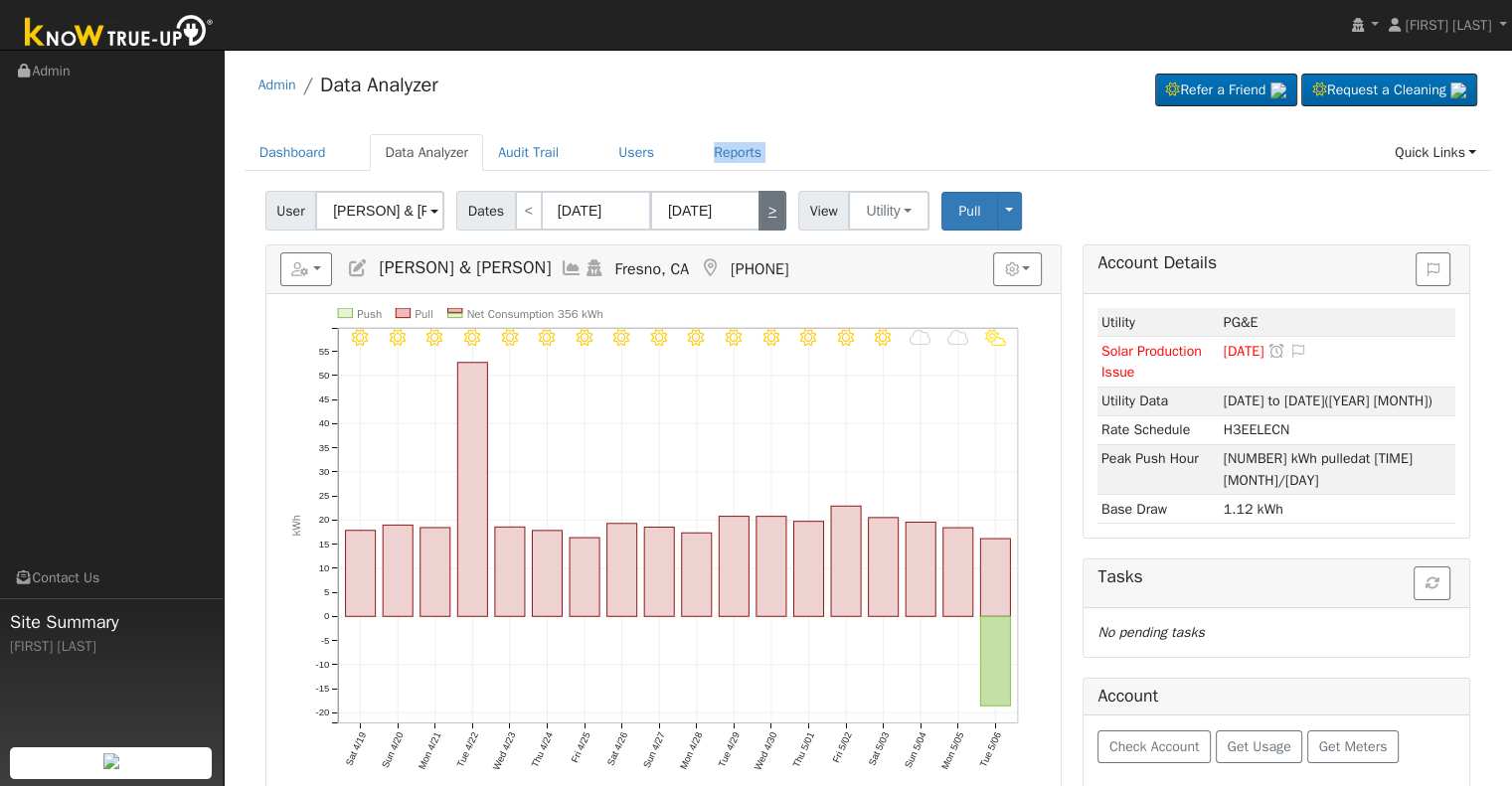 click on ">" at bounding box center [772, 211] 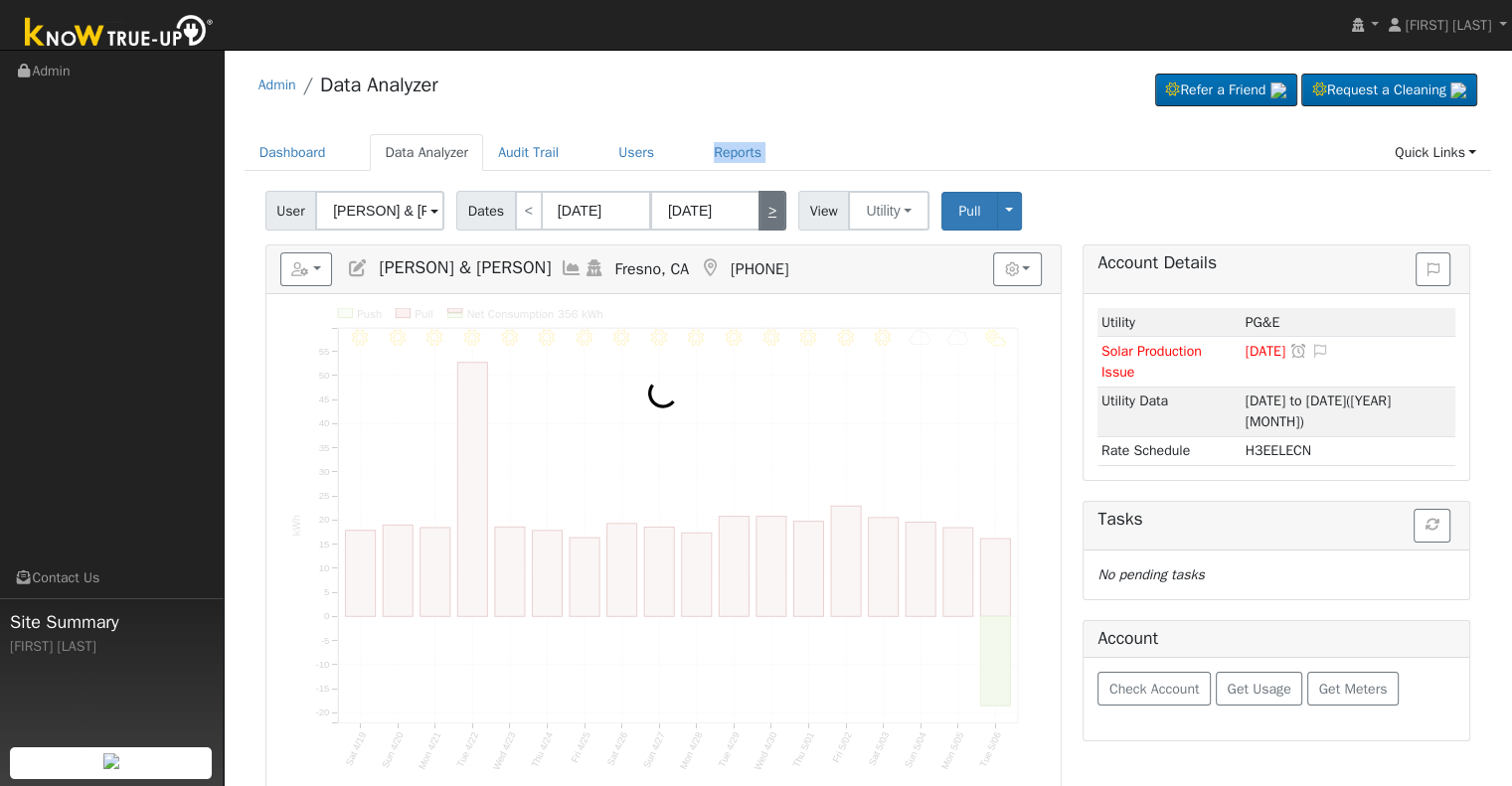click on ">" at bounding box center [772, 211] 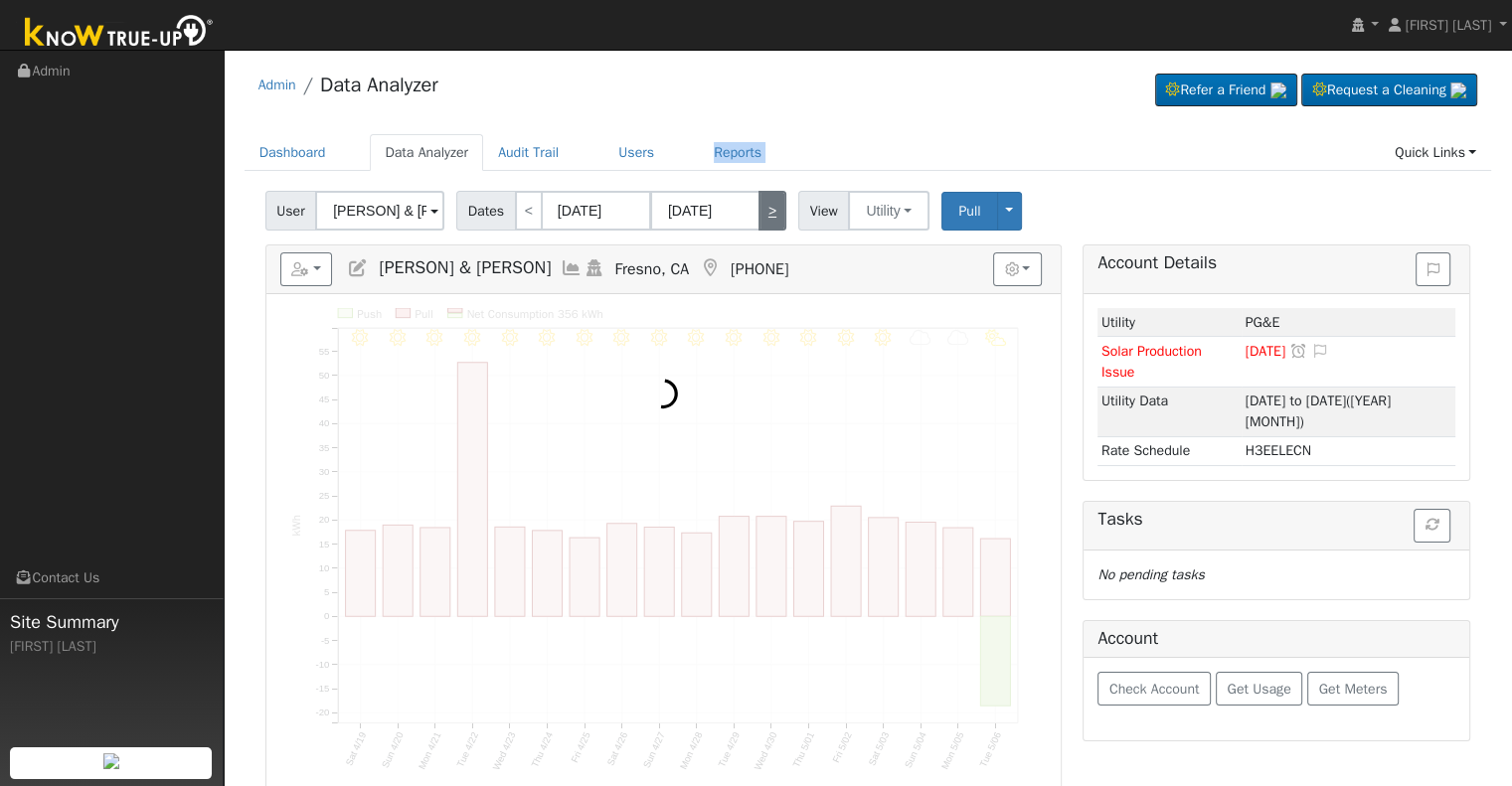 type on "[DATE]" 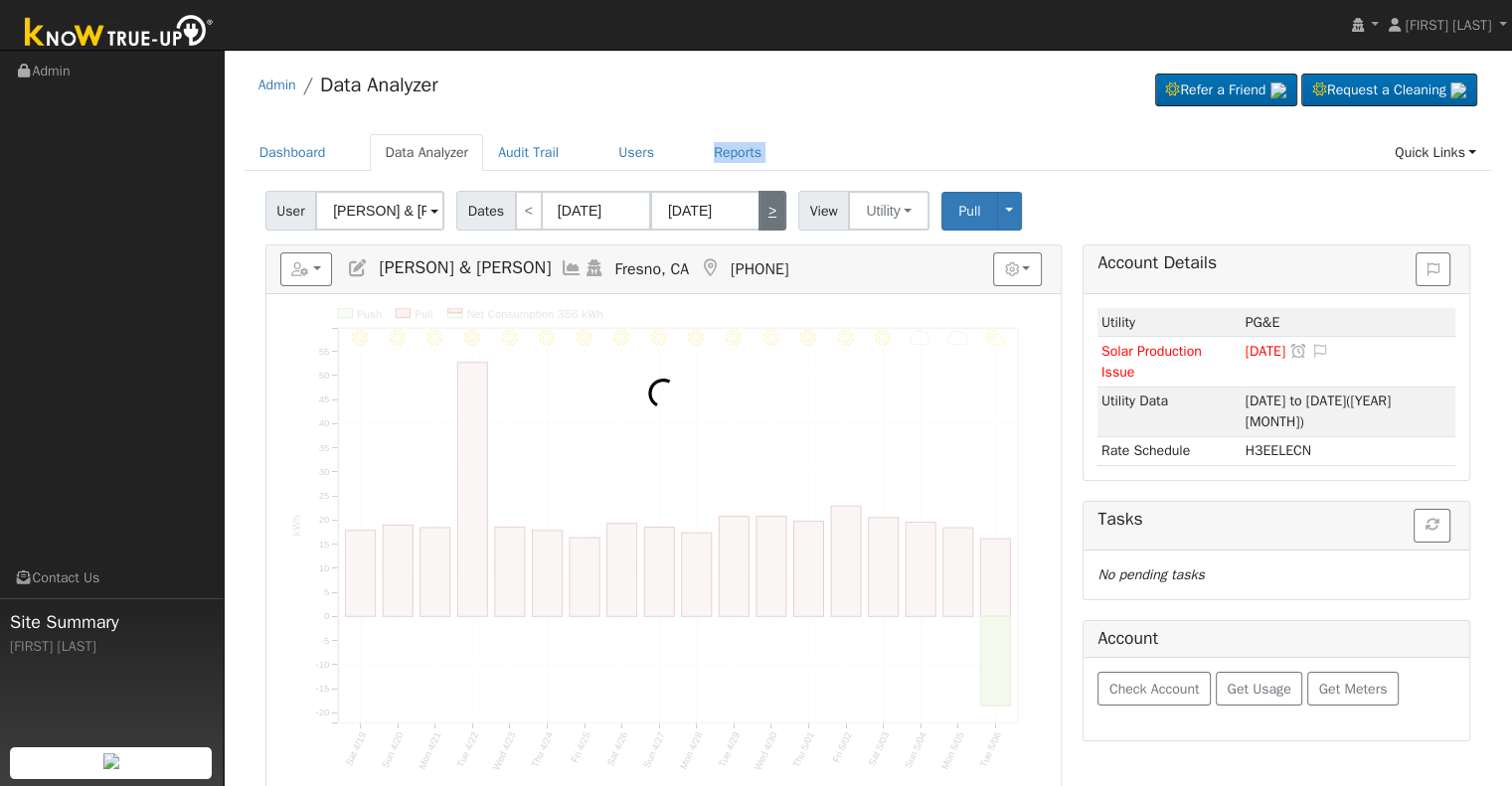 type on "[DATE]" 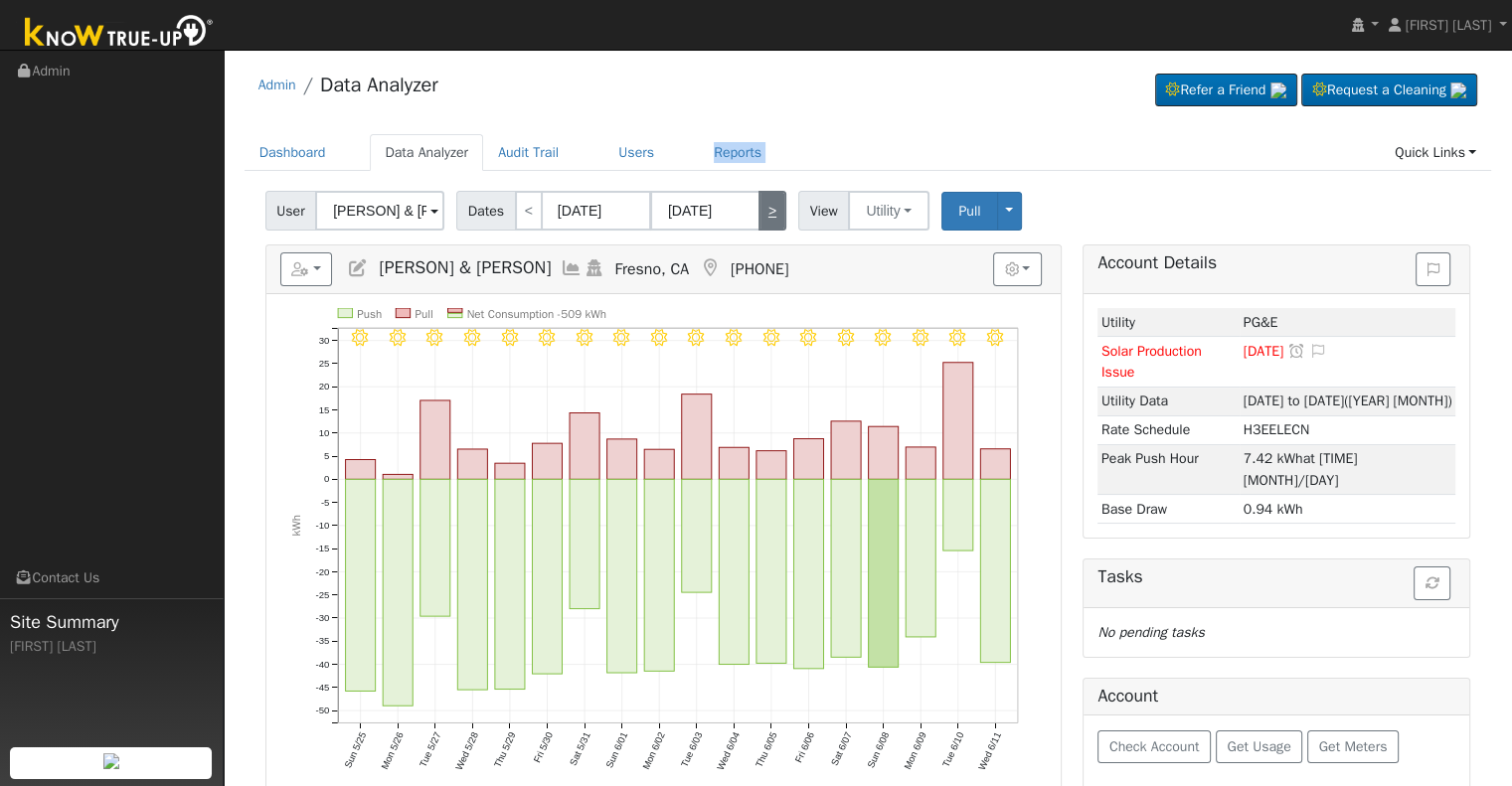 click on ">" at bounding box center (772, 211) 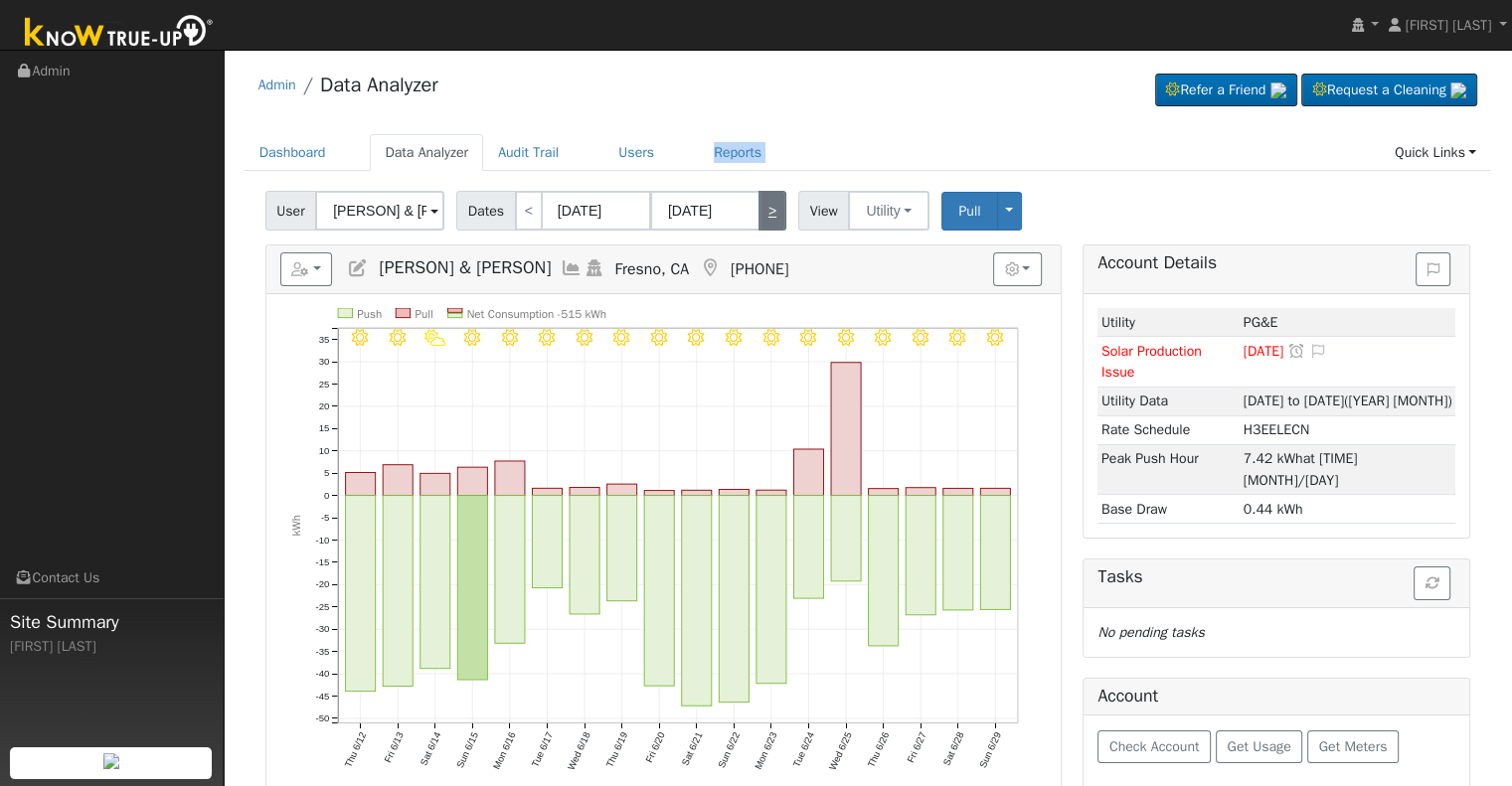 click on ">" at bounding box center [772, 211] 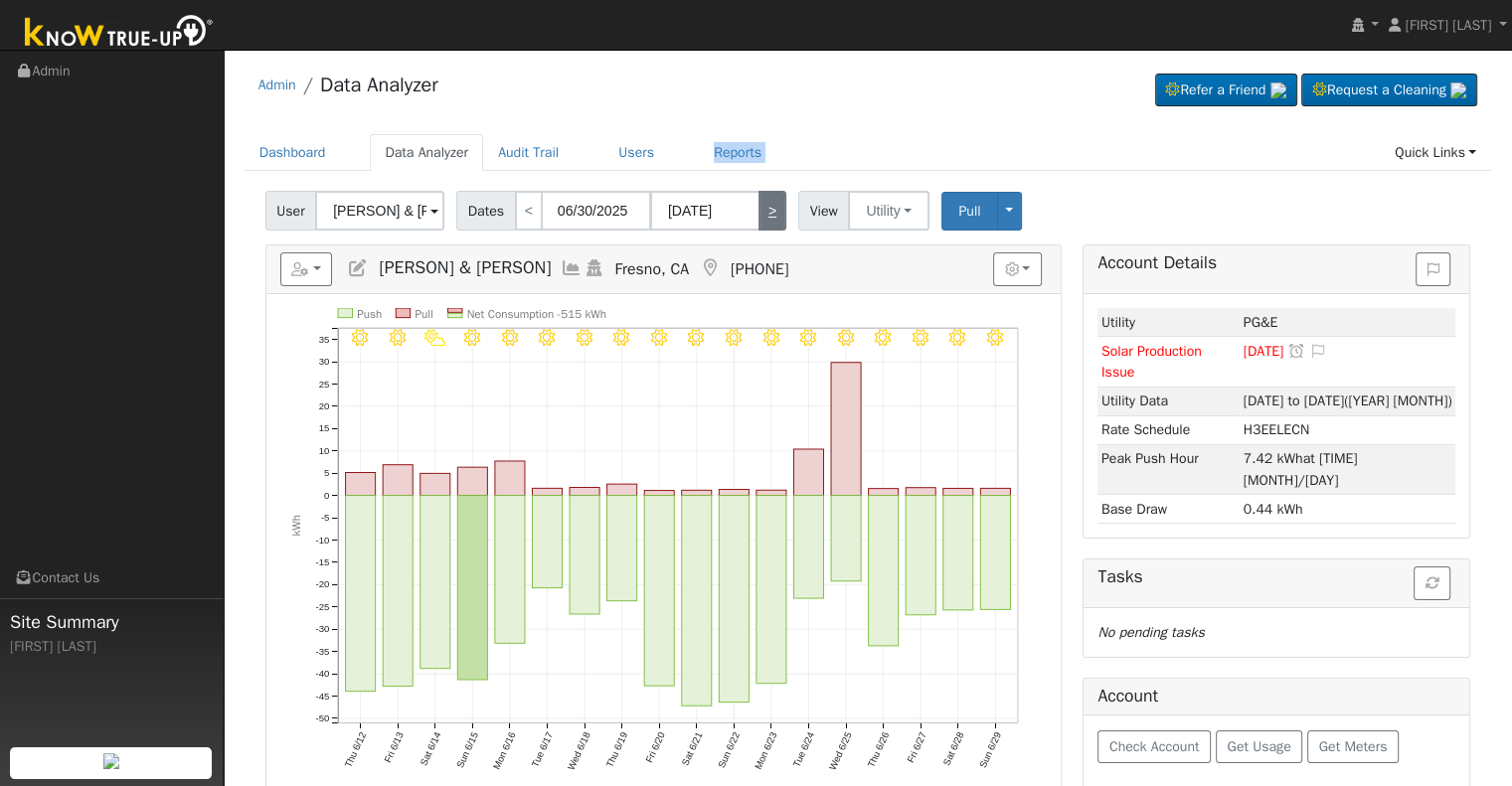 type on "[DATE]" 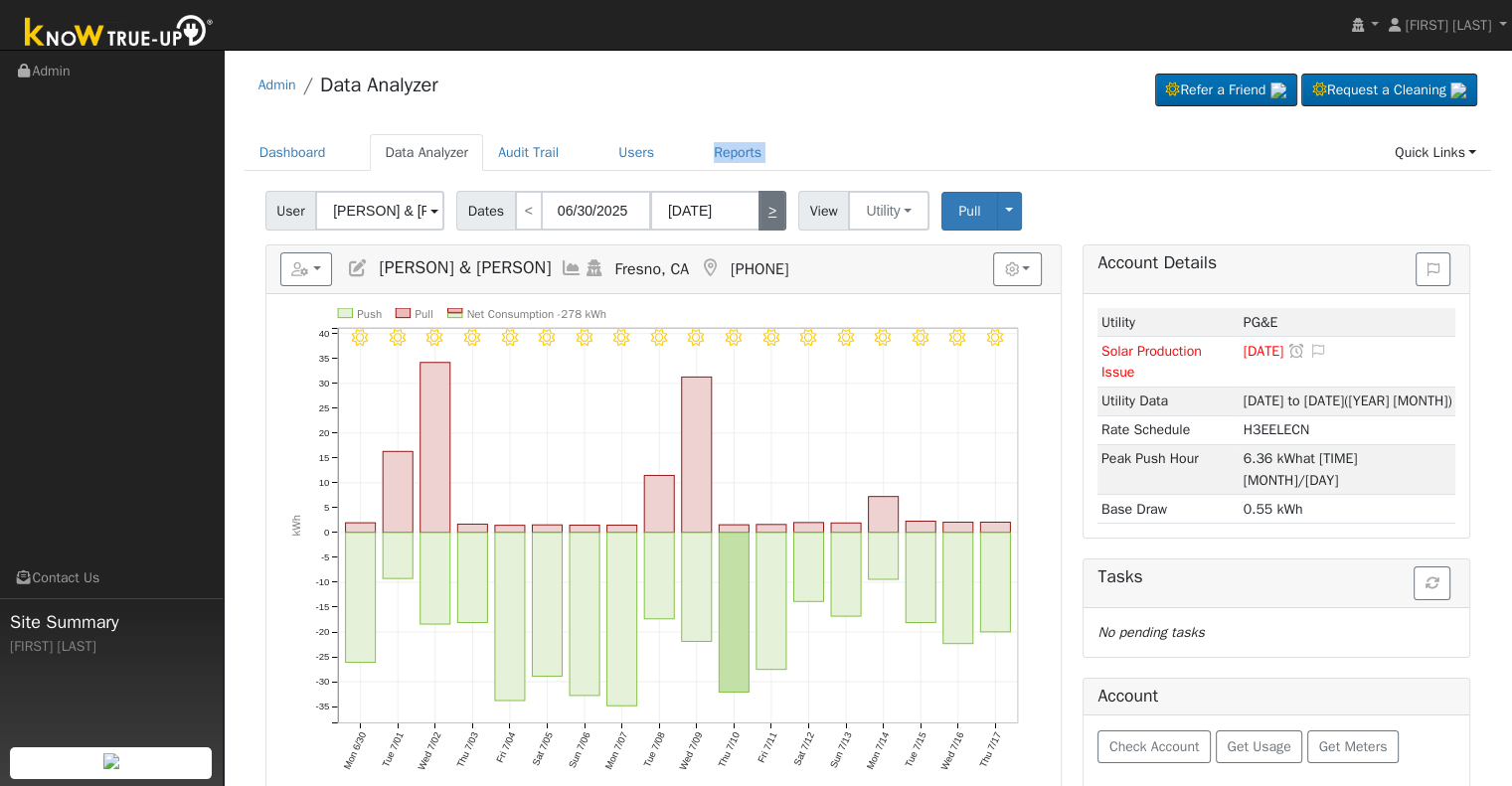 click on ">" at bounding box center (772, 211) 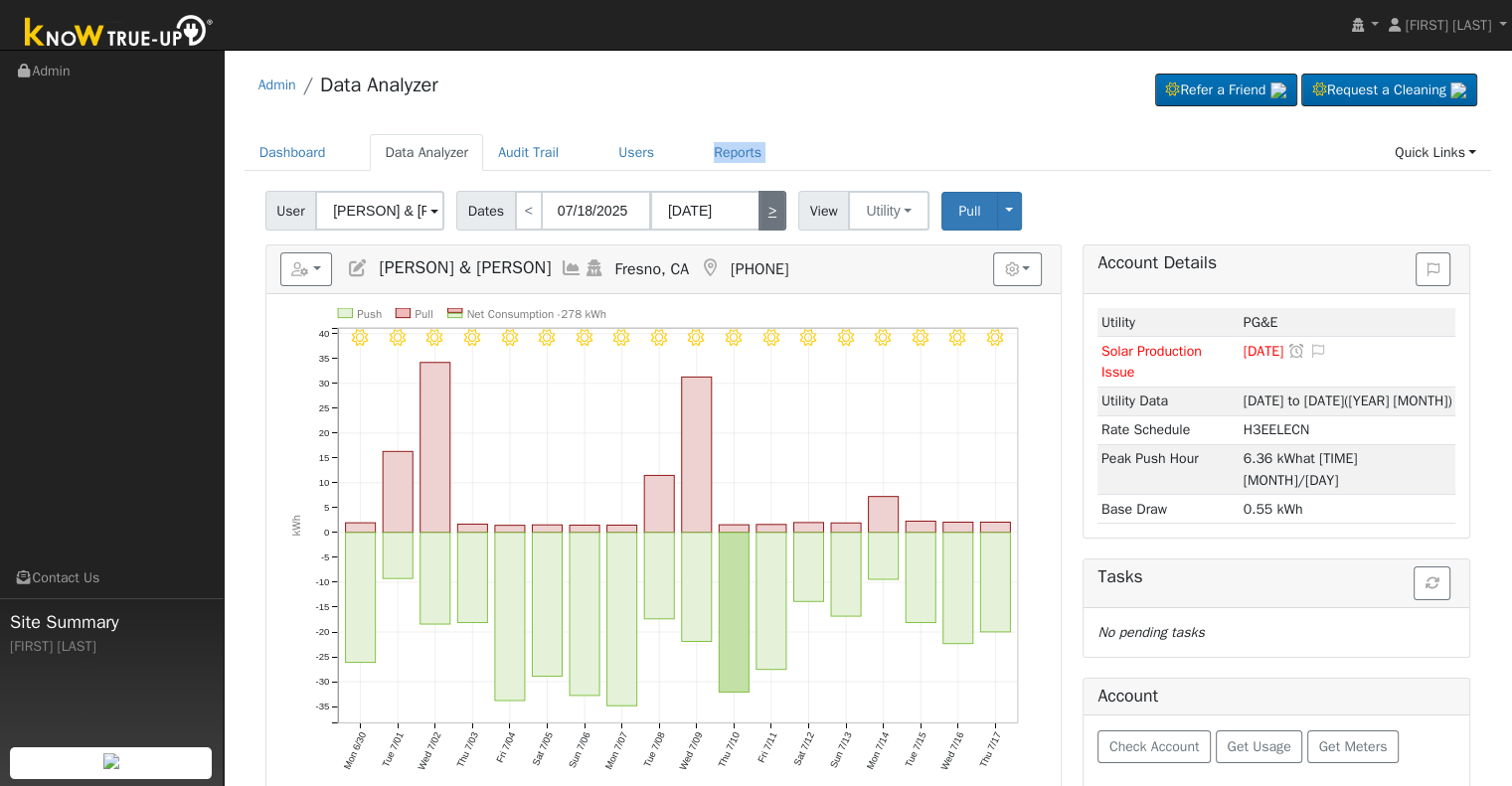 type on "08/04/2025" 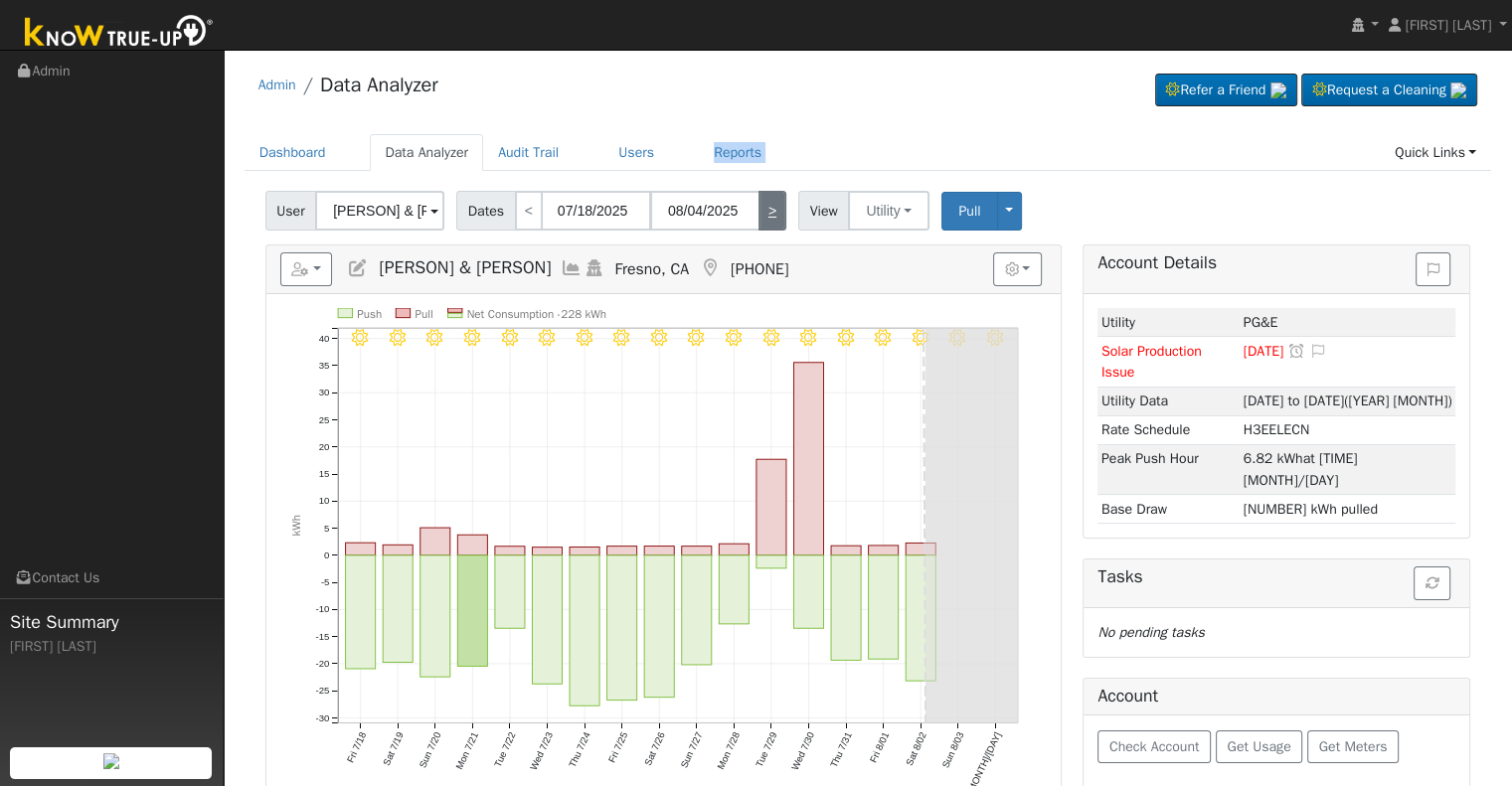 click on ">" at bounding box center (772, 211) 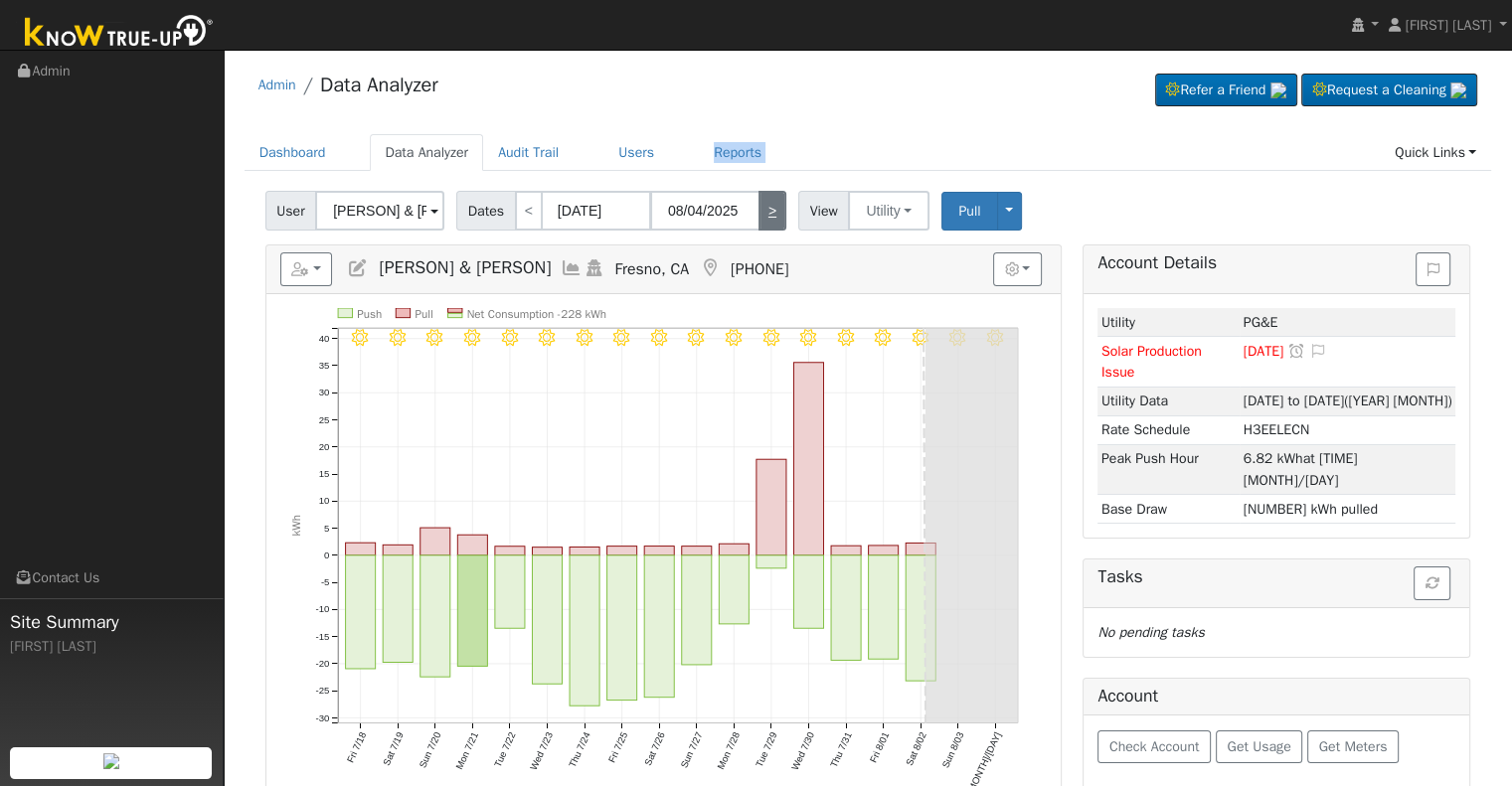 type on "[DATE]" 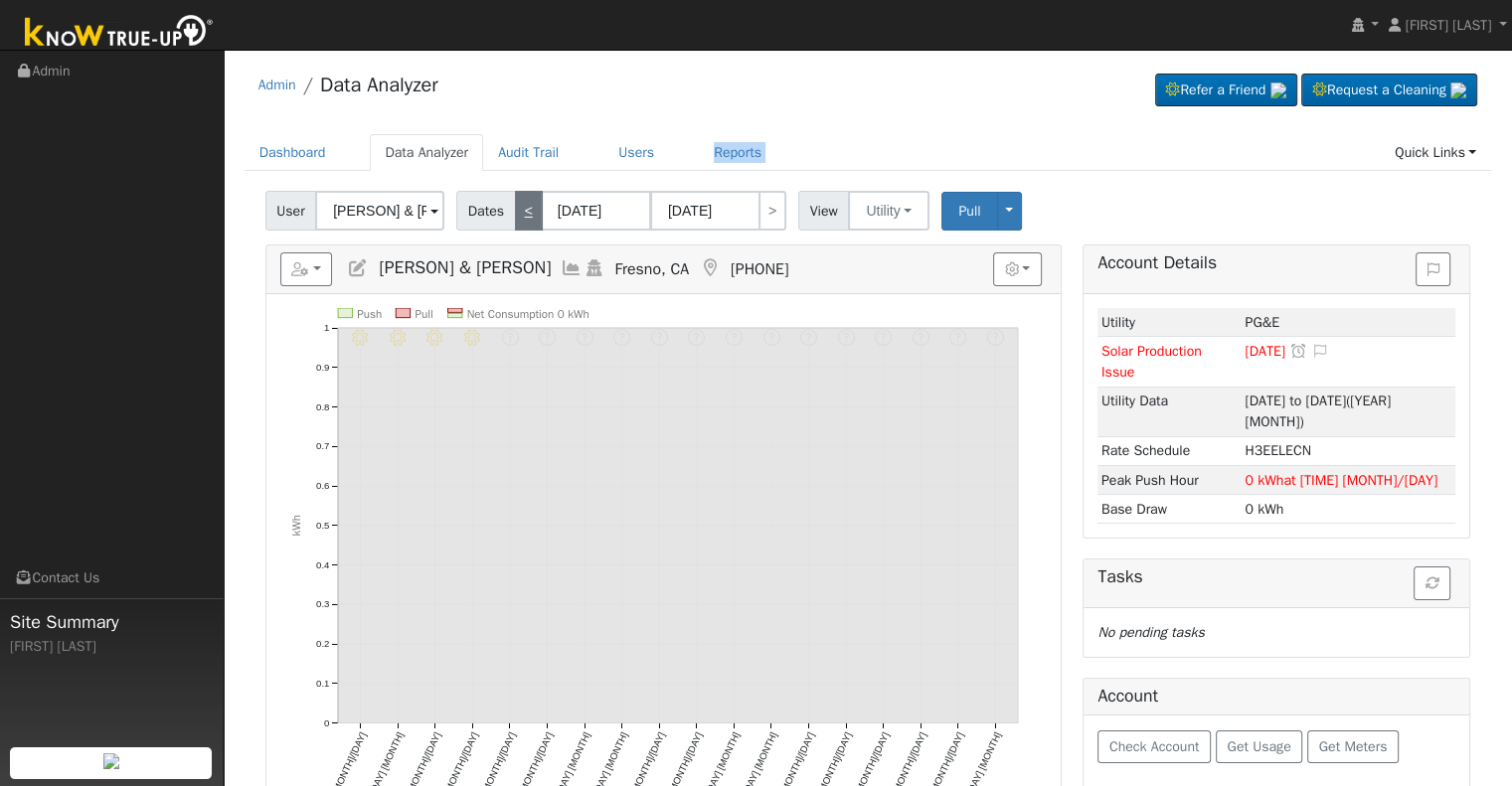 click on "<" at bounding box center [529, 211] 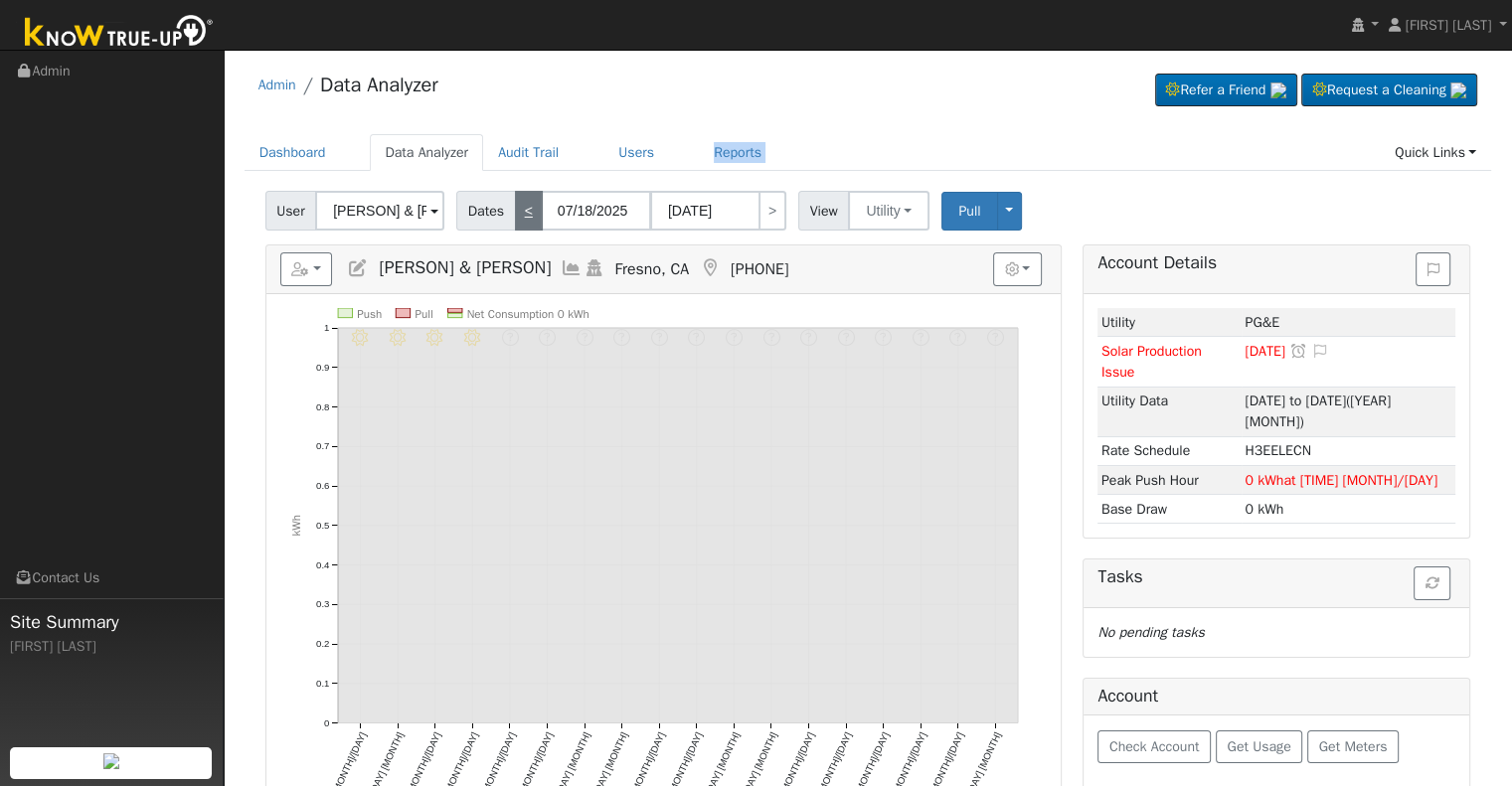 type on "08/04/2025" 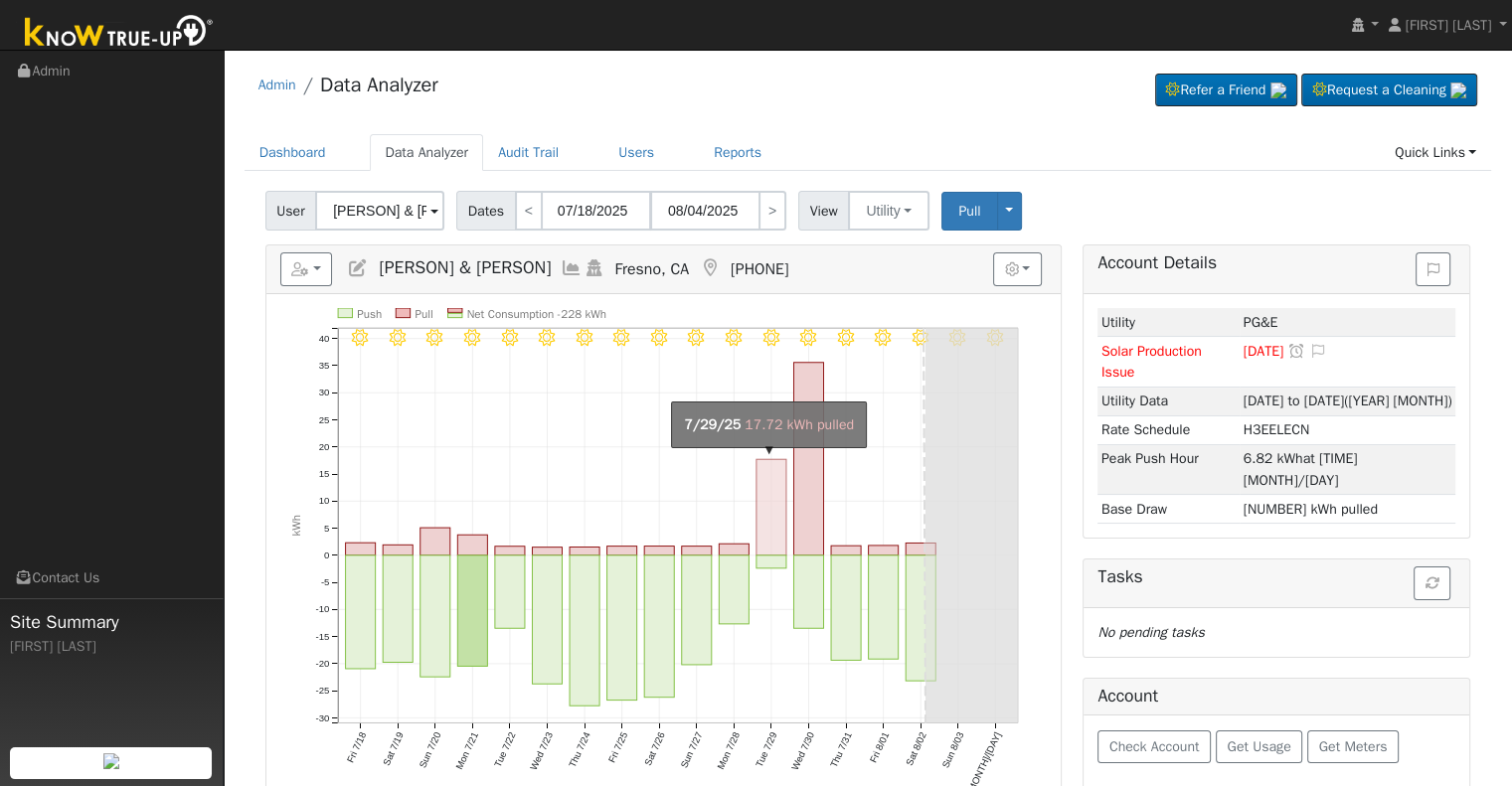 click on "onclick=""" 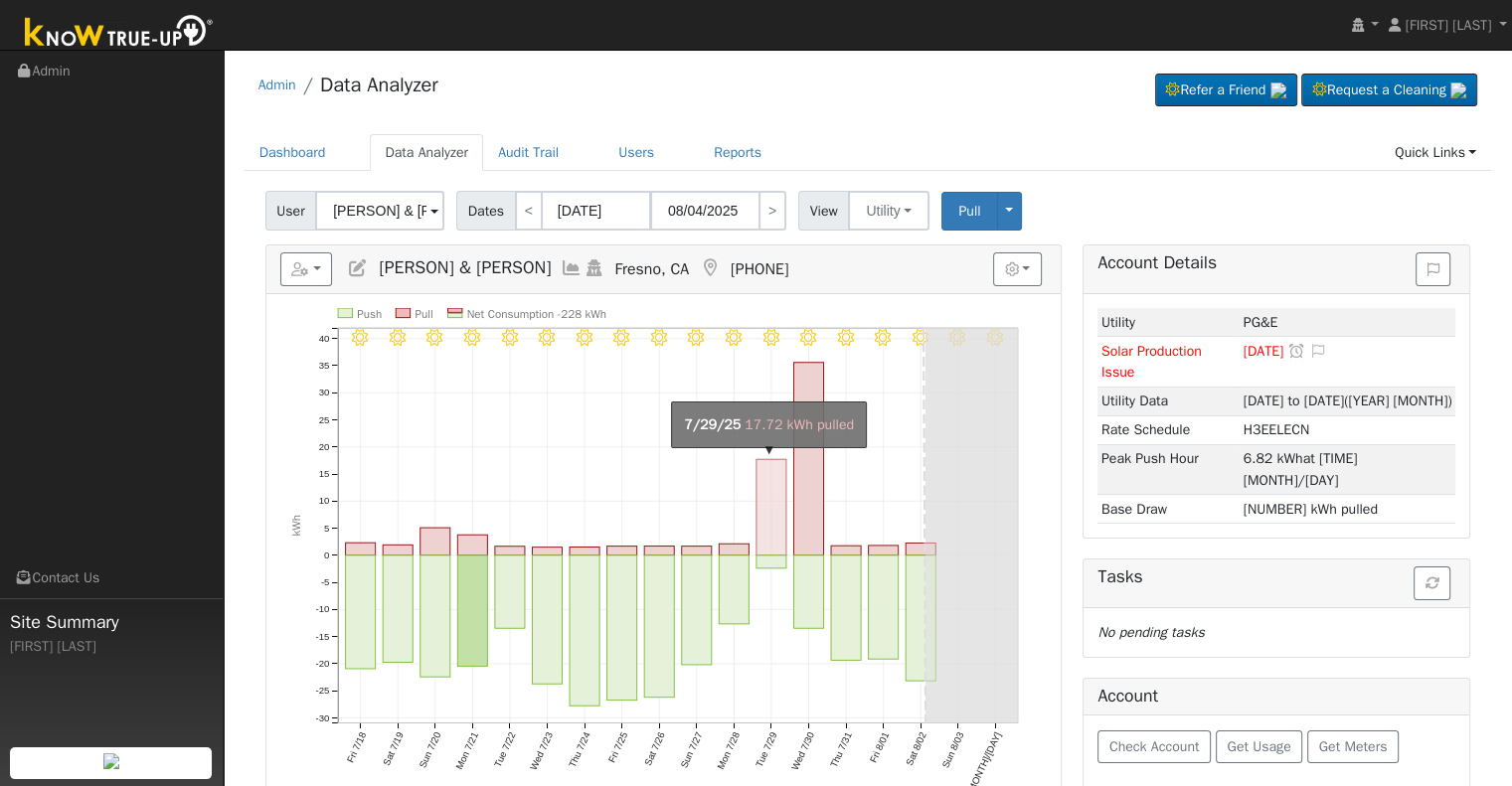 type on "[DATE]" 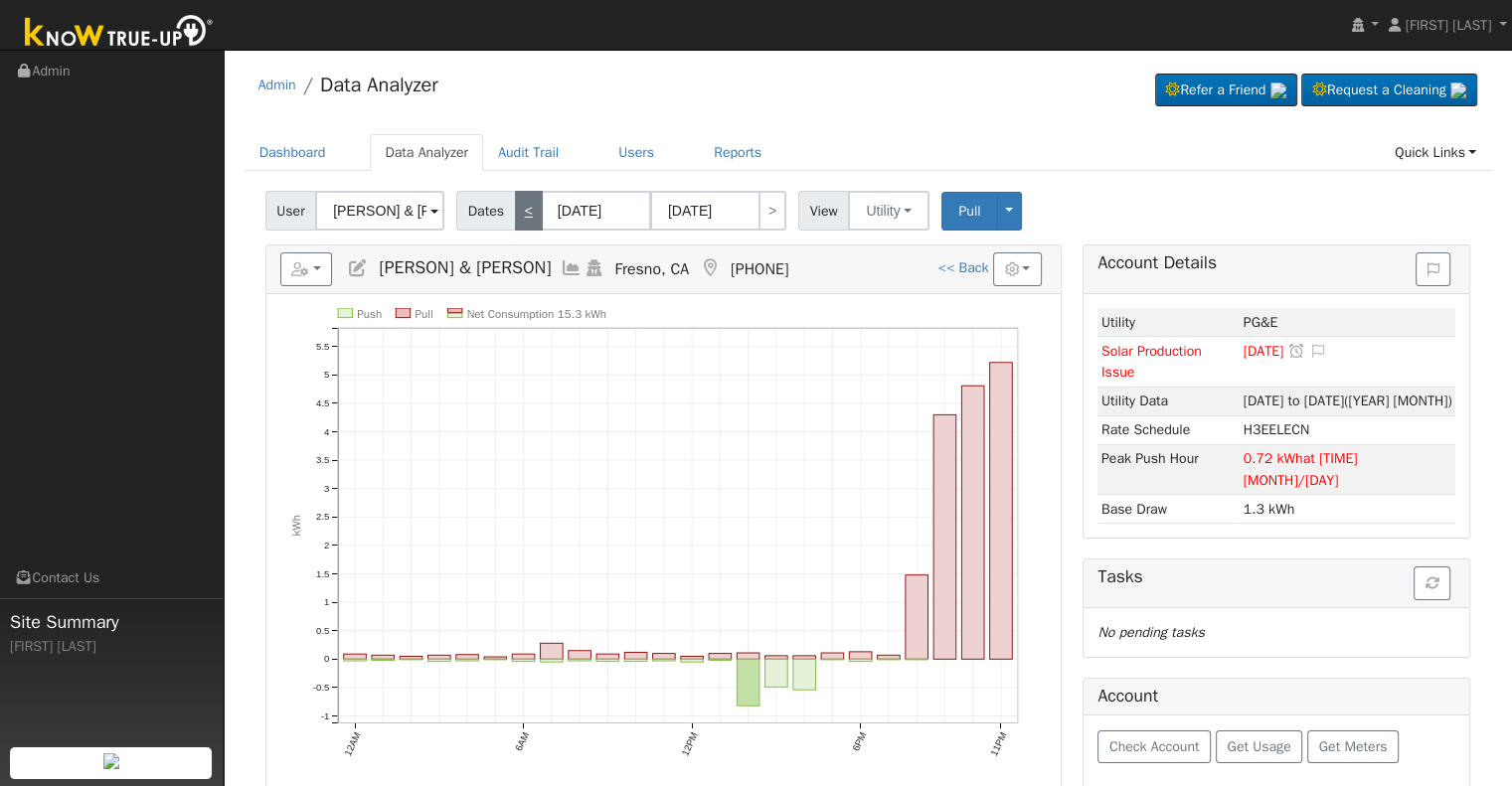 click on "<" at bounding box center [529, 211] 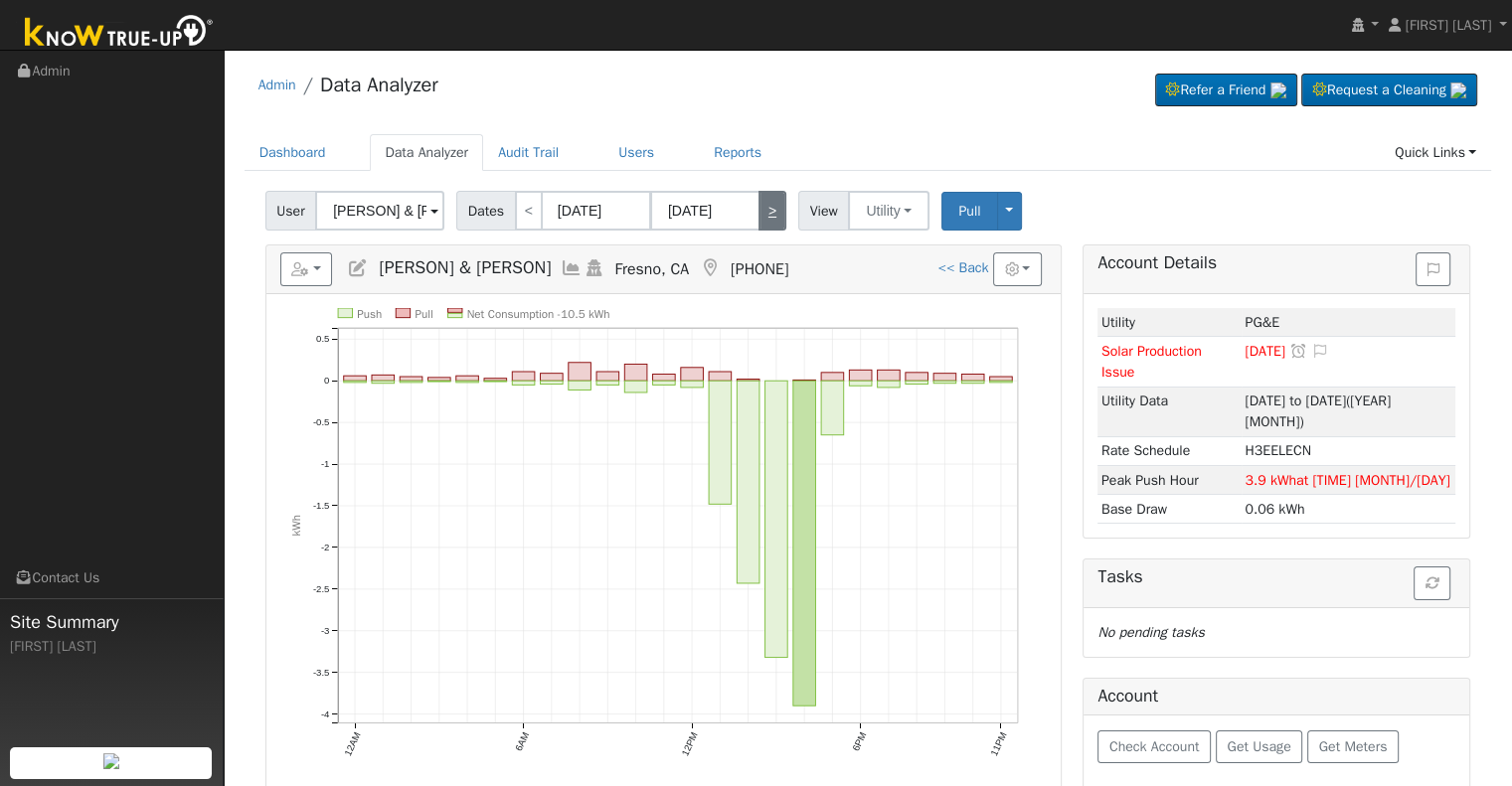 click on ">" at bounding box center [772, 211] 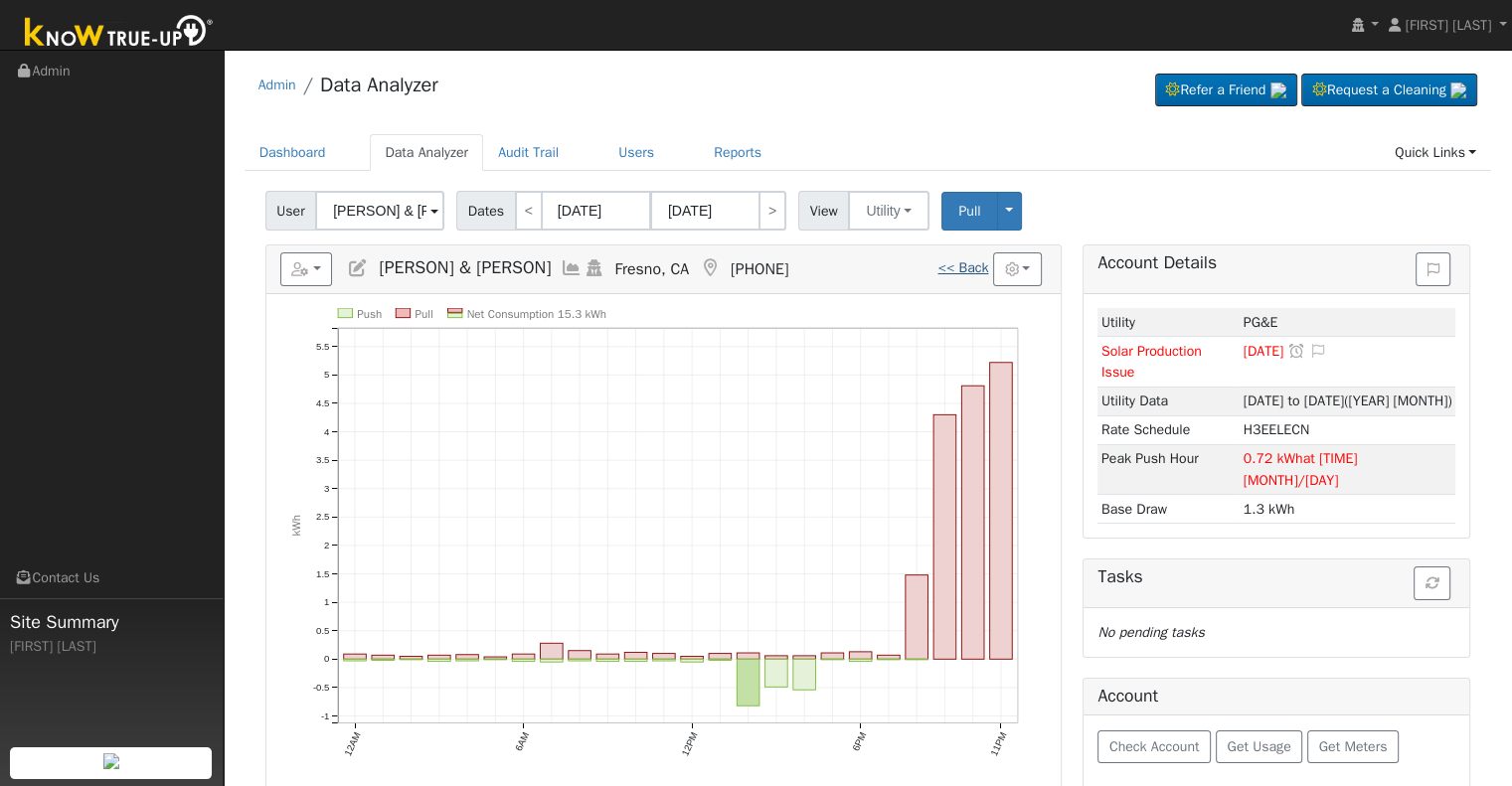 click on "<< Back" at bounding box center [962, 267] 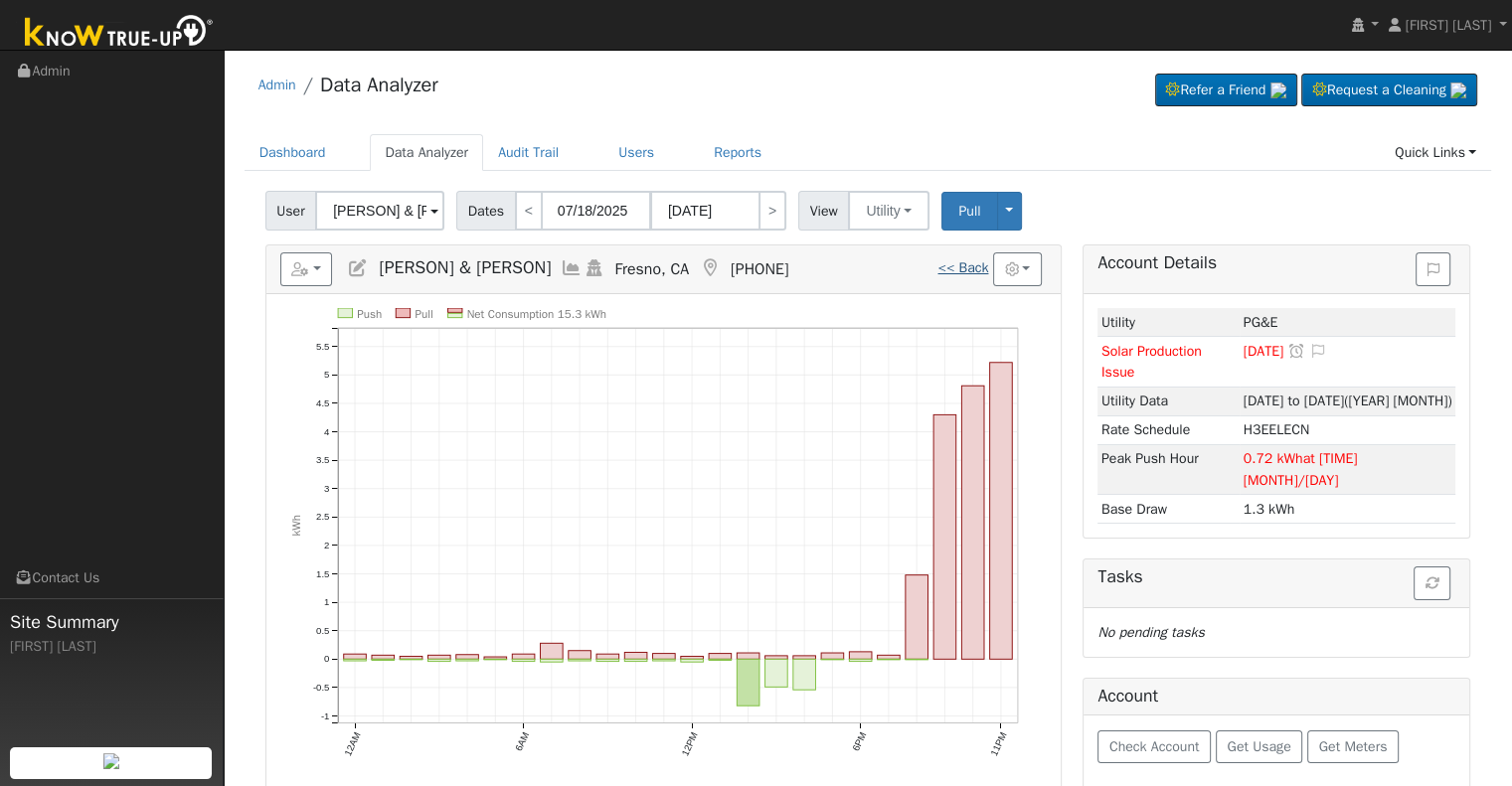 type on "08/04/2025" 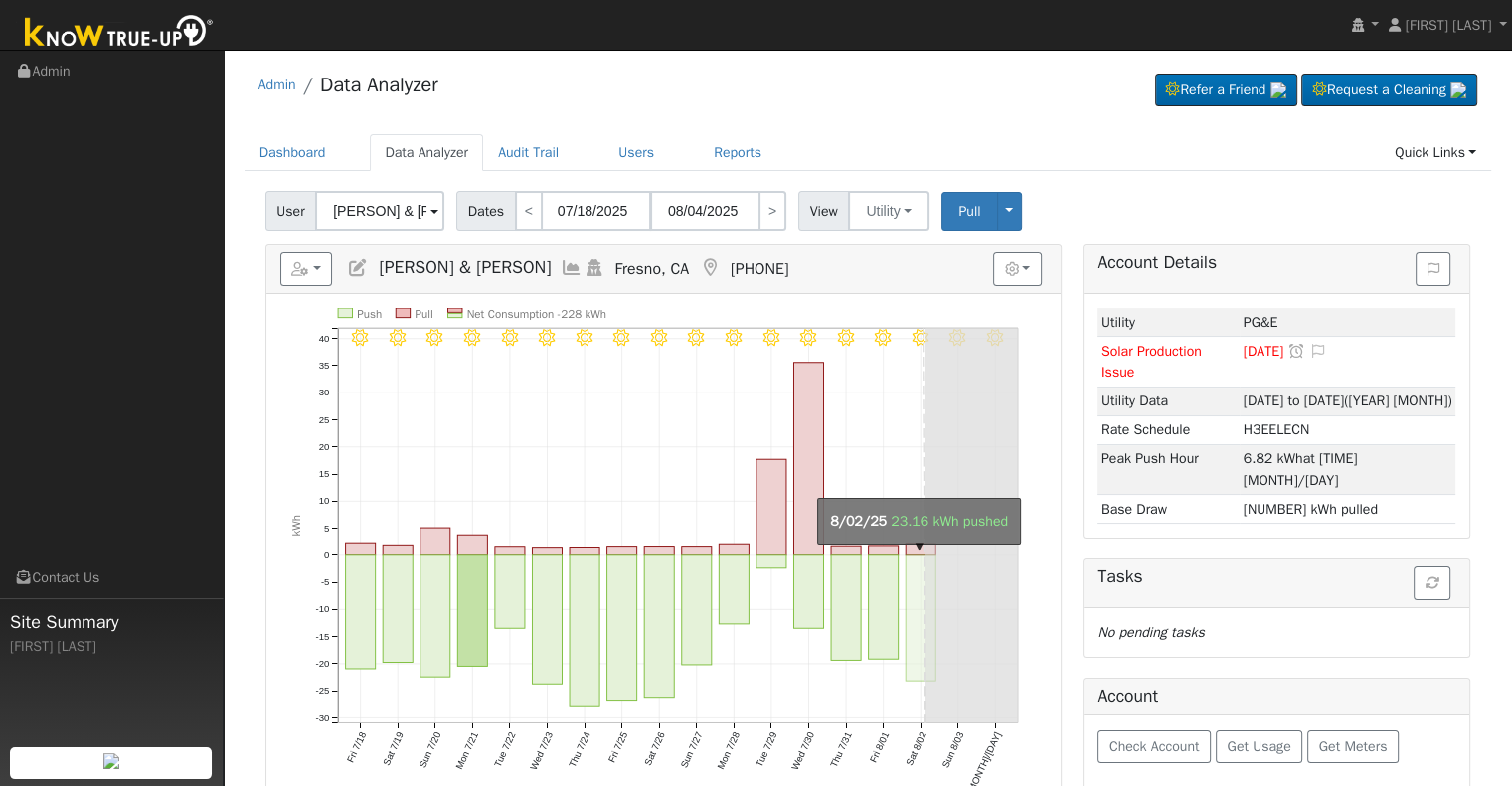 click on "onclick=""" 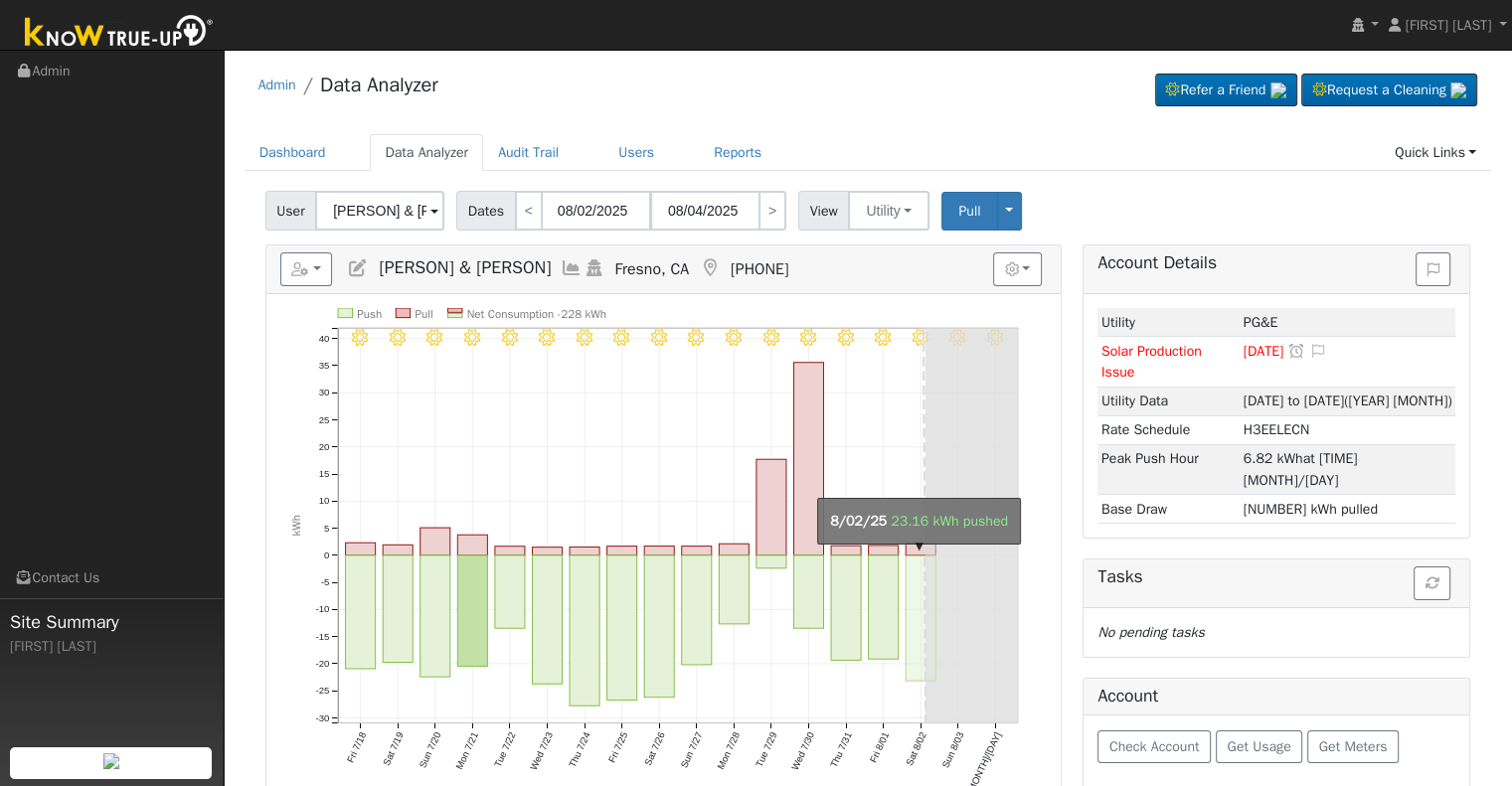type on "08/02/2025" 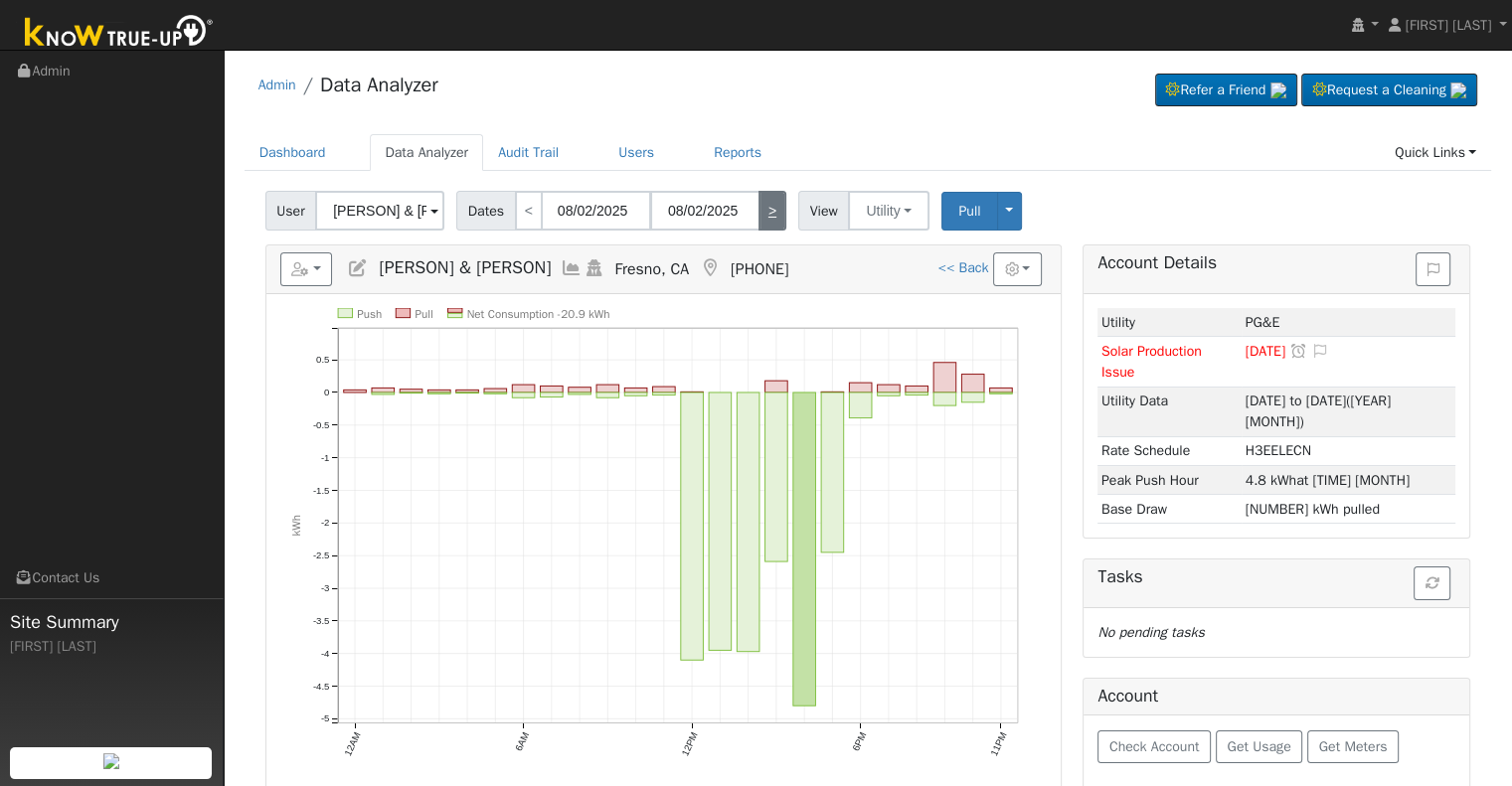 click on ">" at bounding box center [772, 211] 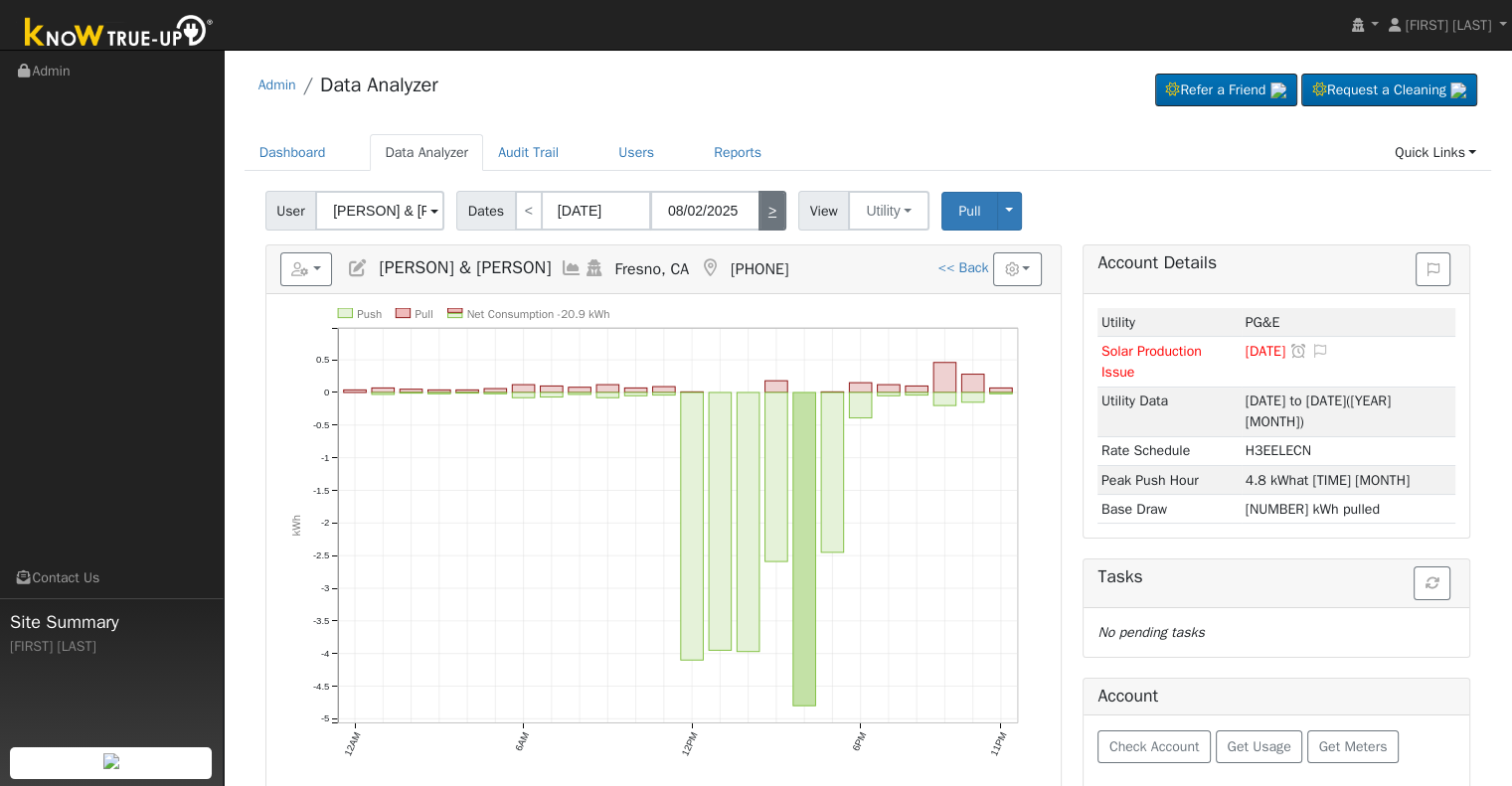 type on "[DATE]" 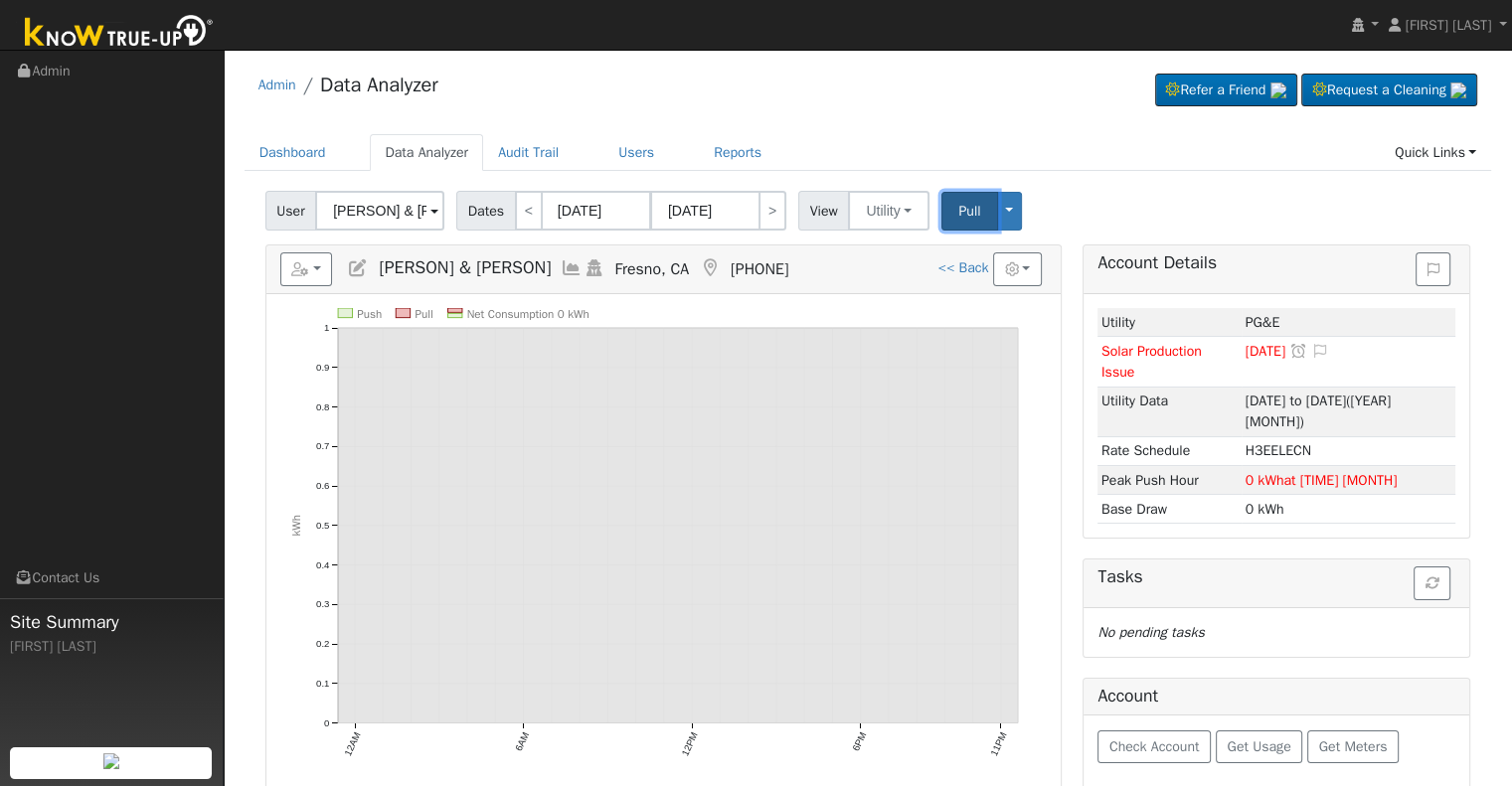 click on "Pull" at bounding box center (969, 211) 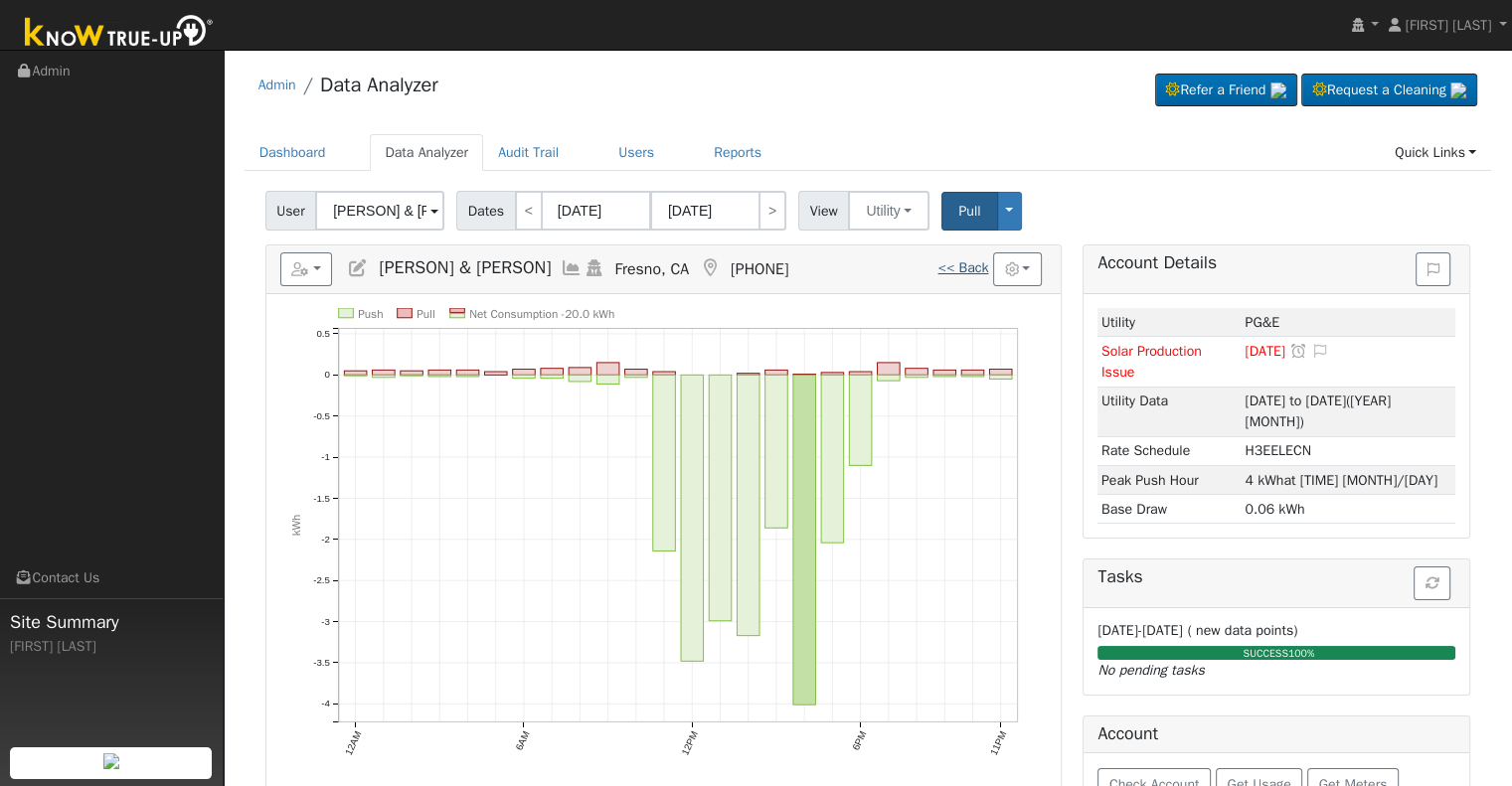 click on "<< Back" at bounding box center (962, 267) 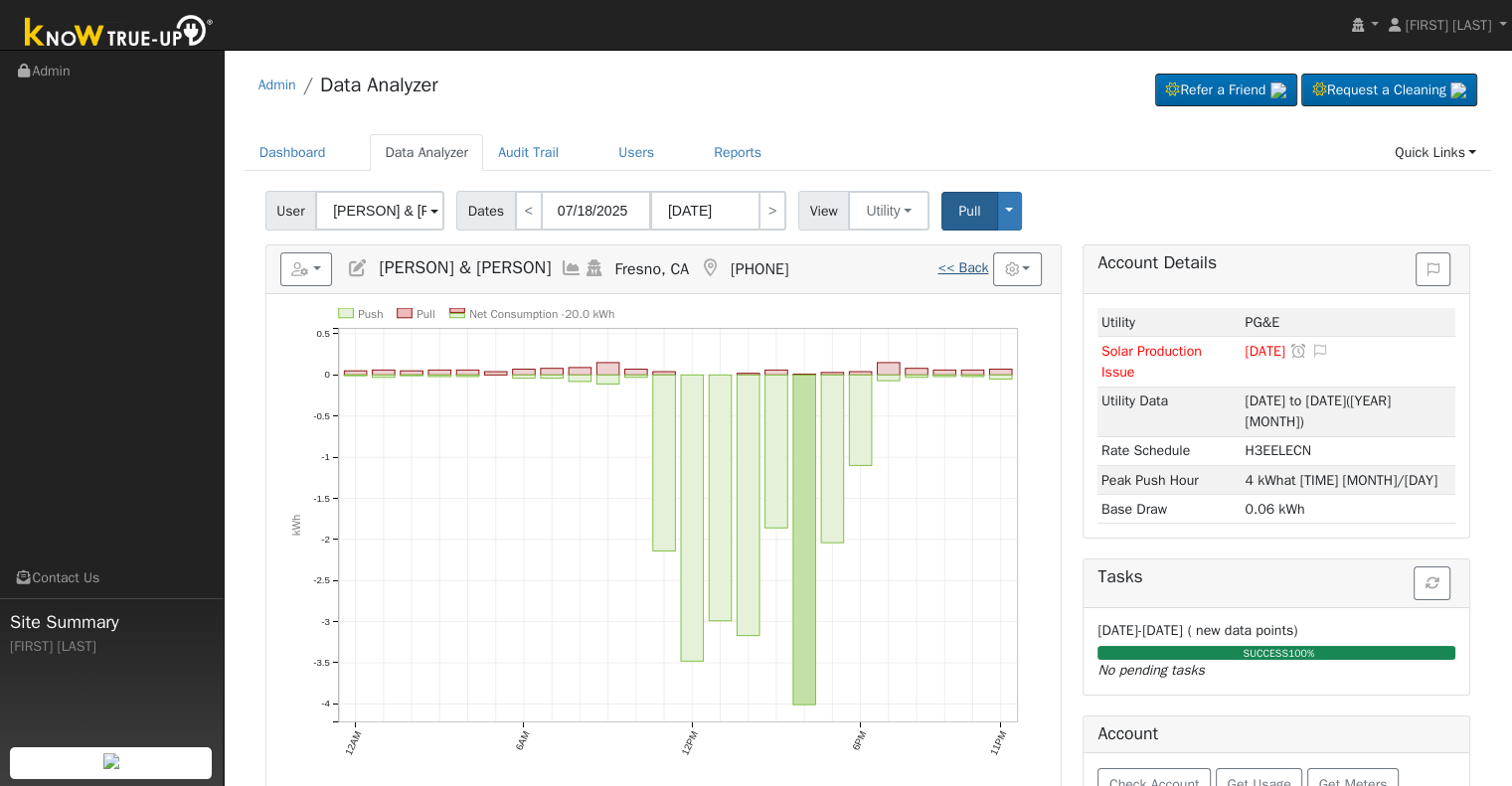 type on "08/04/2025" 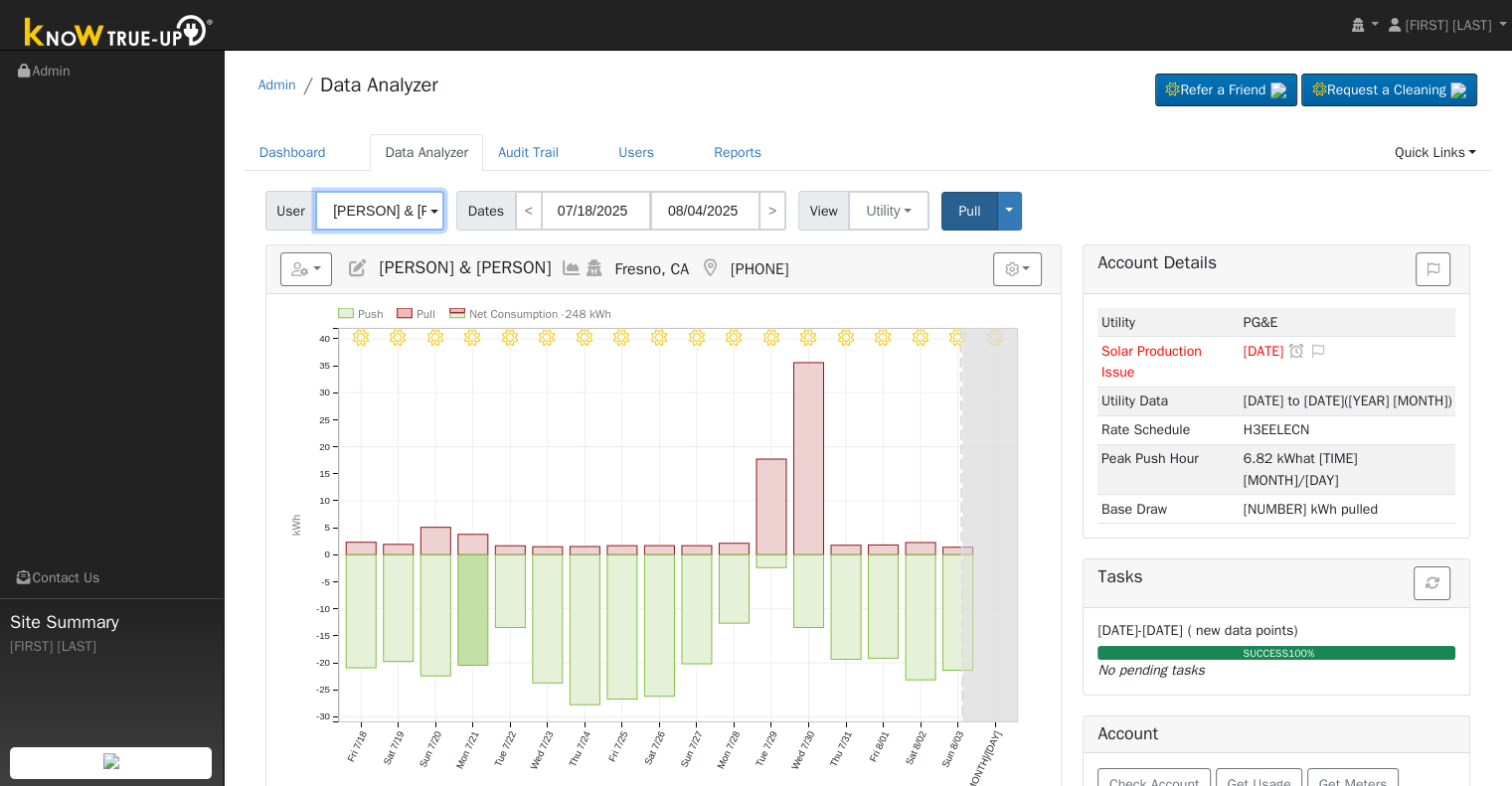 click on "[PERSON] & [PERSON]" at bounding box center [380, 211] 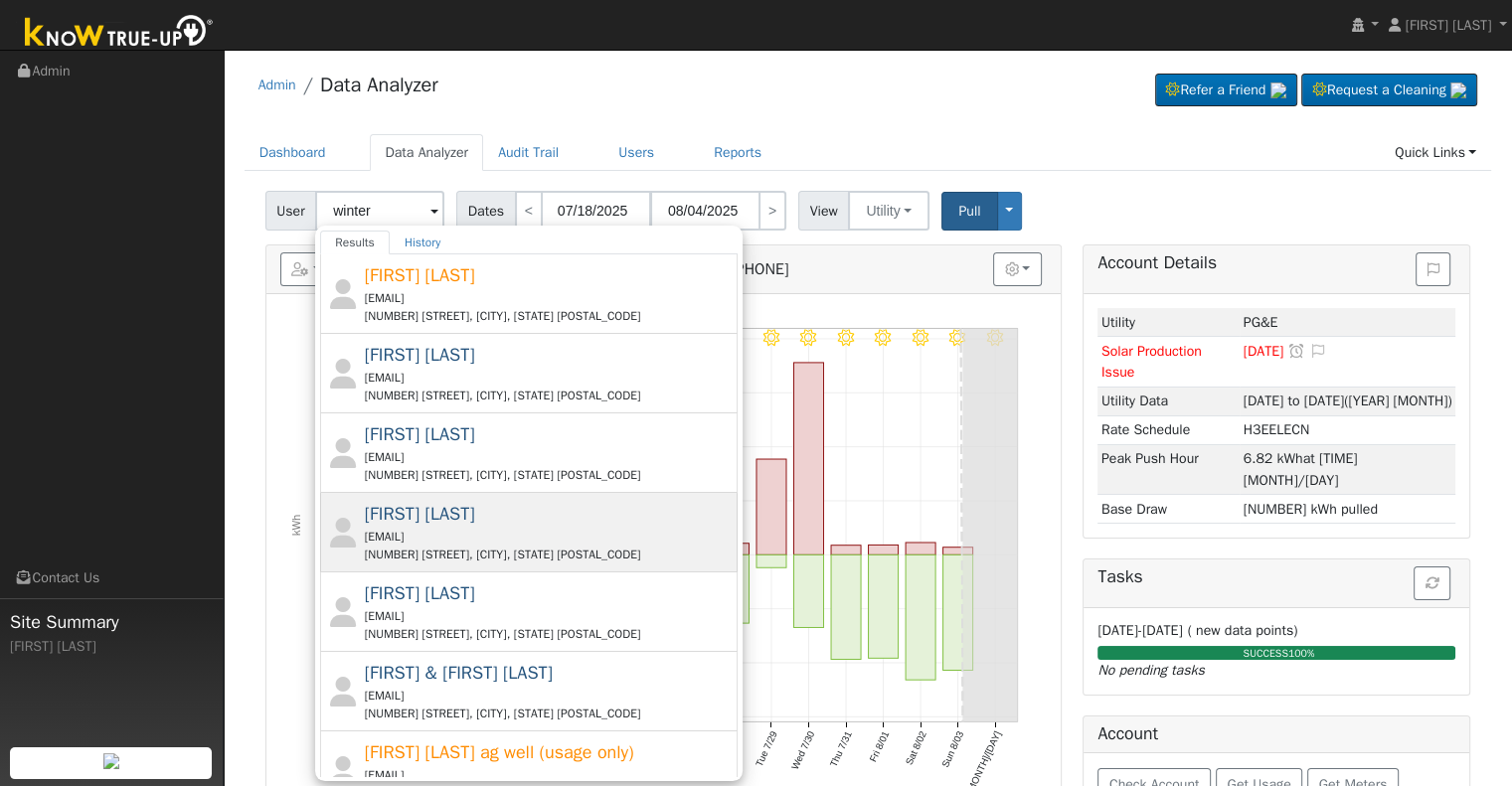 click on "[EMAIL]" at bounding box center (549, 537) 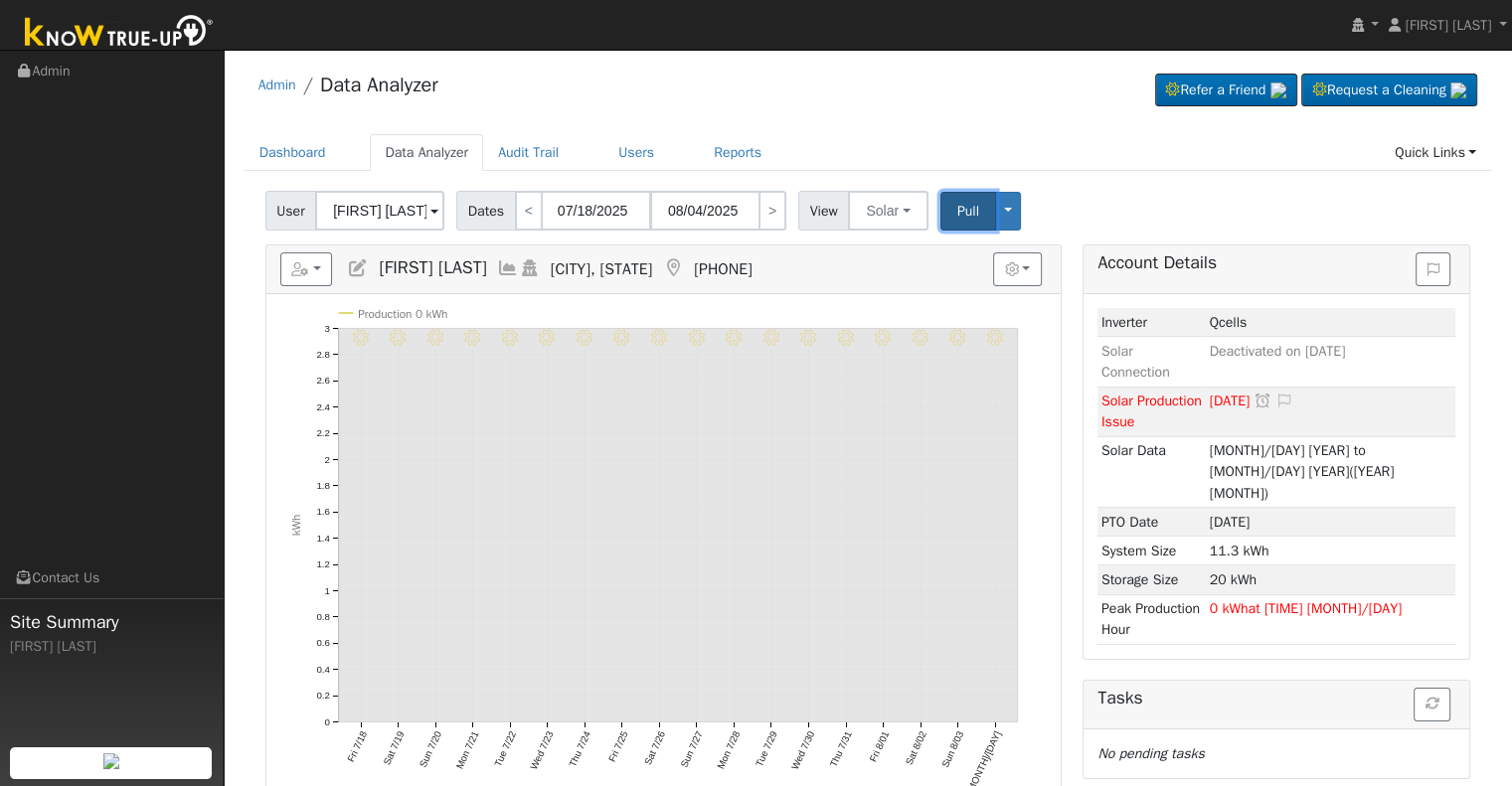 click on "Pull" at bounding box center [968, 211] 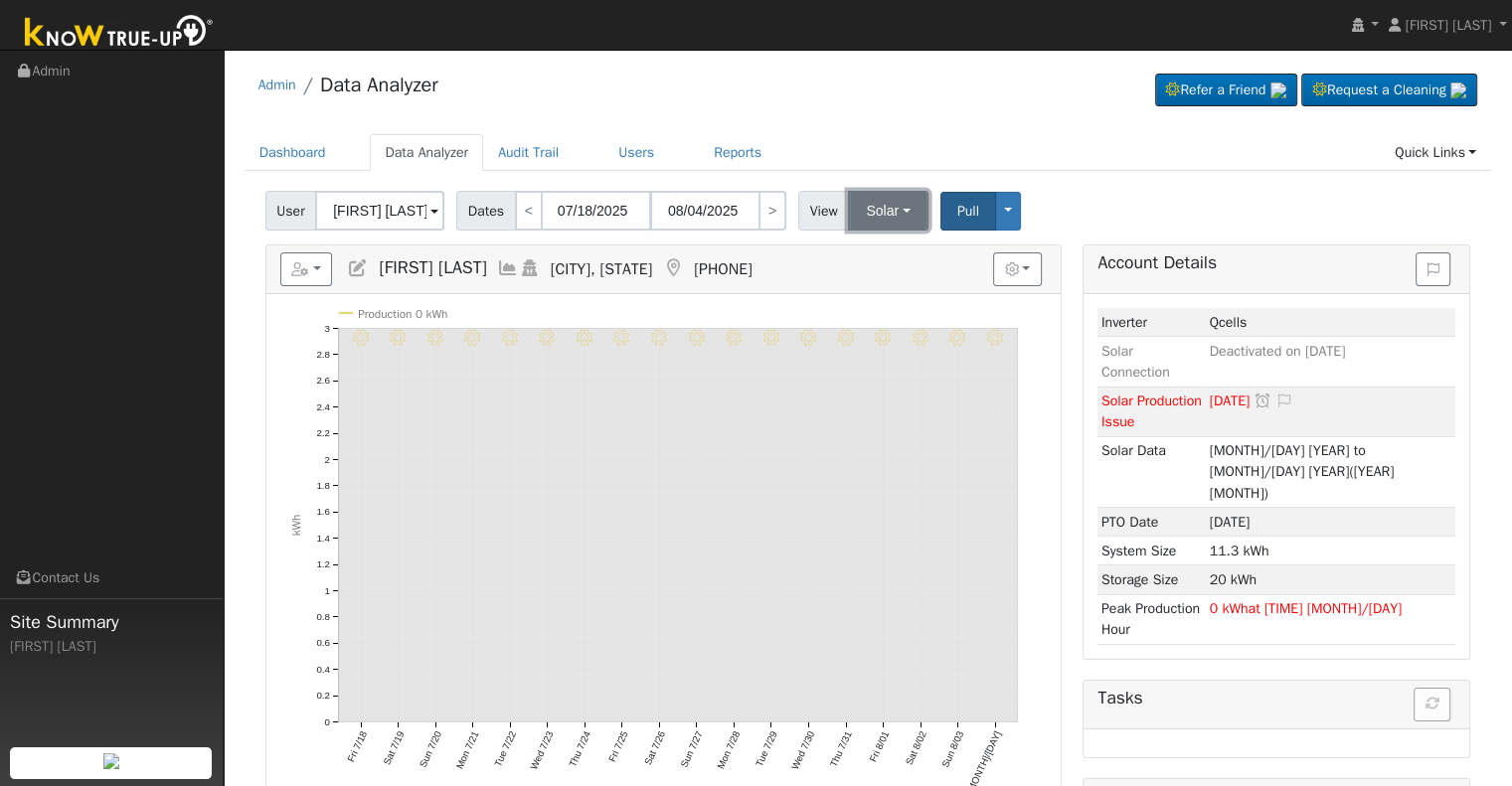 click on "Solar" at bounding box center (888, 211) 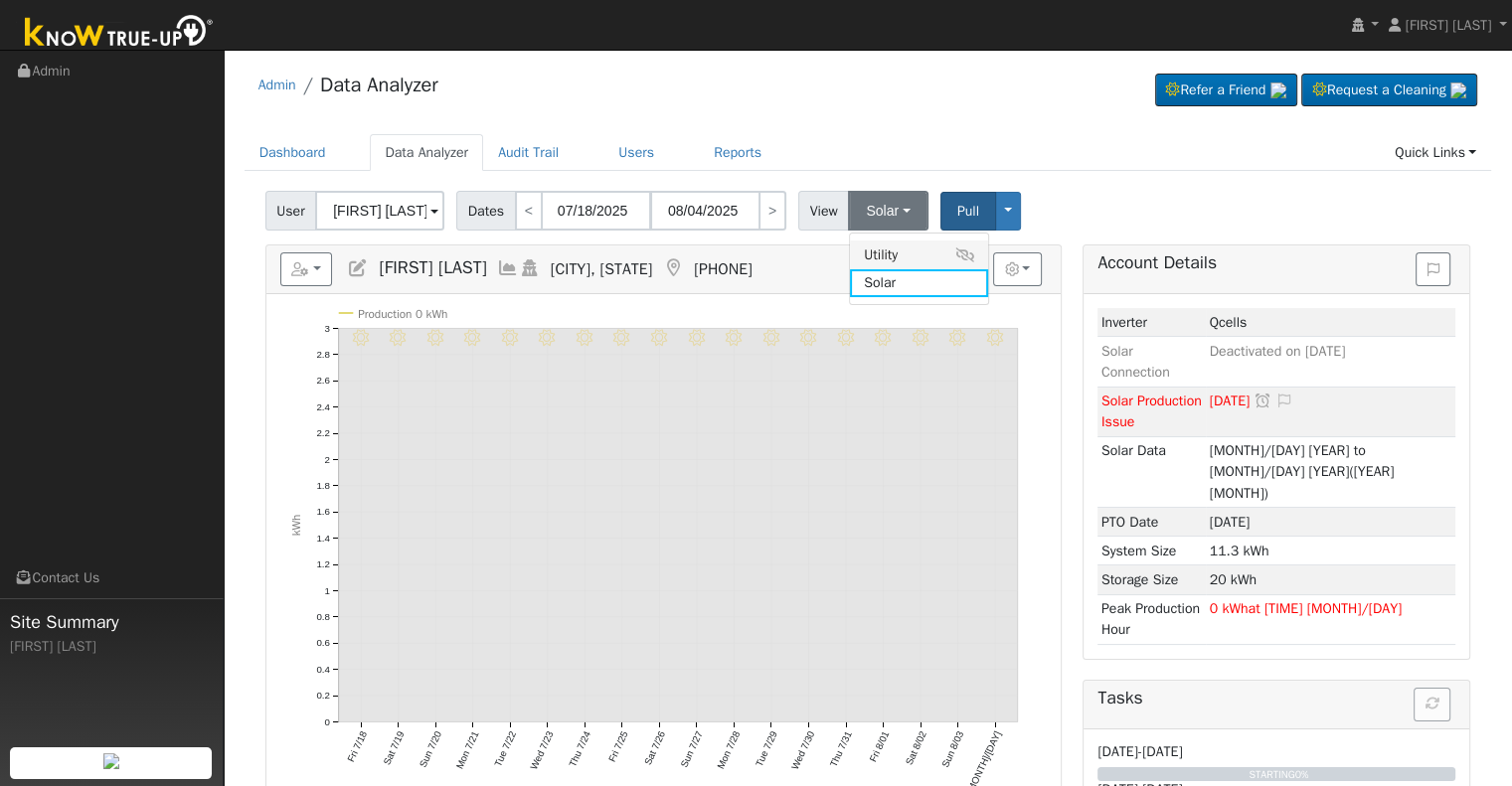 click on "Utility" at bounding box center [919, 254] 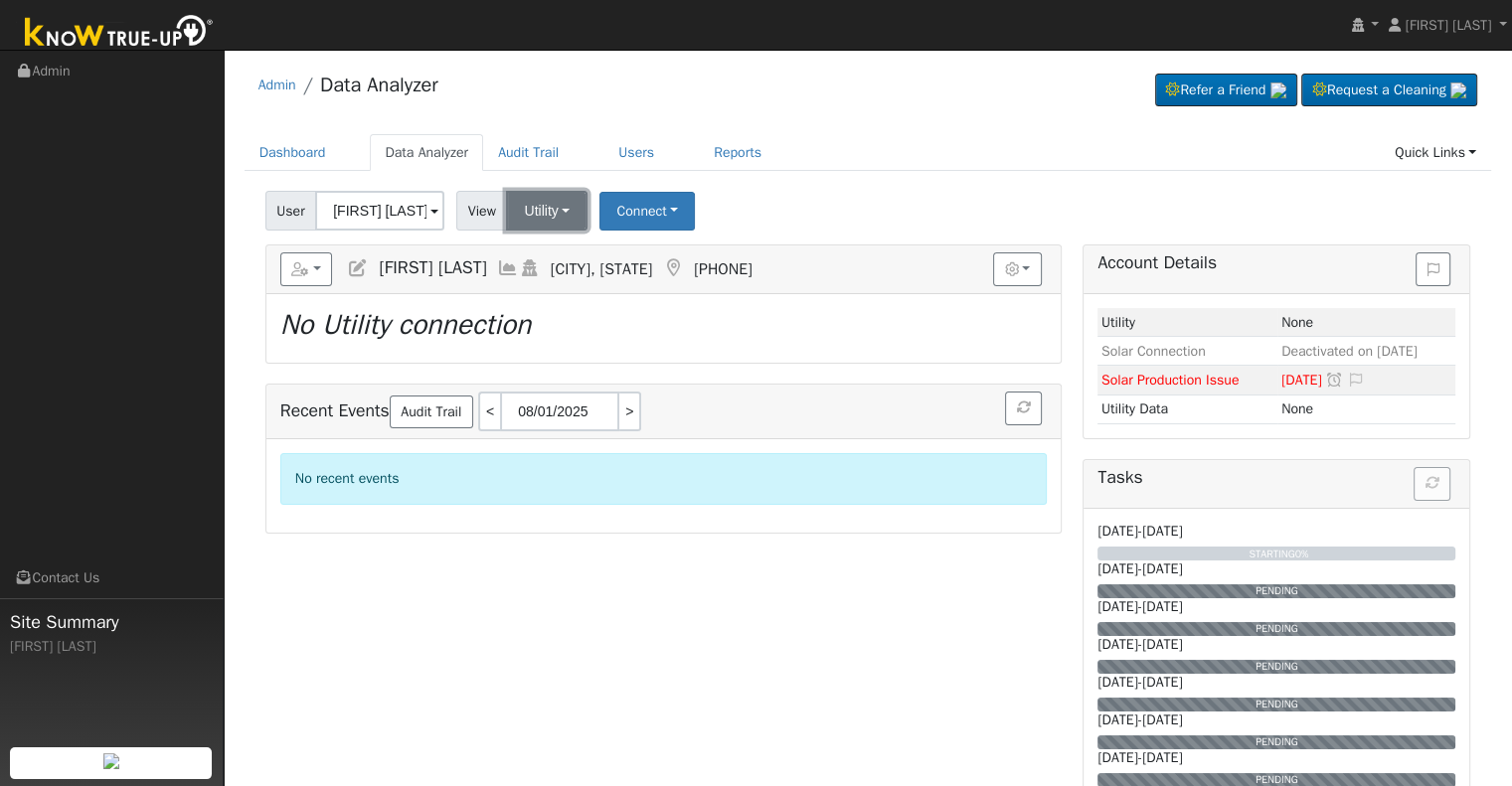 drag, startPoint x: 528, startPoint y: 217, endPoint x: 537, endPoint y: 224, distance: 11.401754 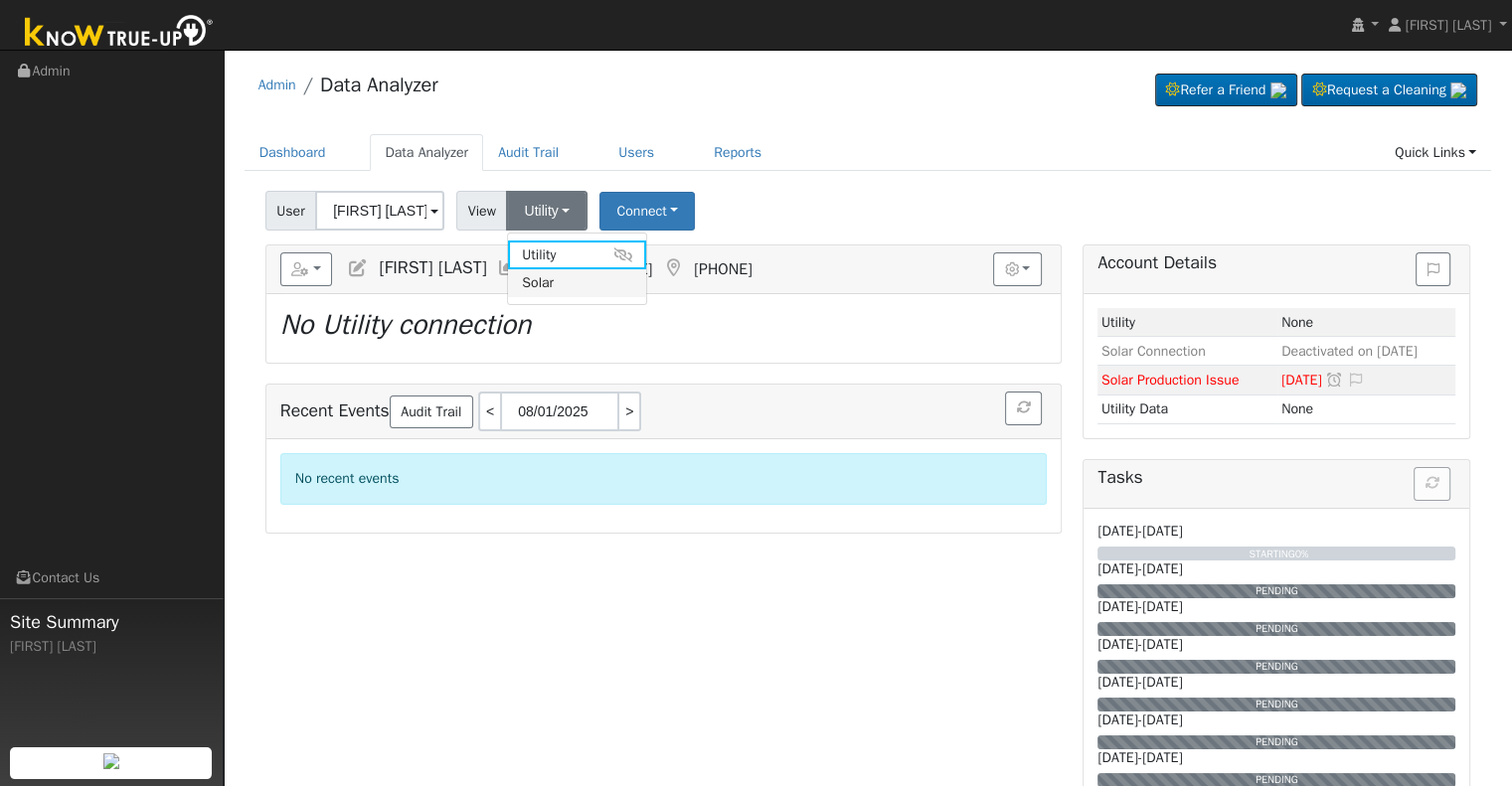 click on "Solar" at bounding box center (577, 283) 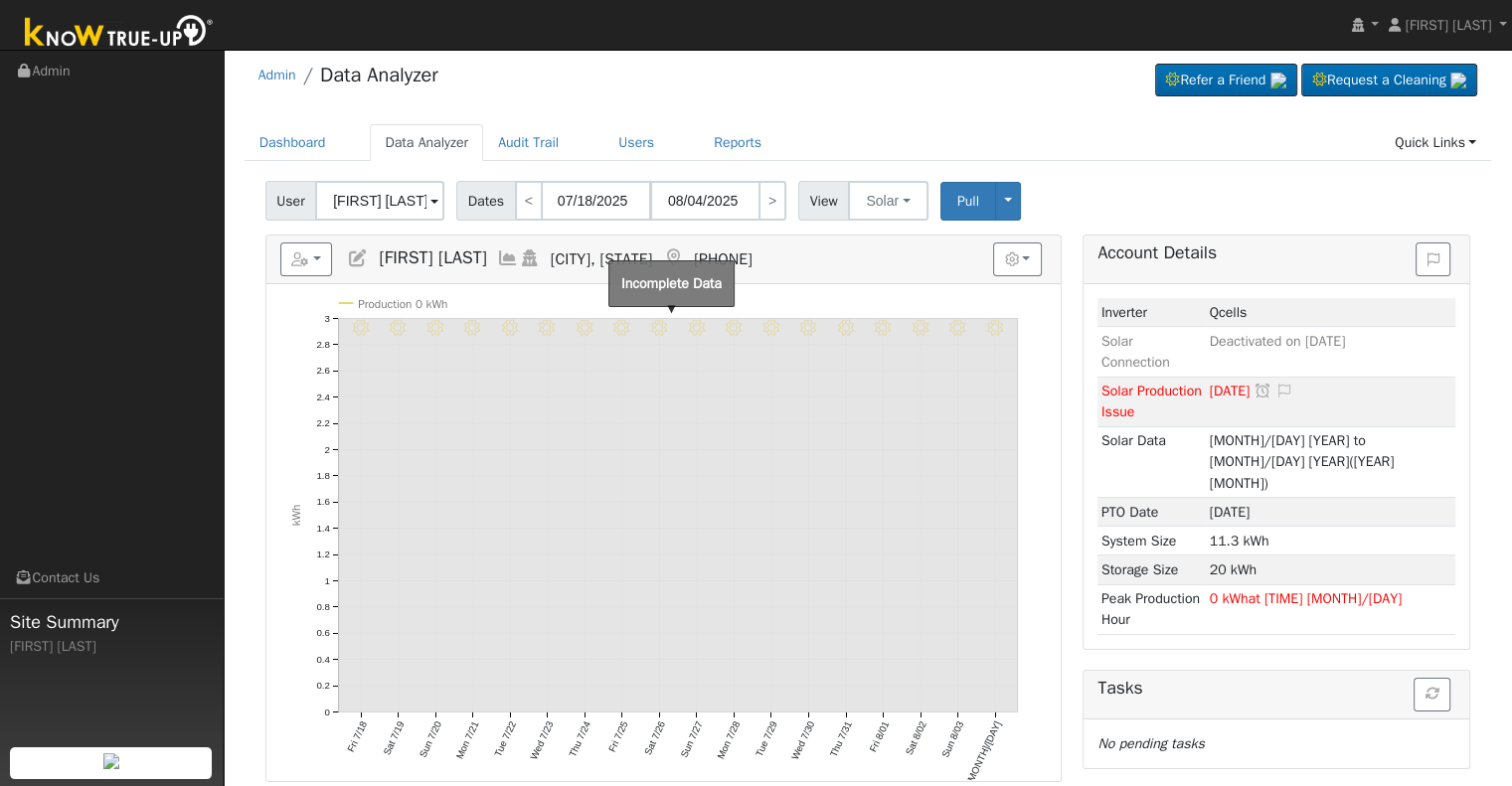 scroll, scrollTop: 0, scrollLeft: 0, axis: both 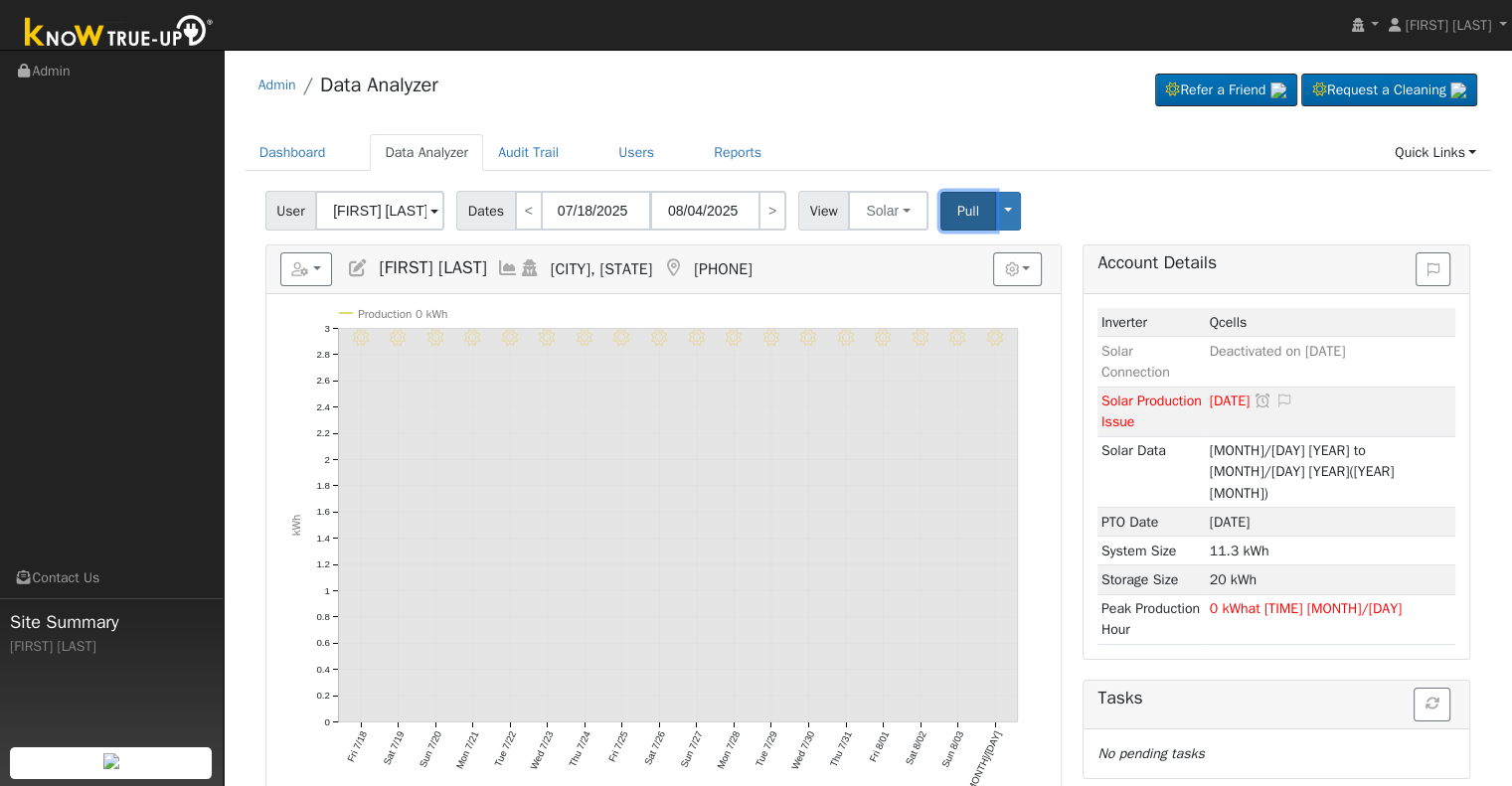 click on "Pull" at bounding box center (968, 211) 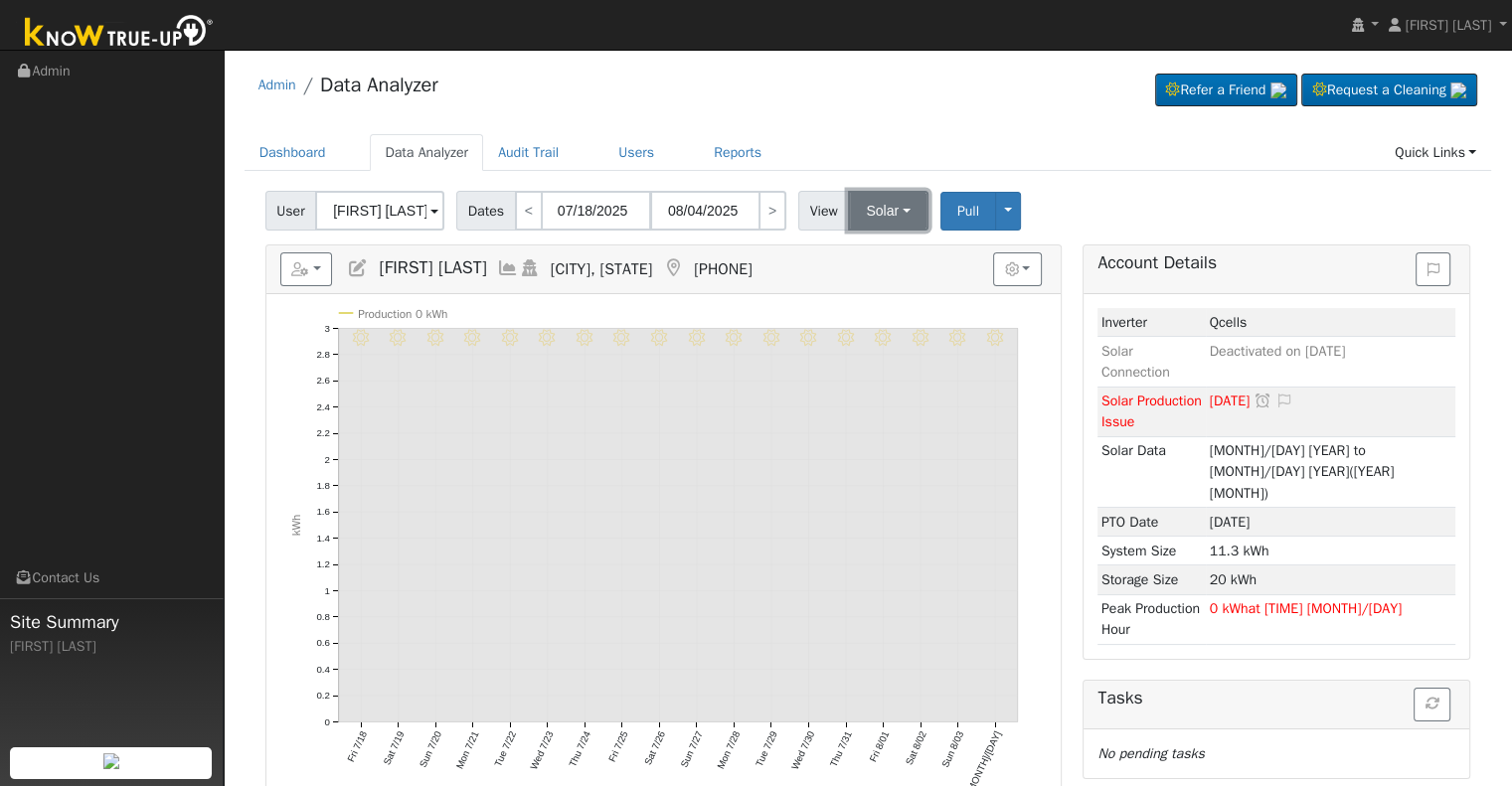 click on "Solar" at bounding box center (888, 211) 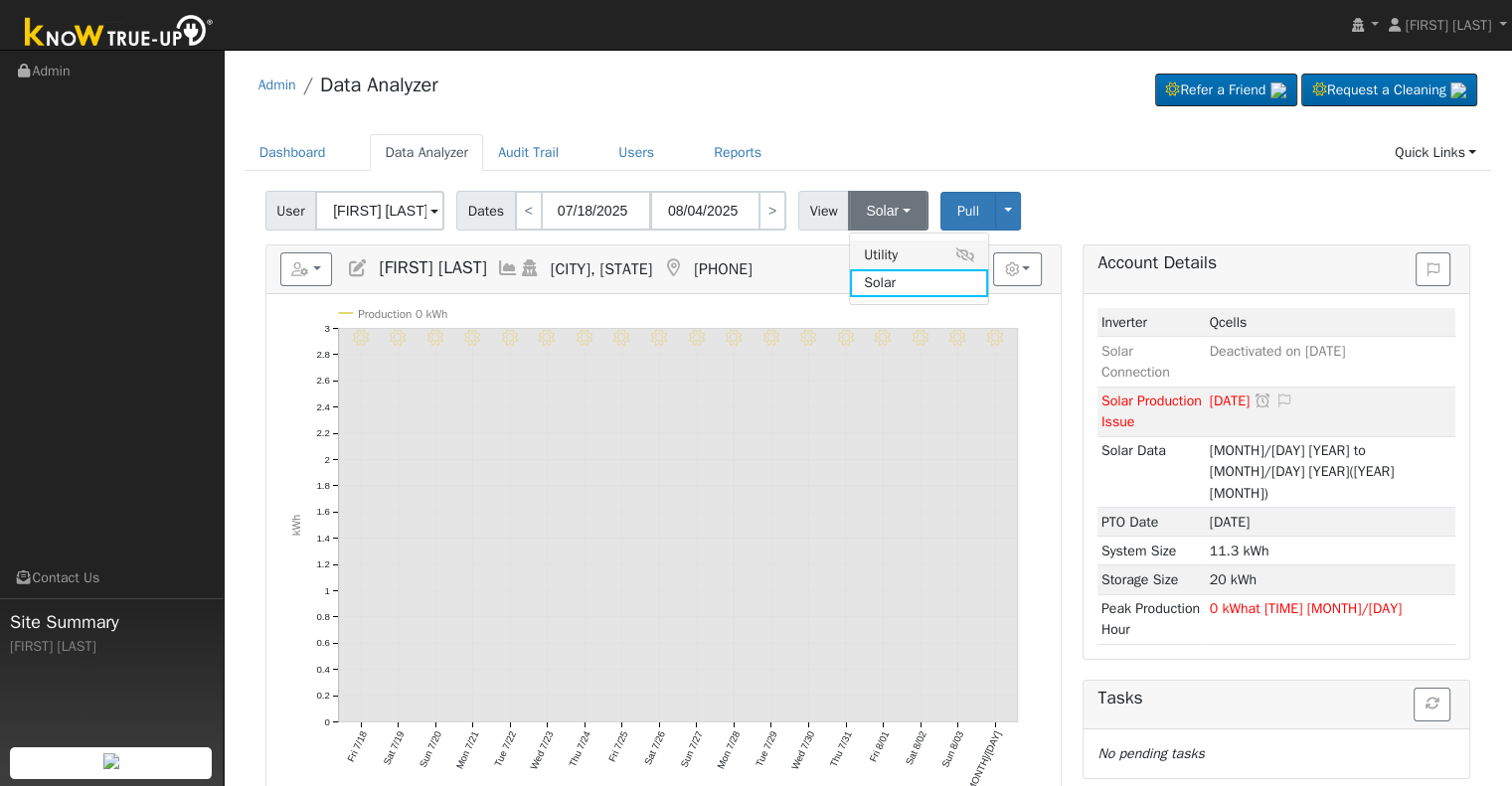 click on "Utility" at bounding box center [919, 254] 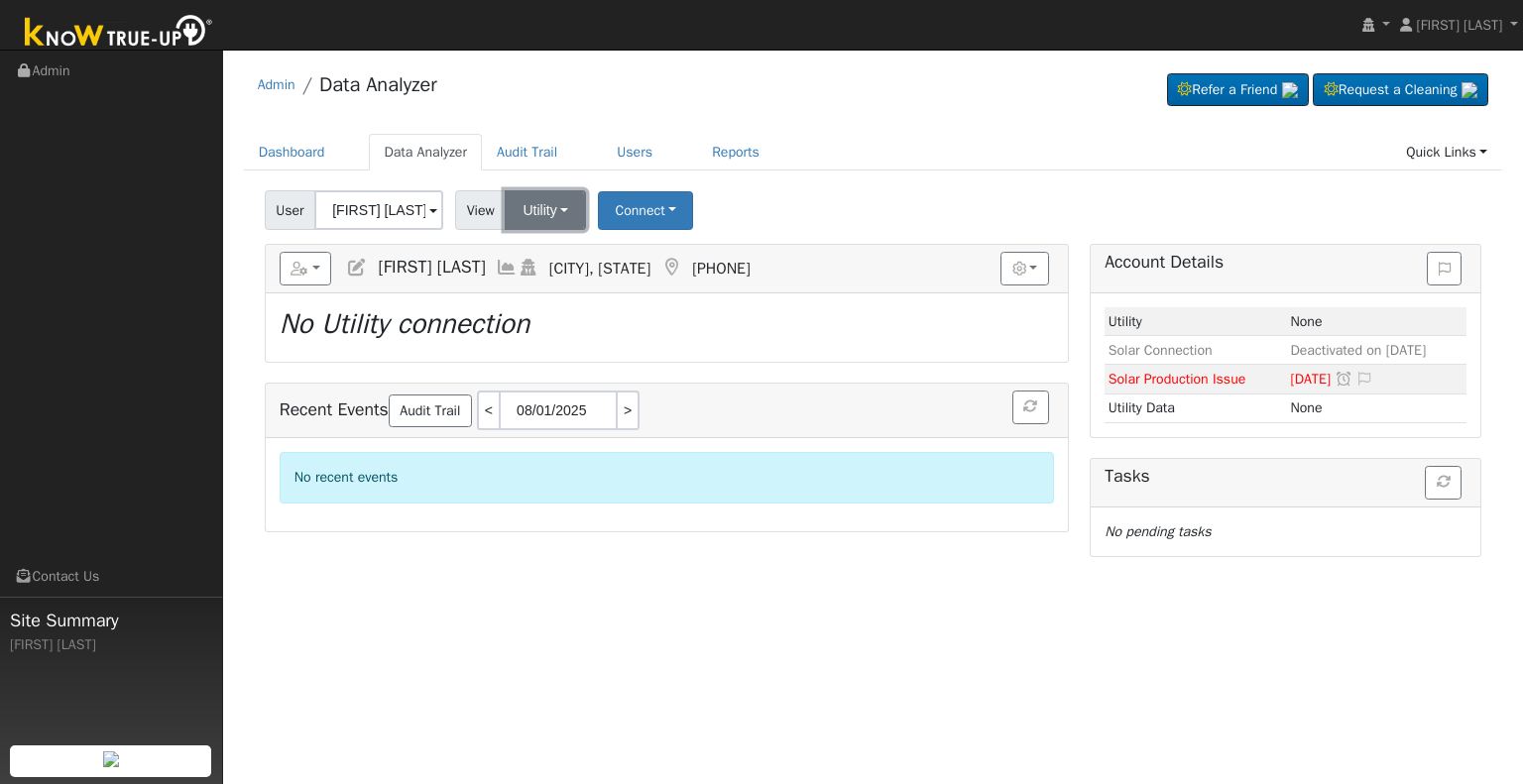 click on "Utility" at bounding box center (545, 210) 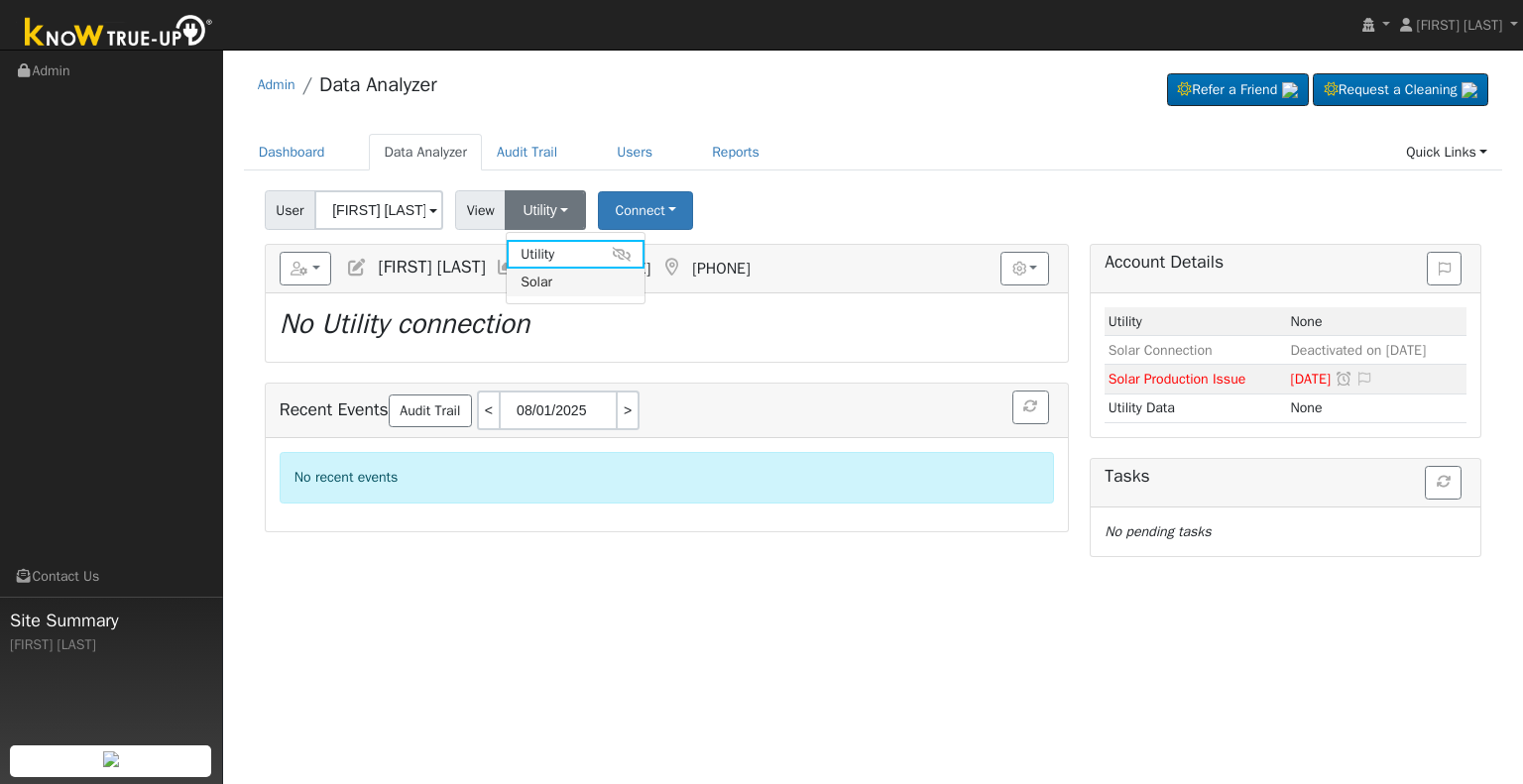 click on "Solar" at bounding box center (575, 282) 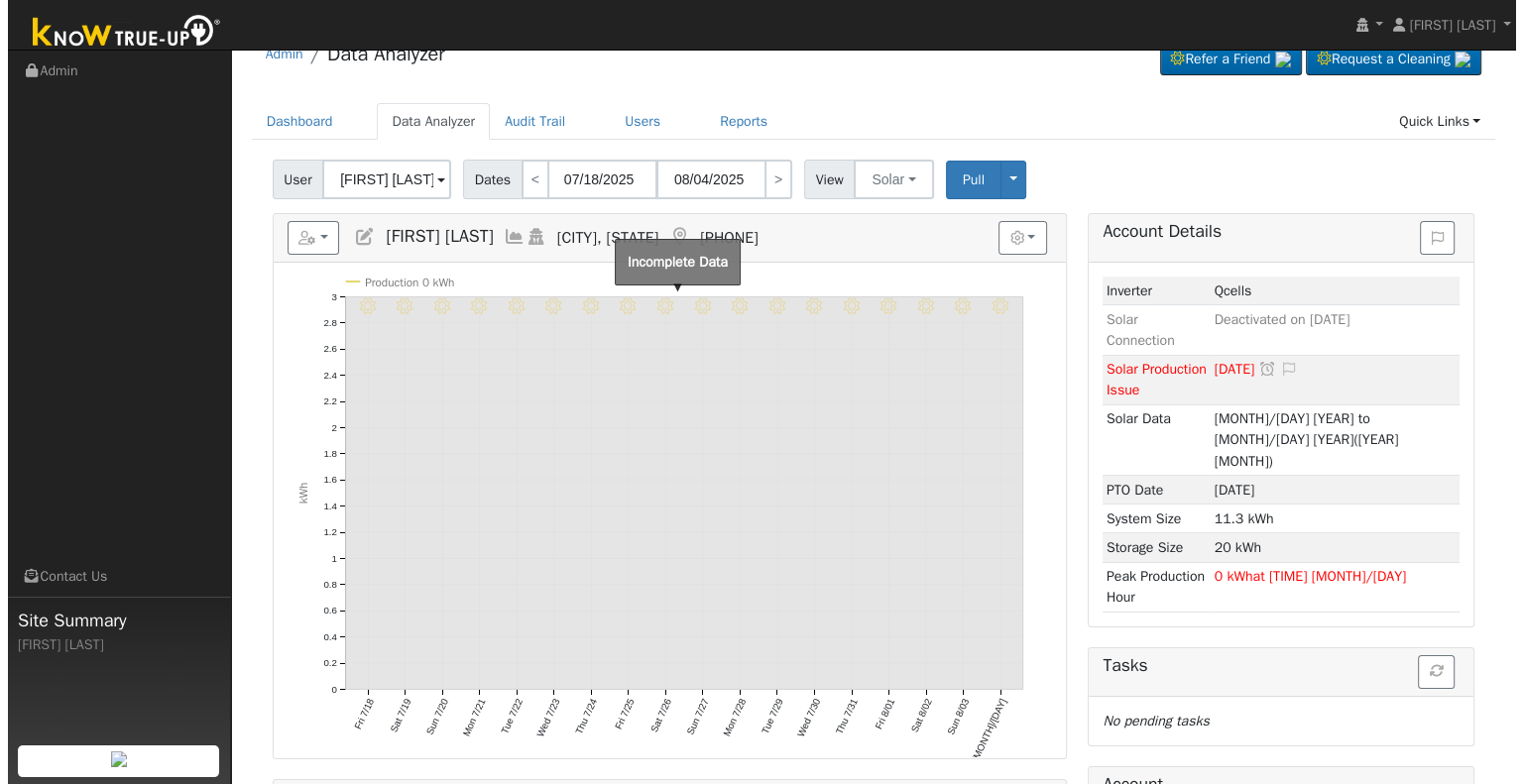scroll, scrollTop: 0, scrollLeft: 0, axis: both 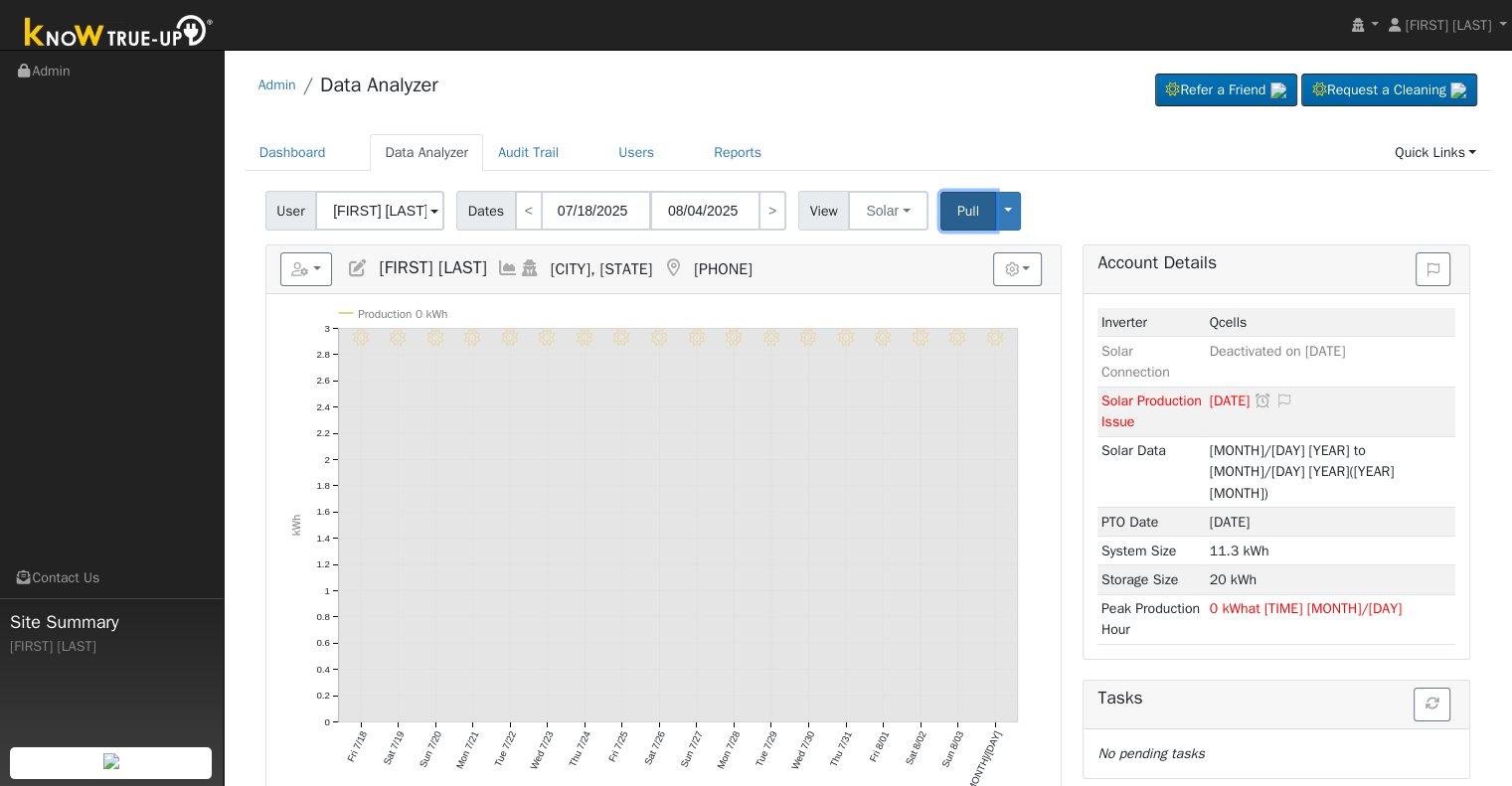 click on "Pull" at bounding box center (968, 211) 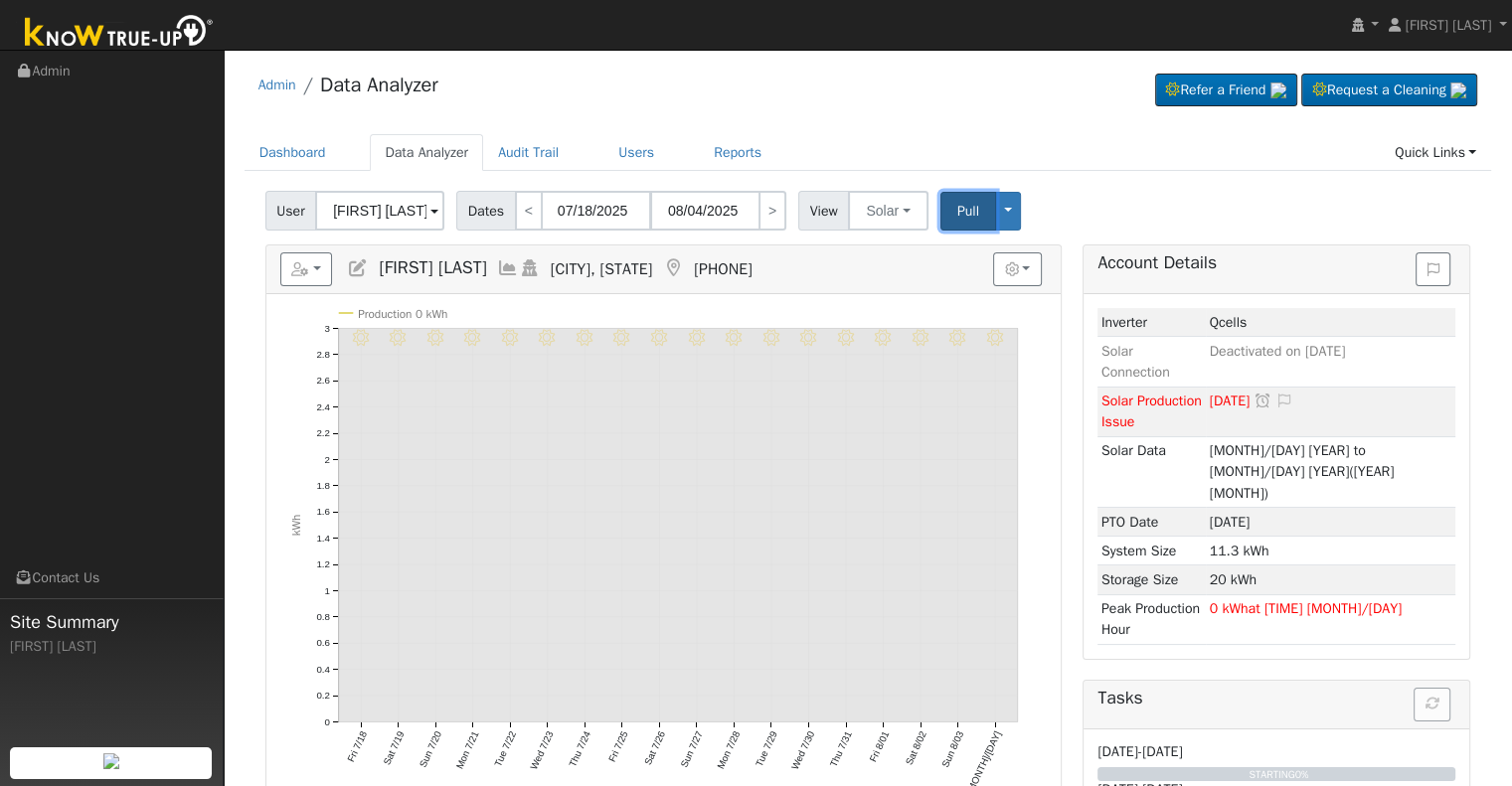 click on "Pull" at bounding box center (968, 211) 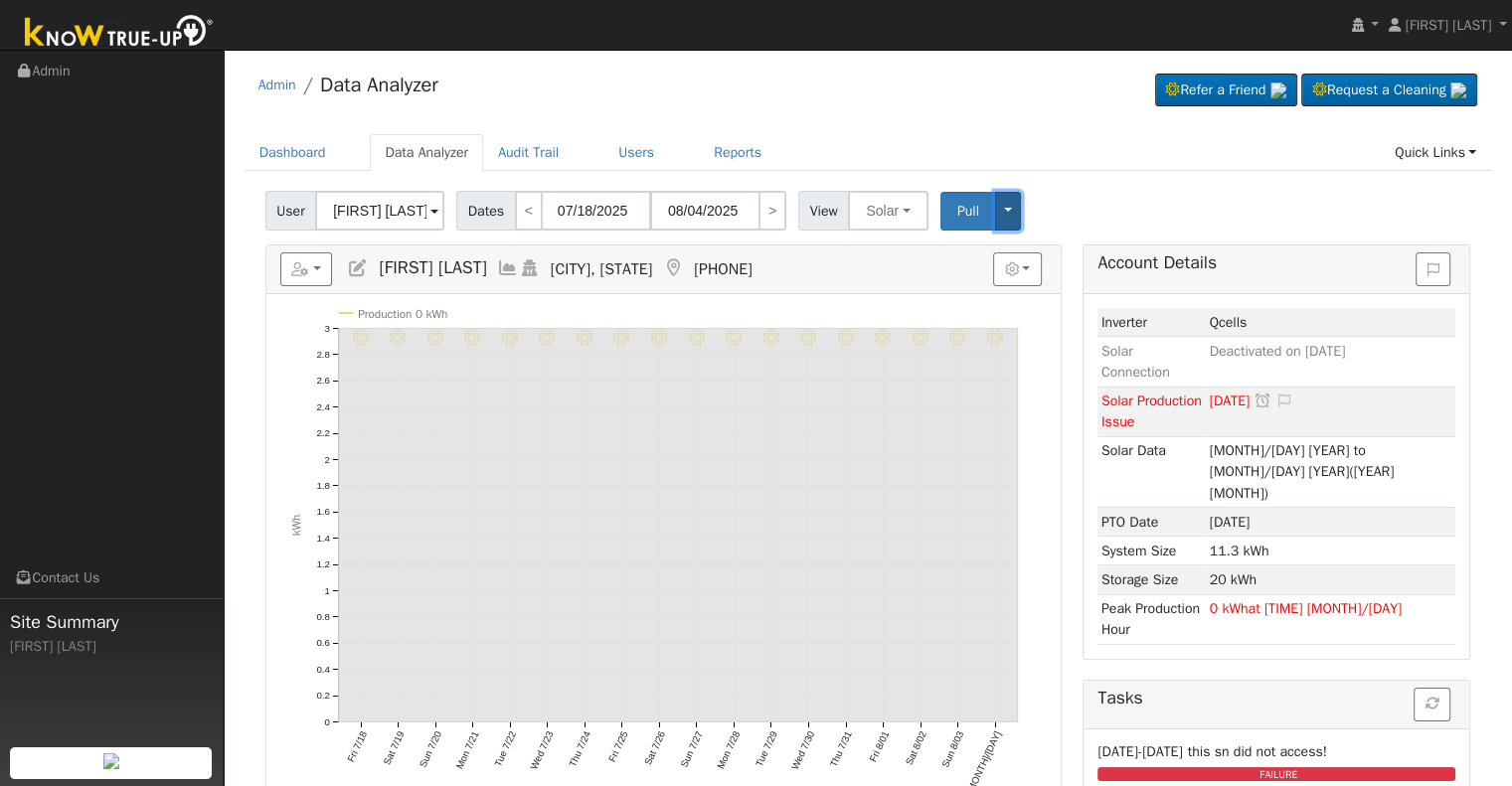 click on "Toggle Dropdown" at bounding box center [1008, 211] 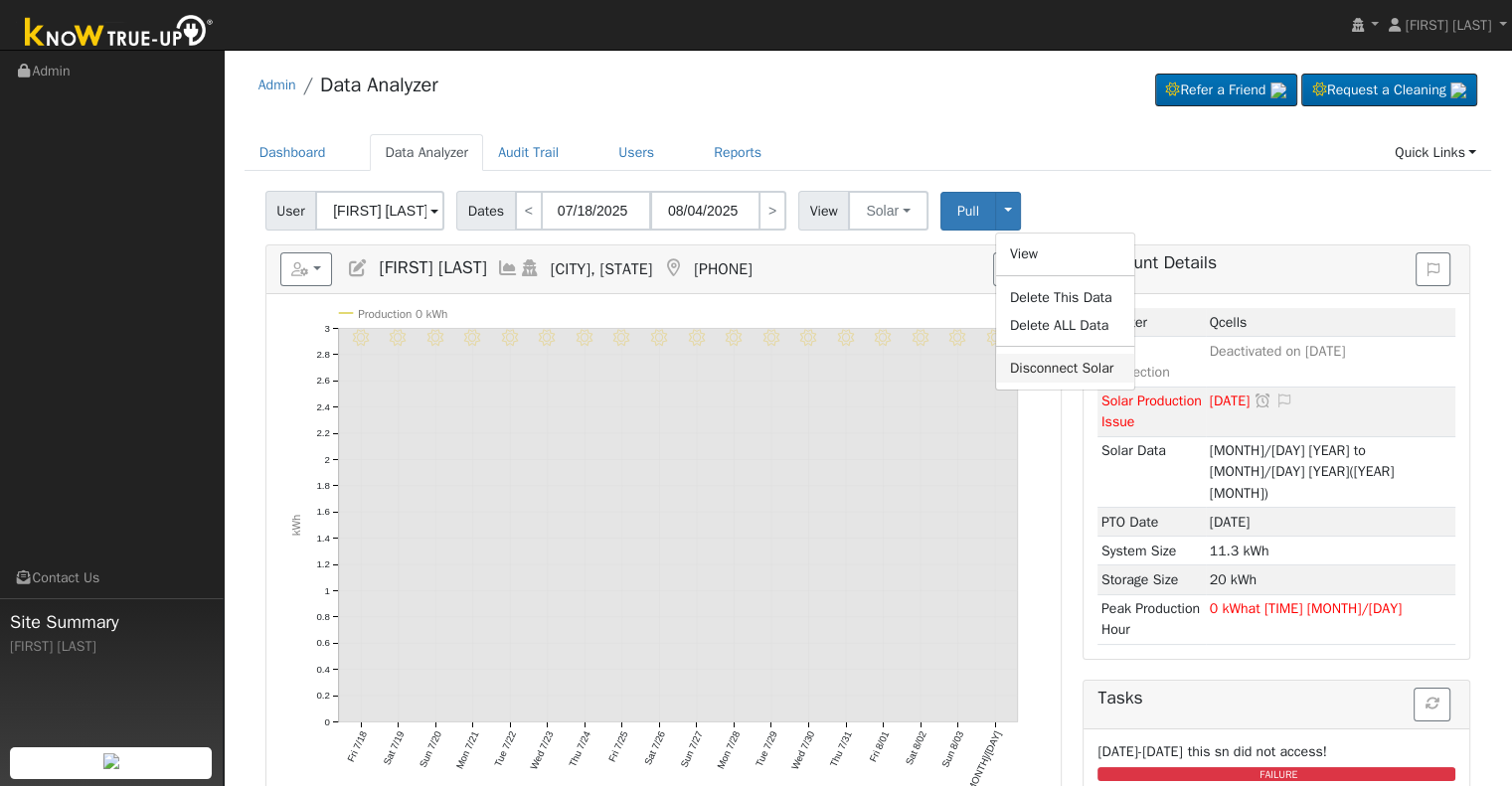 click on "Disconnect Solar" at bounding box center (1065, 368) 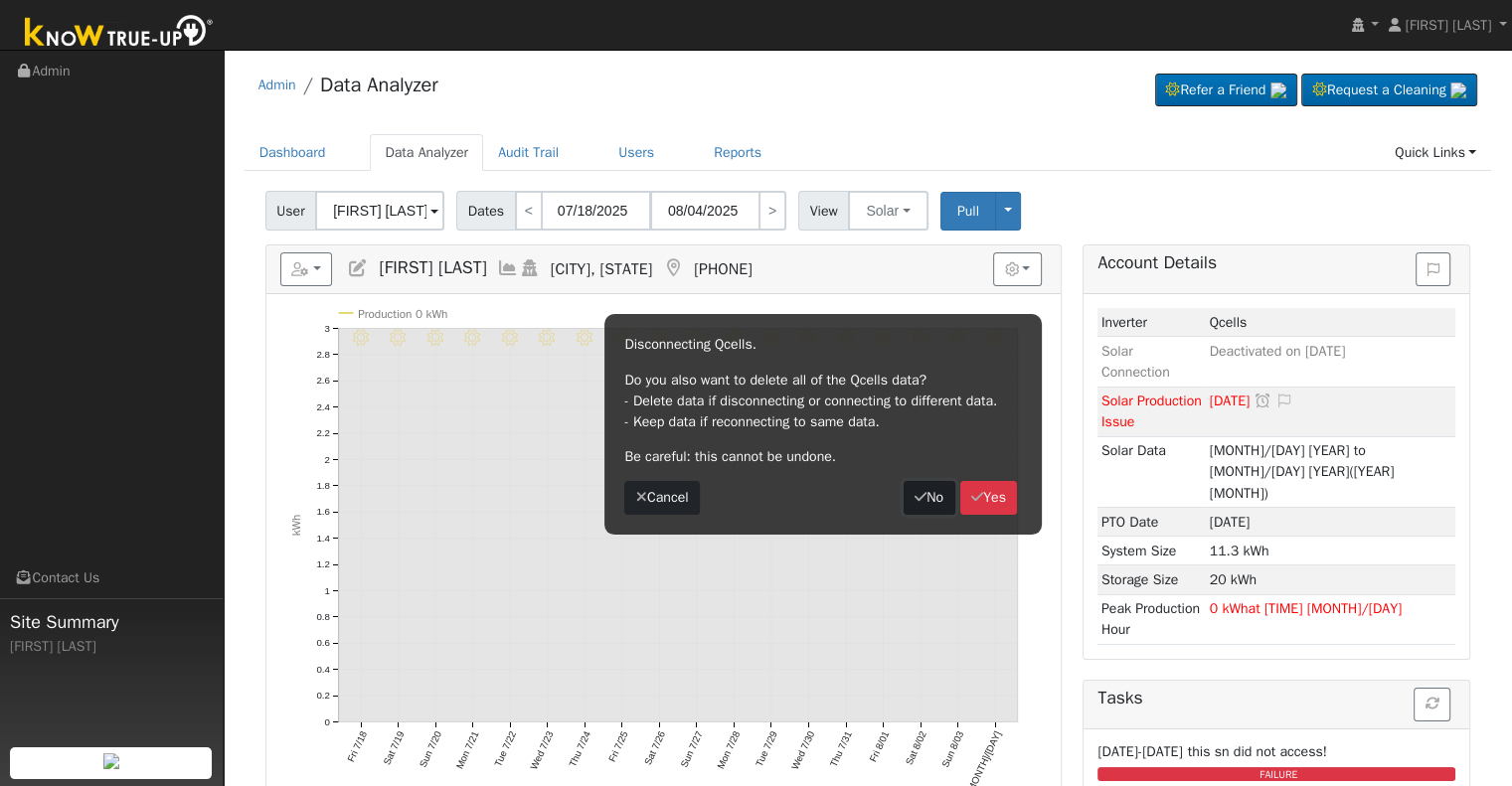 click at bounding box center [921, 497] 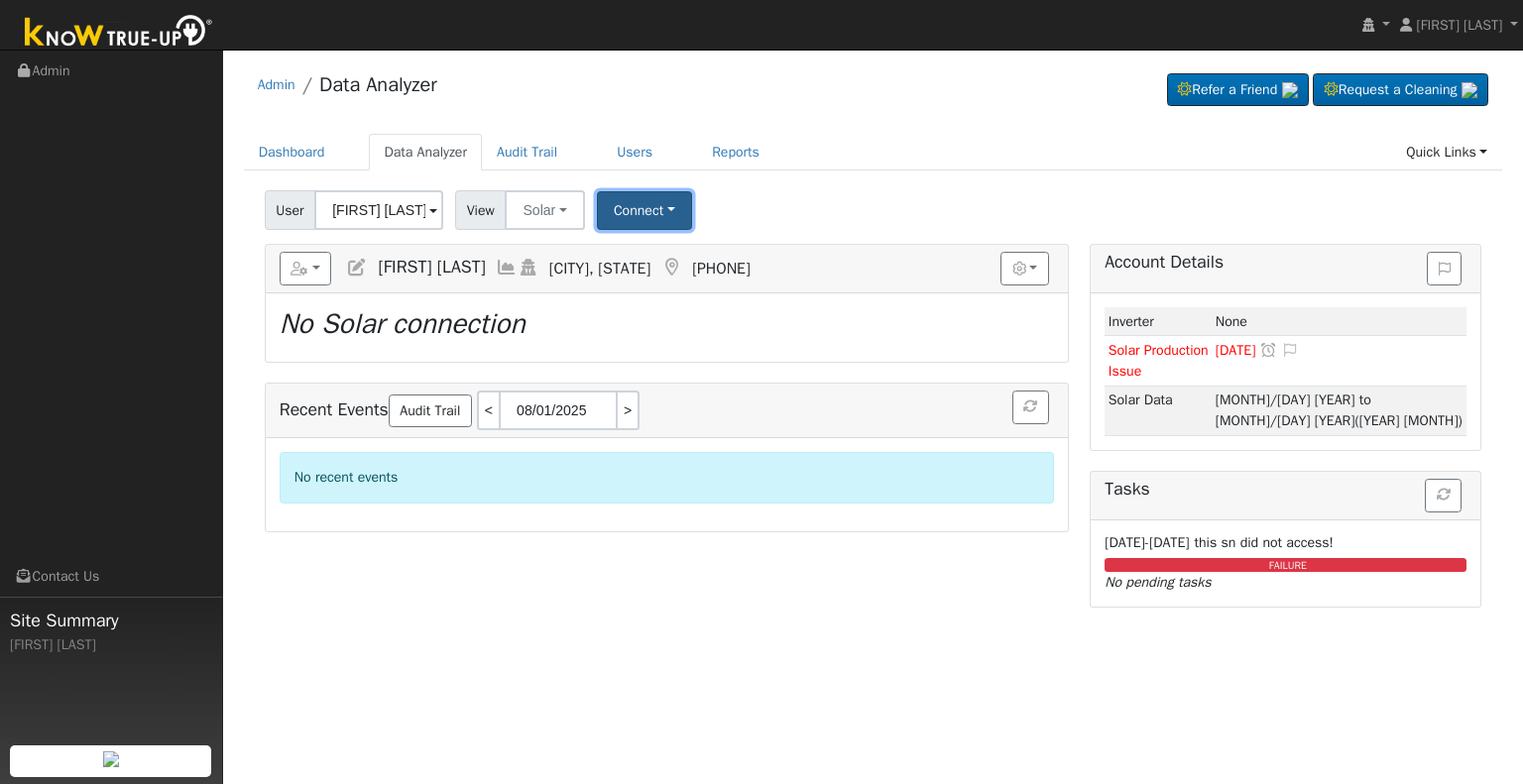 click on "Connect" at bounding box center [644, 210] 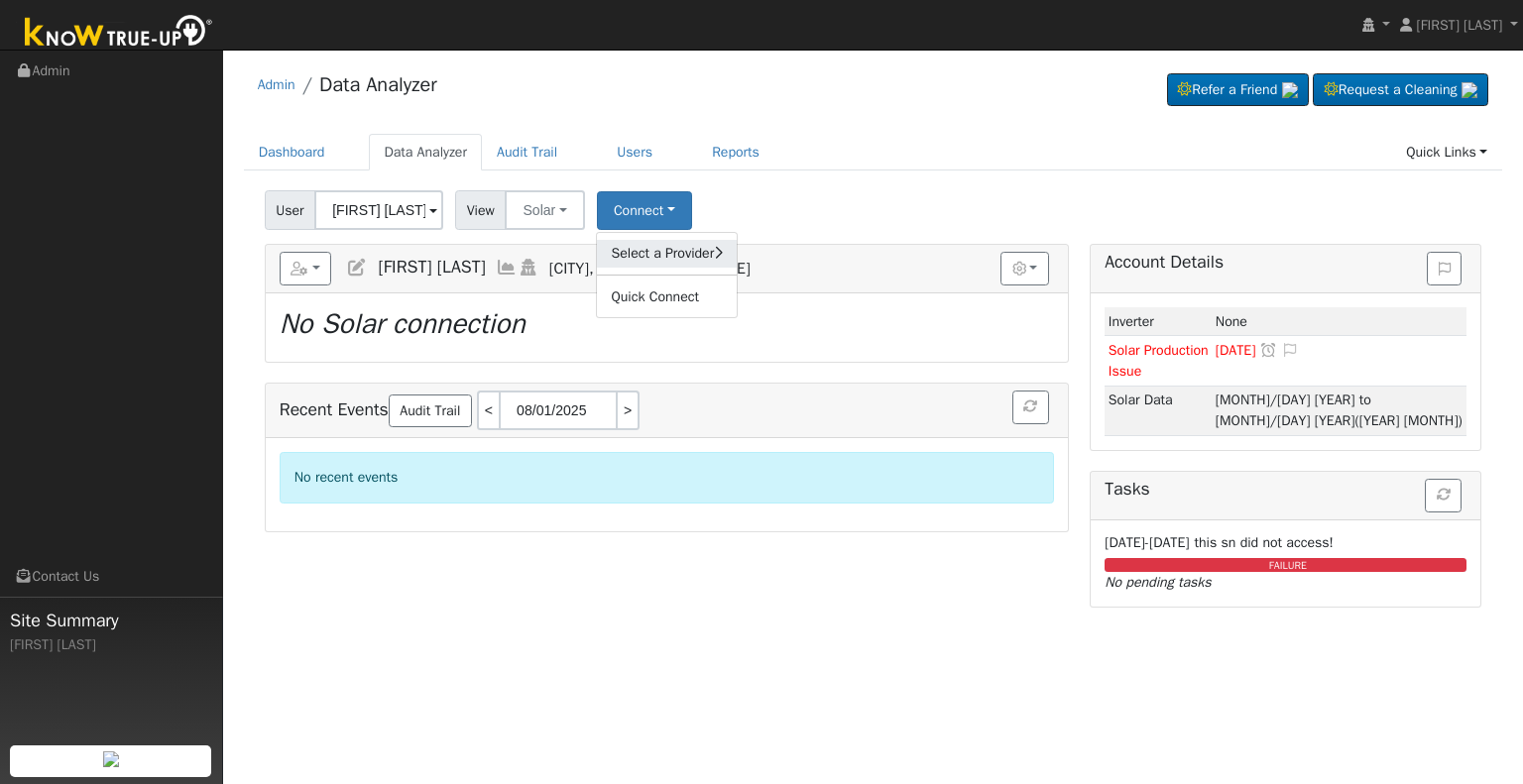 click on "Select a Provider" 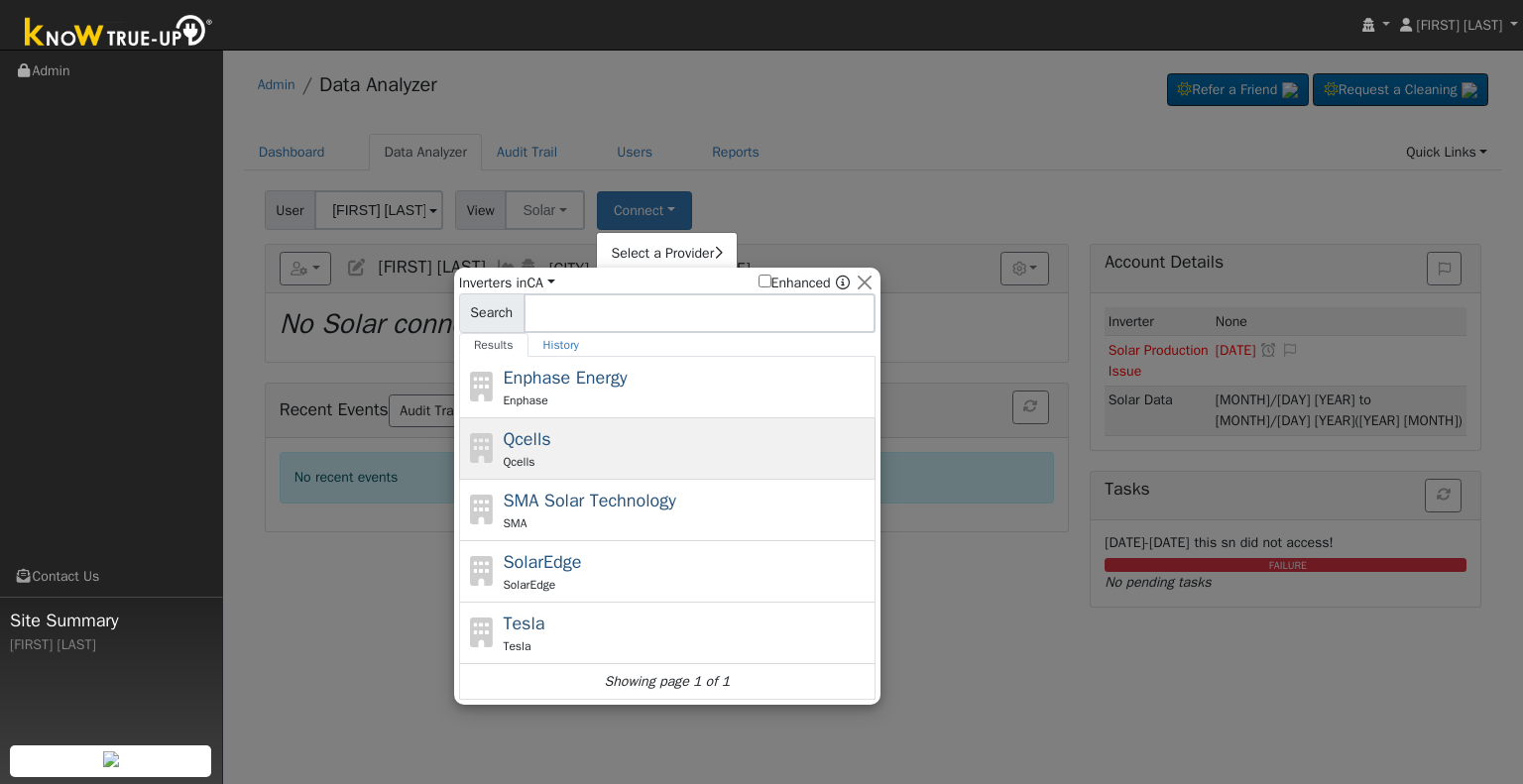 click on "Qcells Qcells" at bounding box center (686, 448) 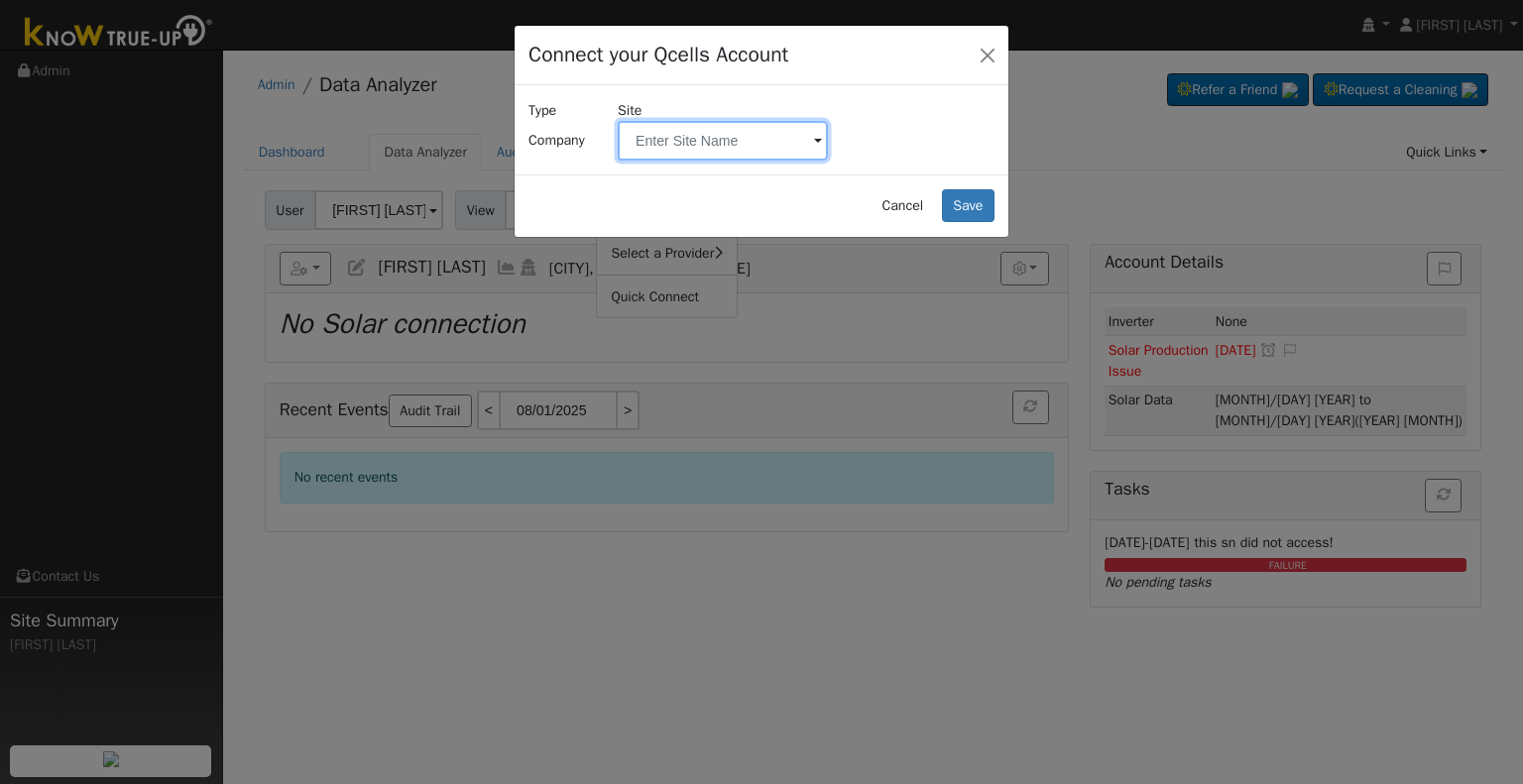click at bounding box center (723, 141) 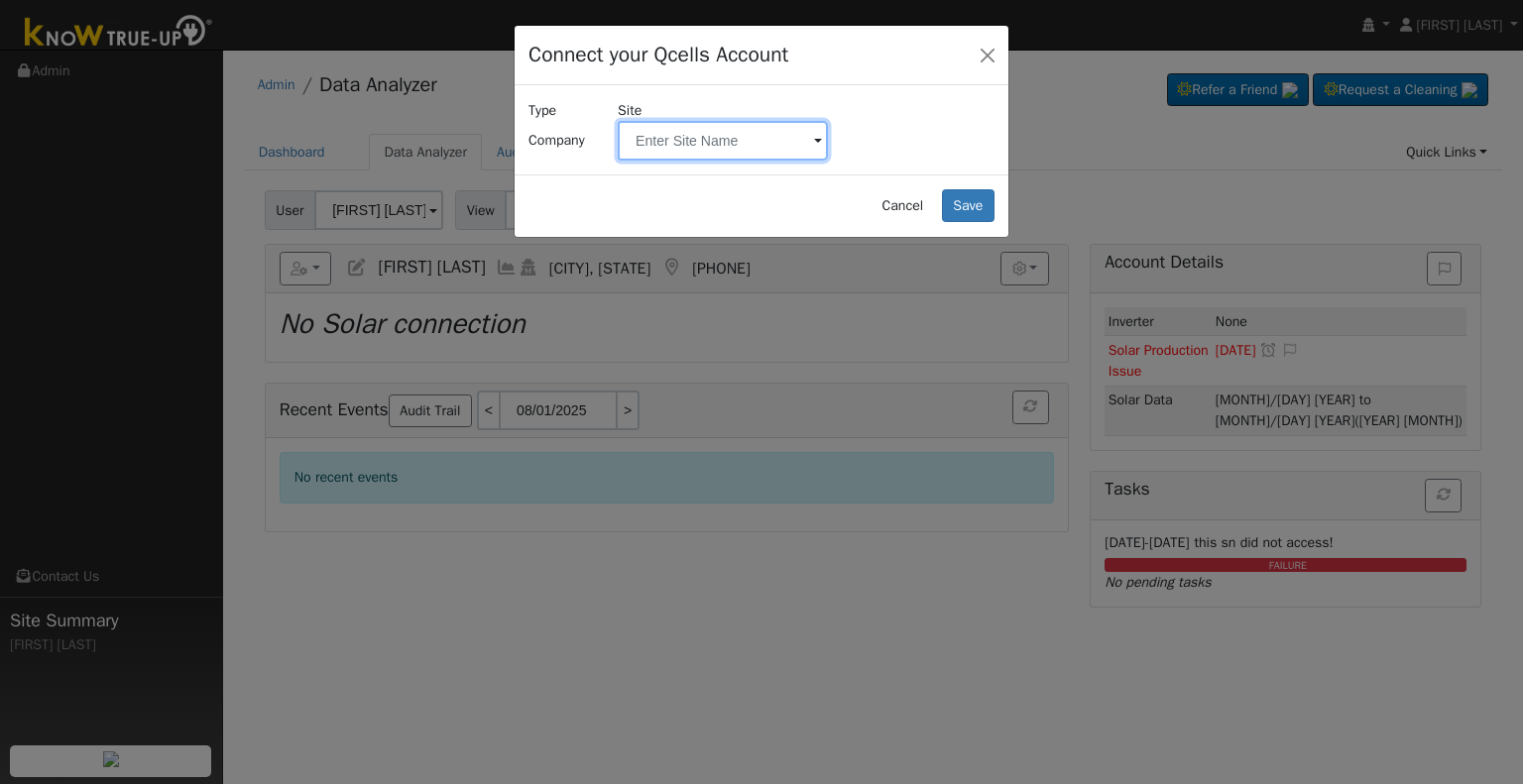 paste on "[LAST], [FIRST]" 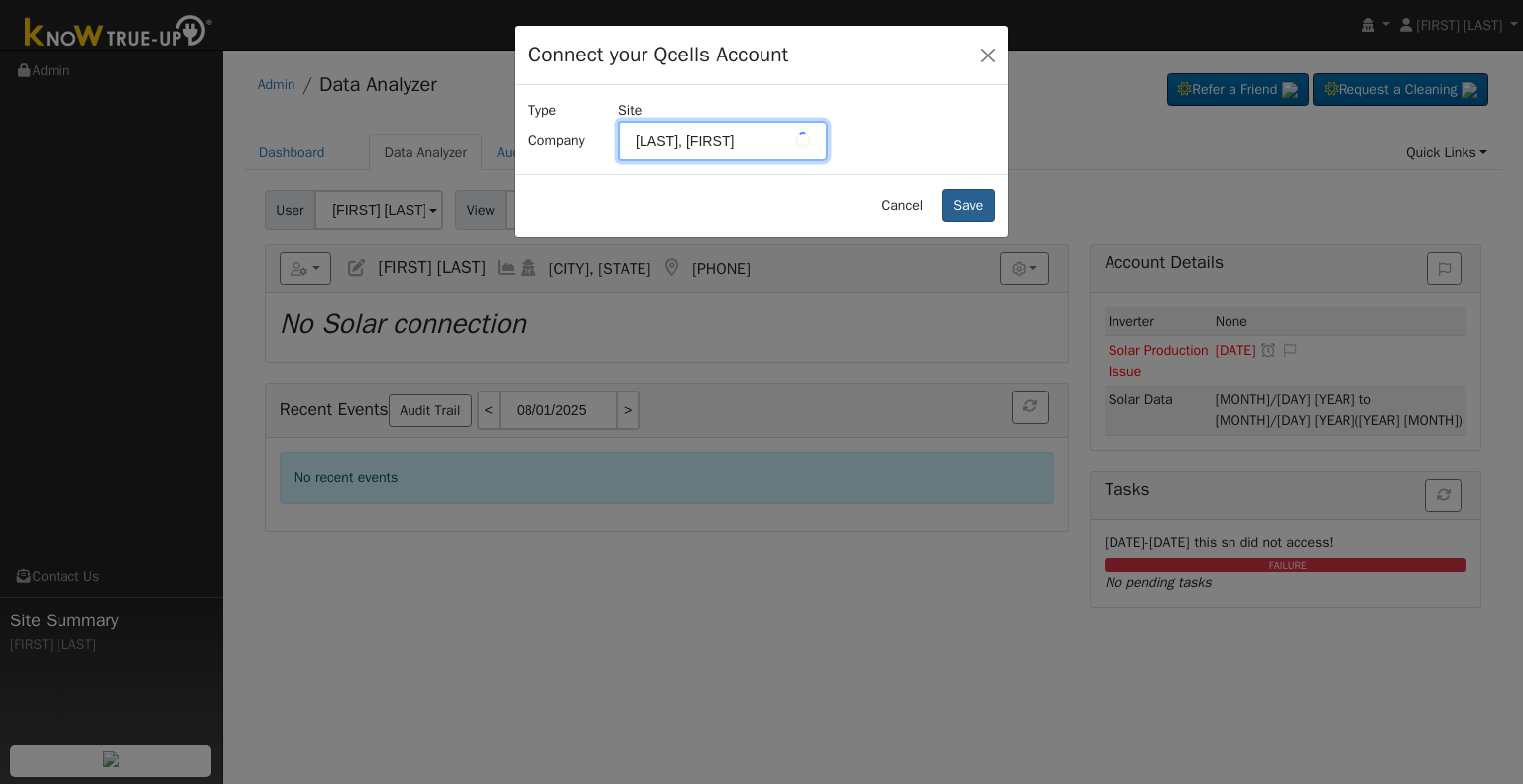 type on "[LAST], [FIRST]" 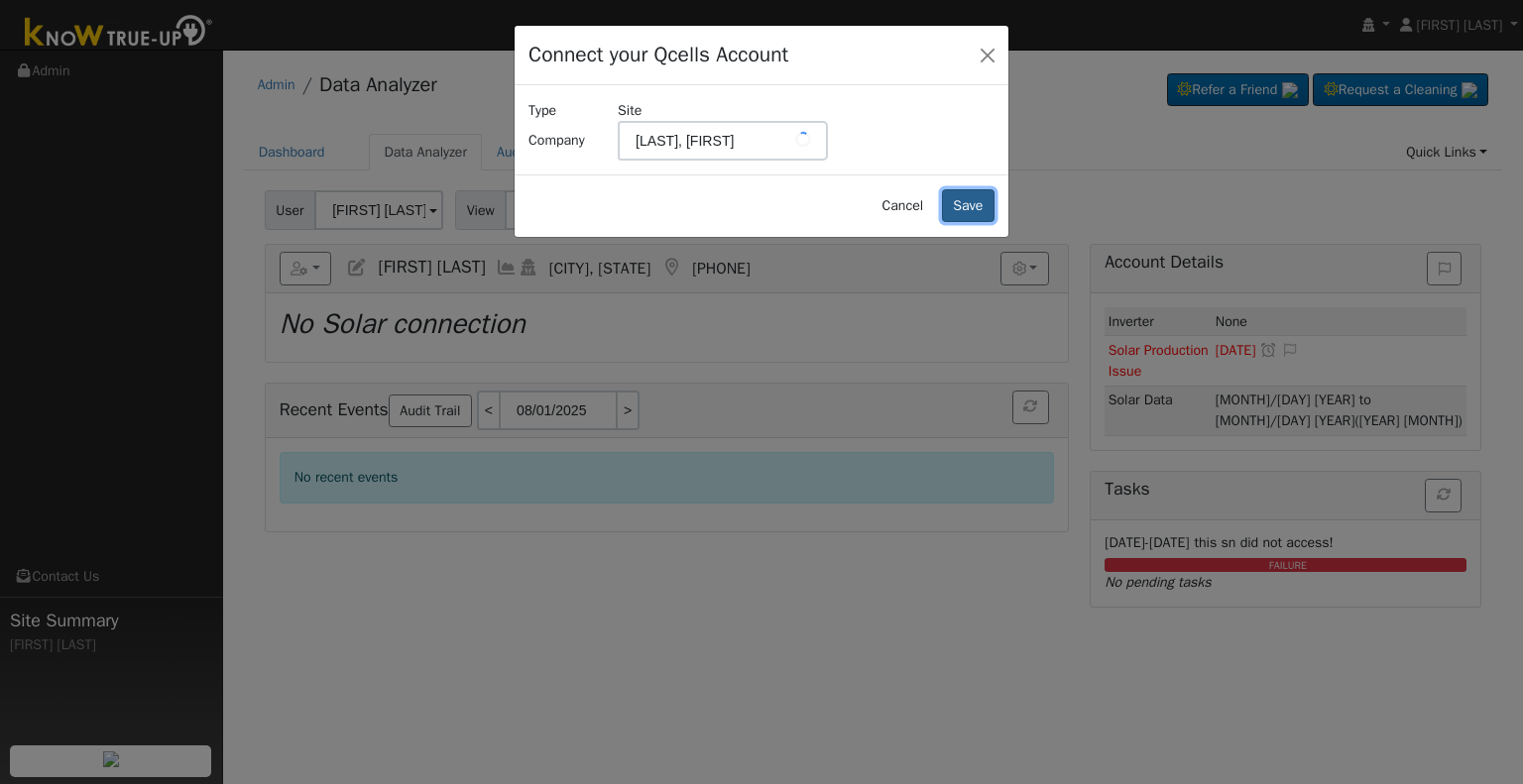click on "Save" at bounding box center (968, 206) 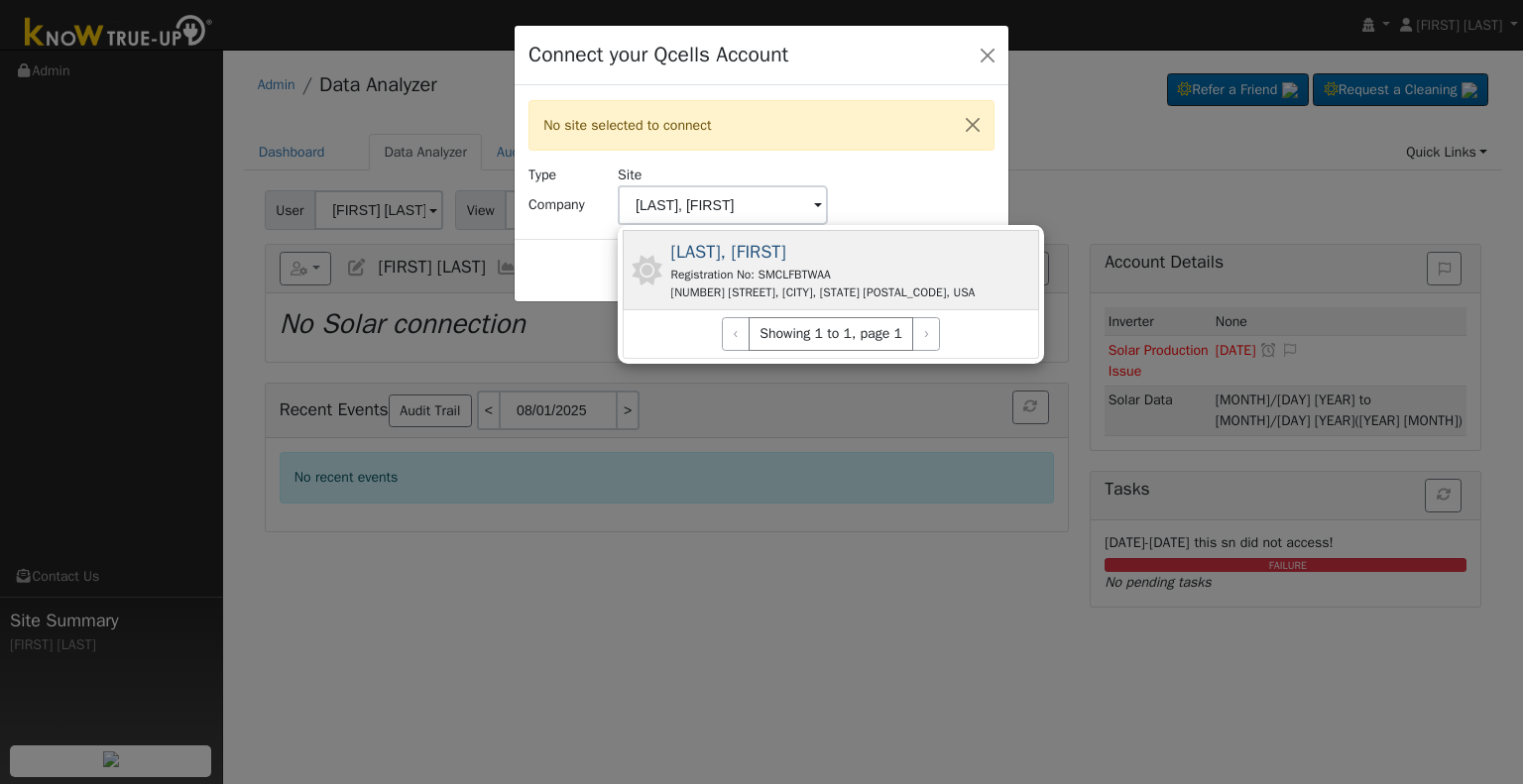 click on "[LAST], [FIRST]" at bounding box center (729, 252) 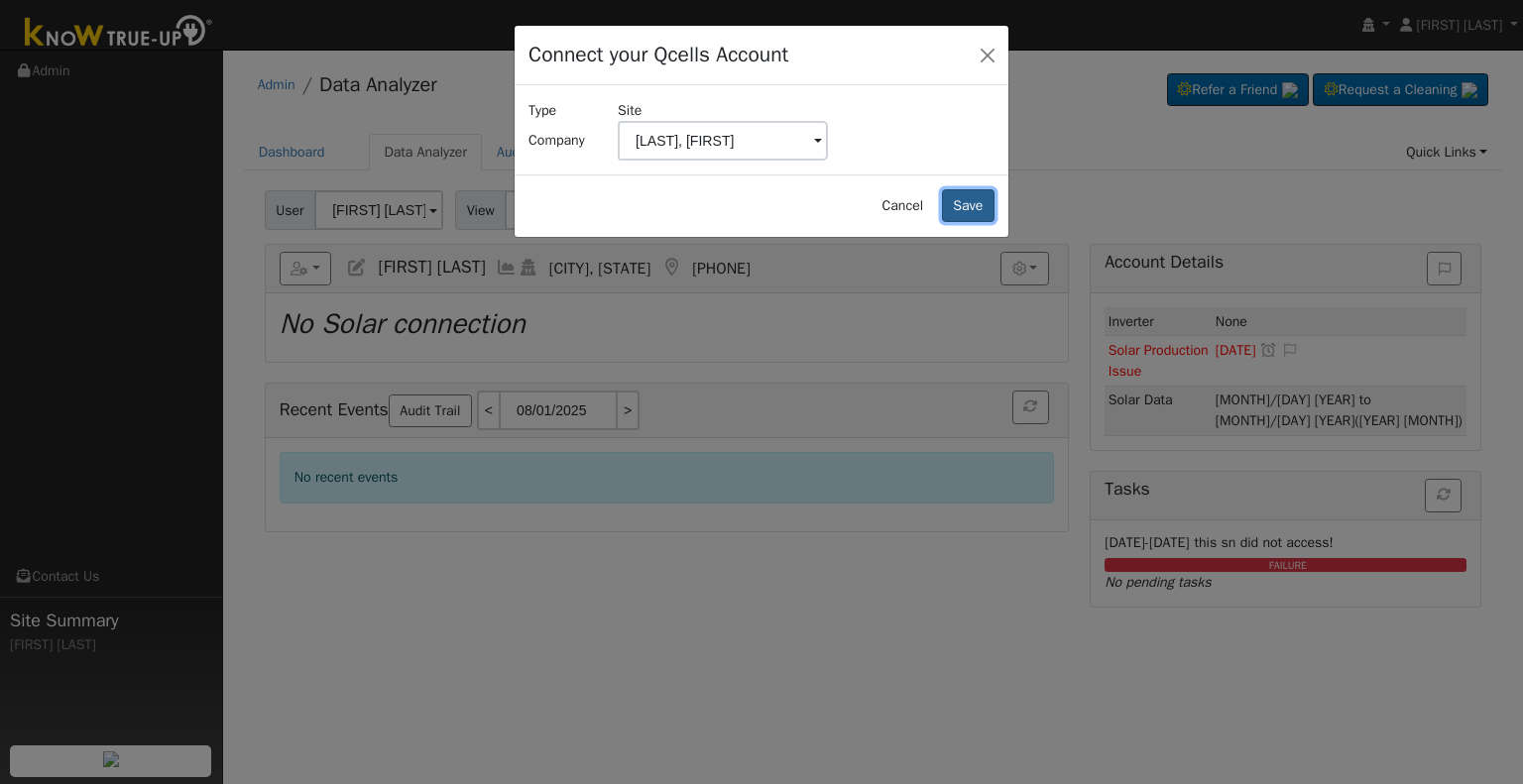 click on "Save" at bounding box center (968, 206) 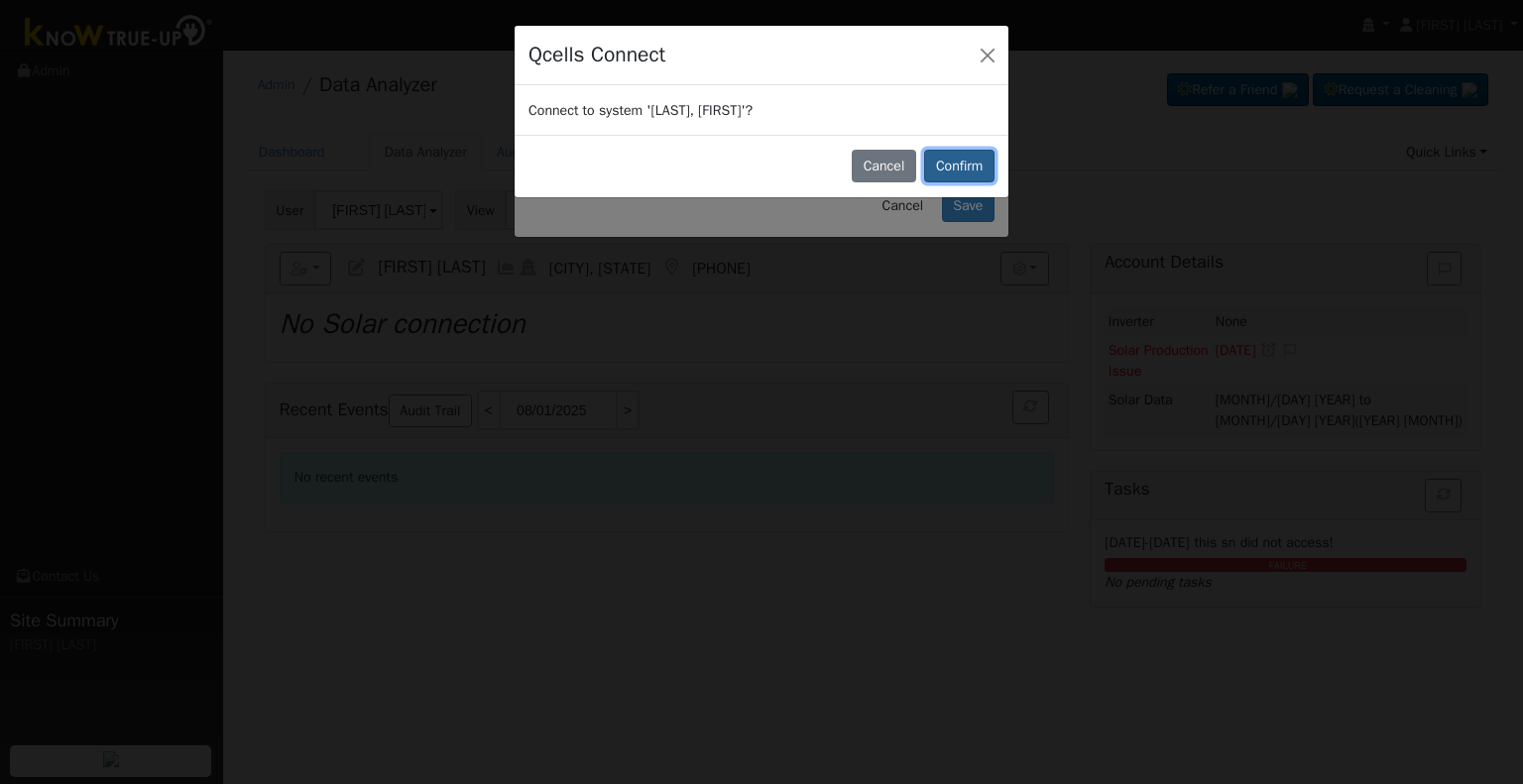 click on "Confirm" at bounding box center (959, 167) 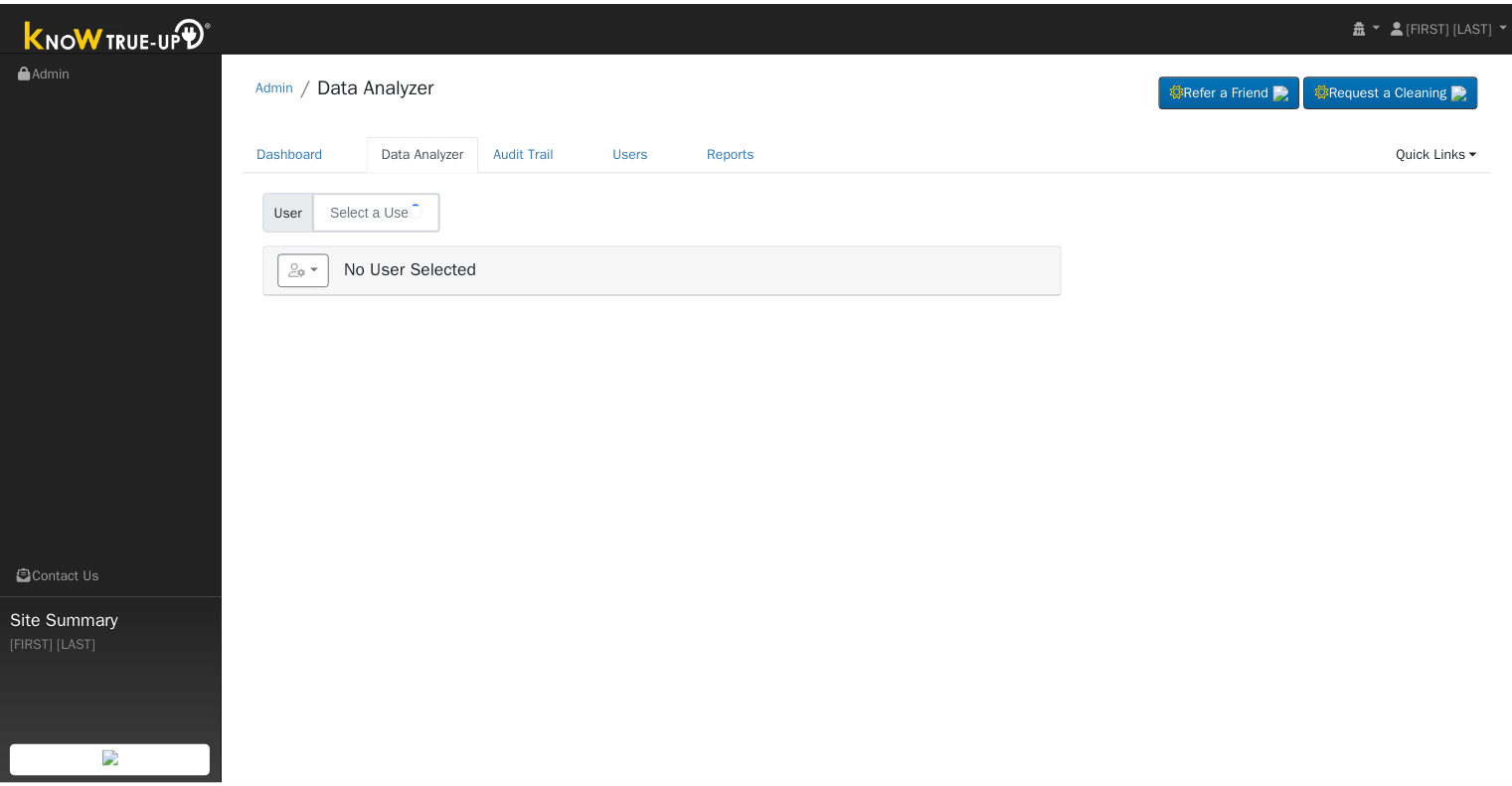 scroll, scrollTop: 0, scrollLeft: 0, axis: both 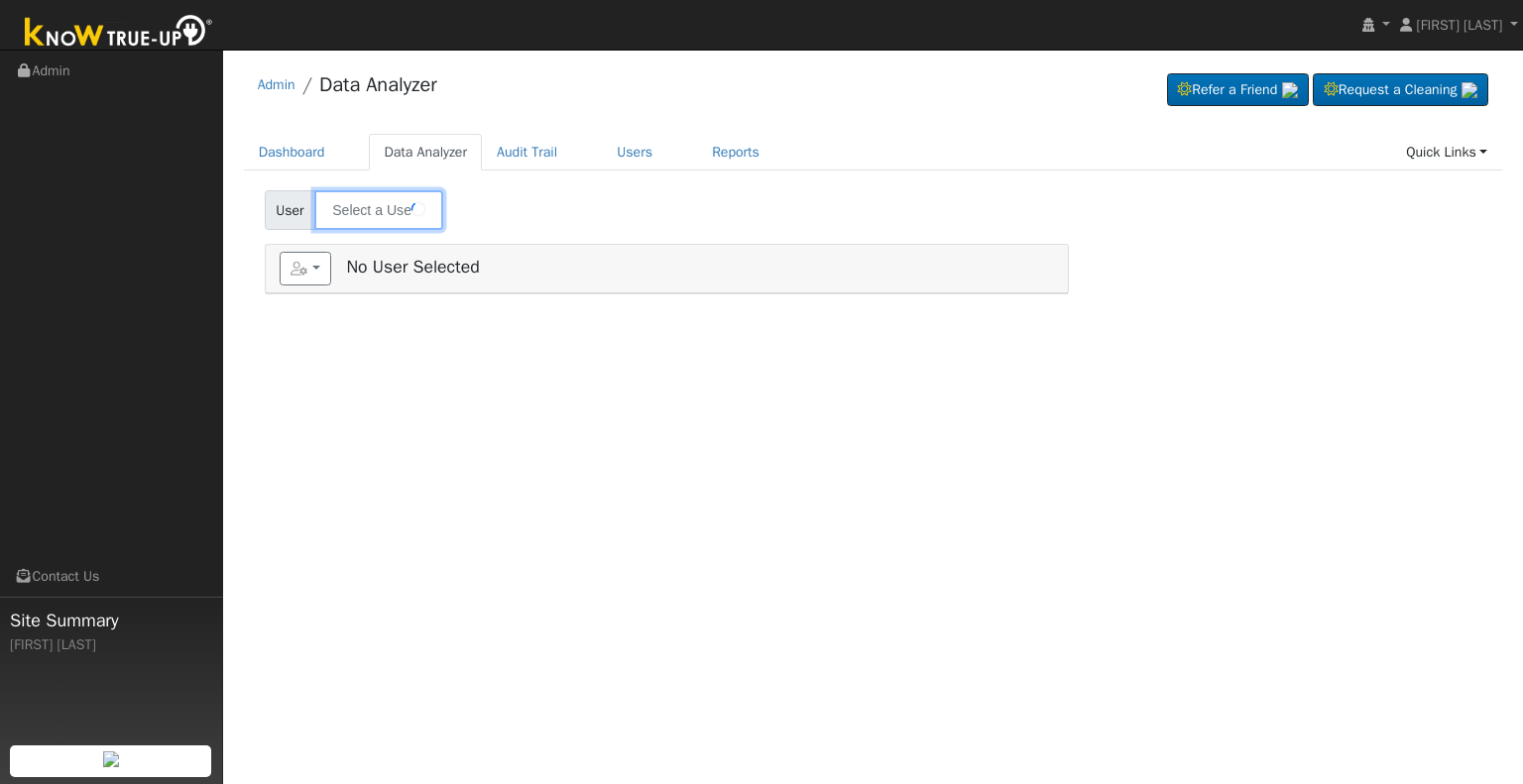 type on "[FIRST] [LAST]" 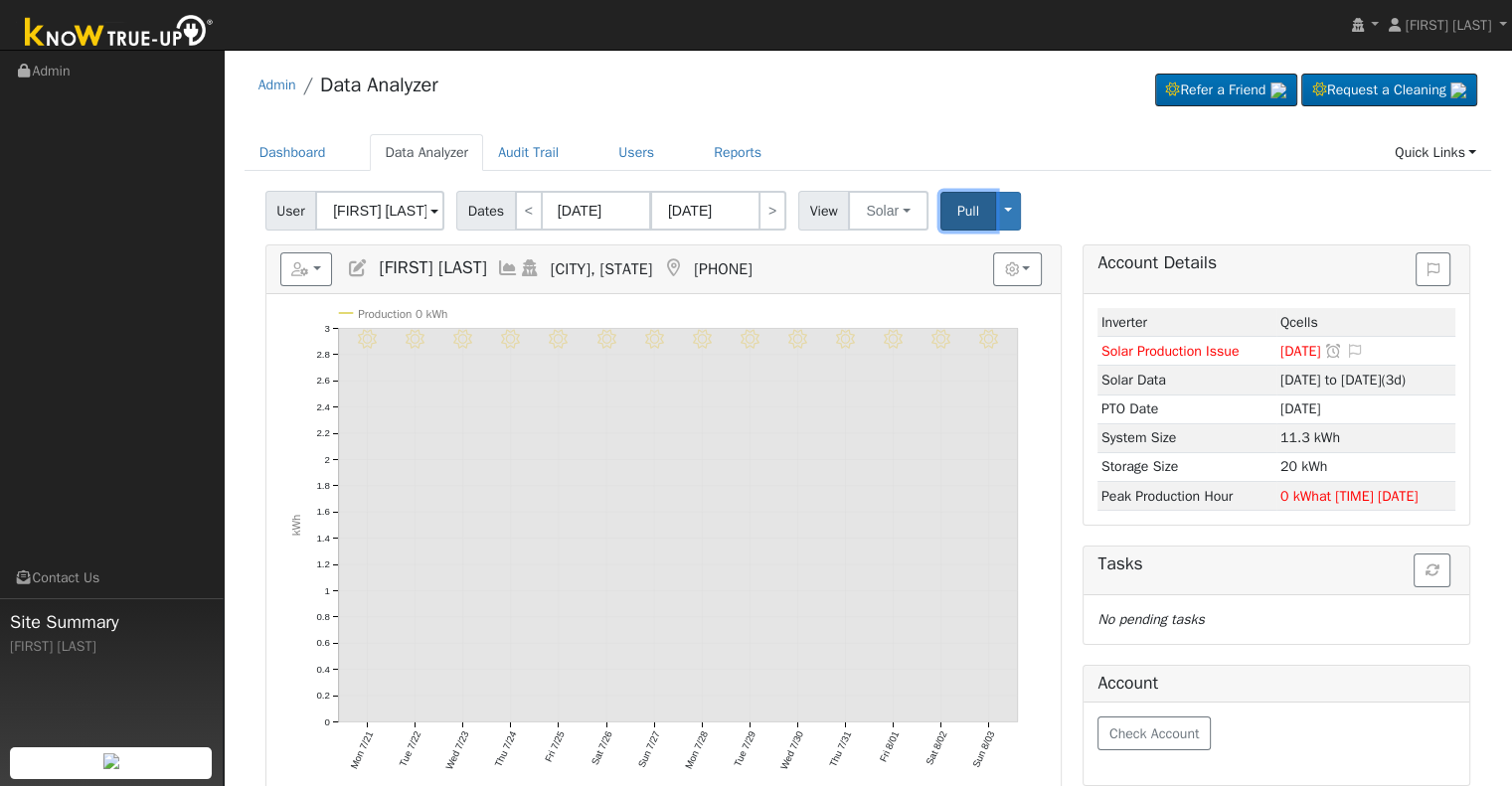 click on "Pull" at bounding box center [968, 211] 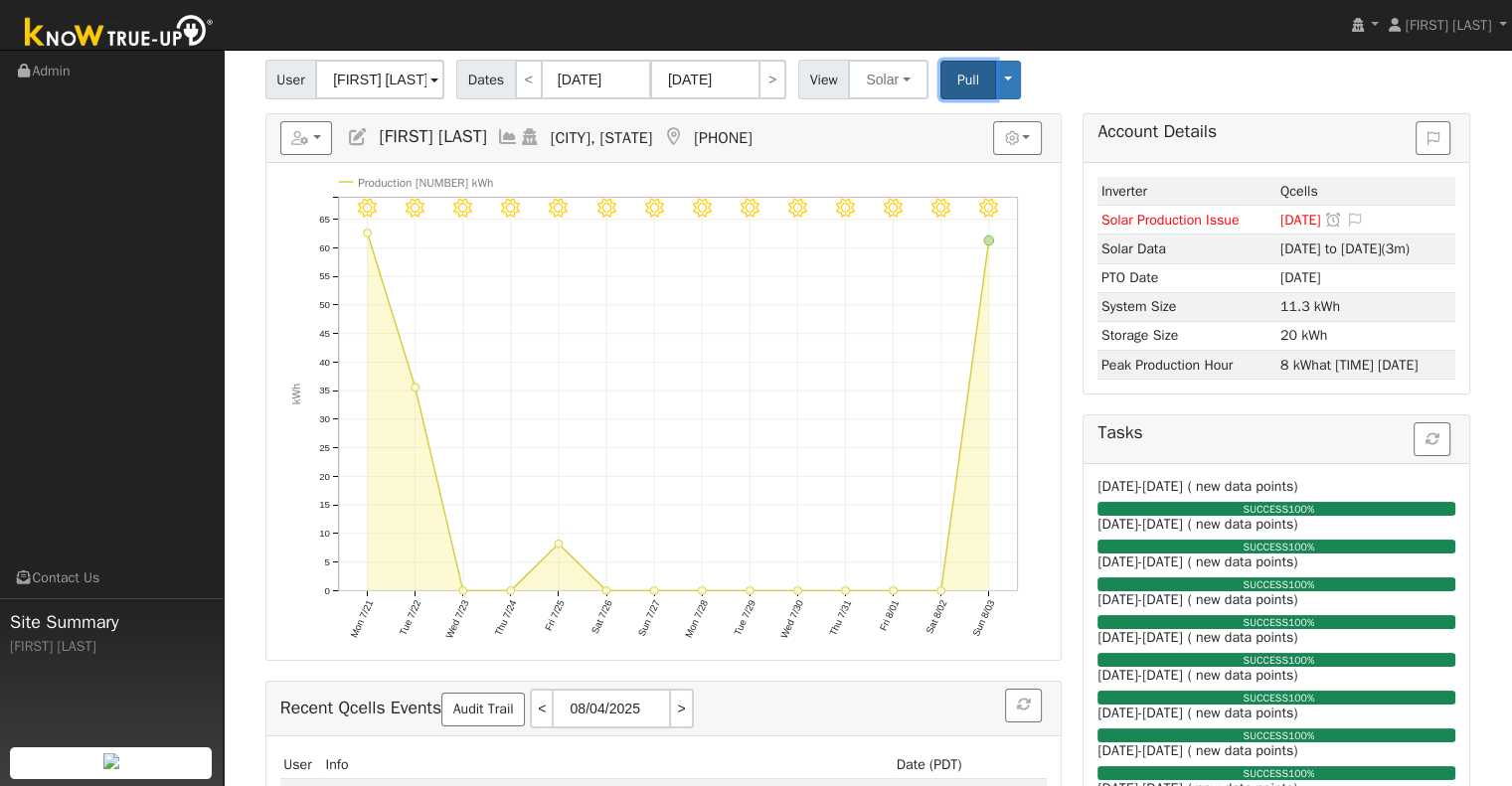 scroll, scrollTop: 99, scrollLeft: 0, axis: vertical 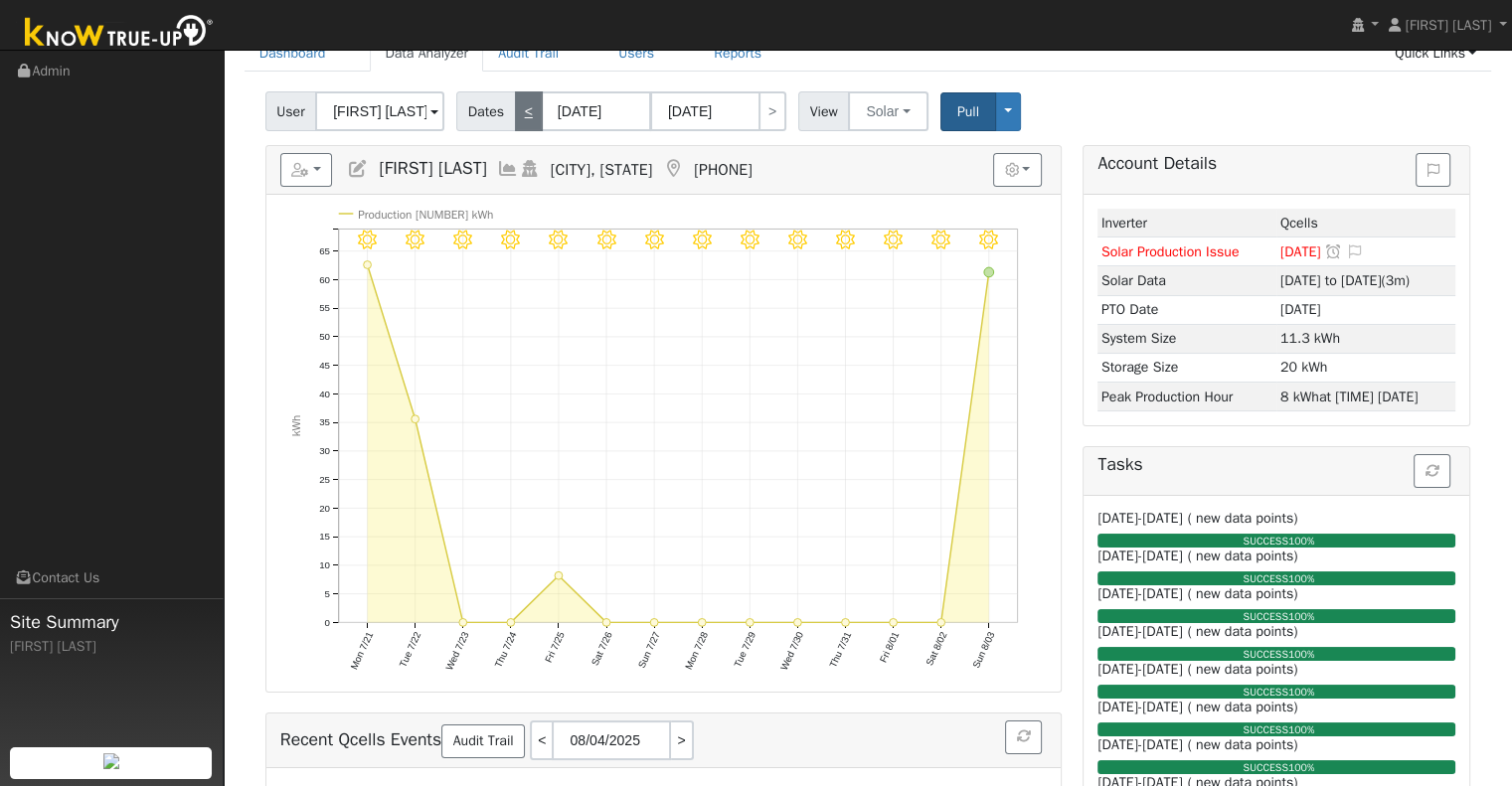 click on "<" at bounding box center (529, 111) 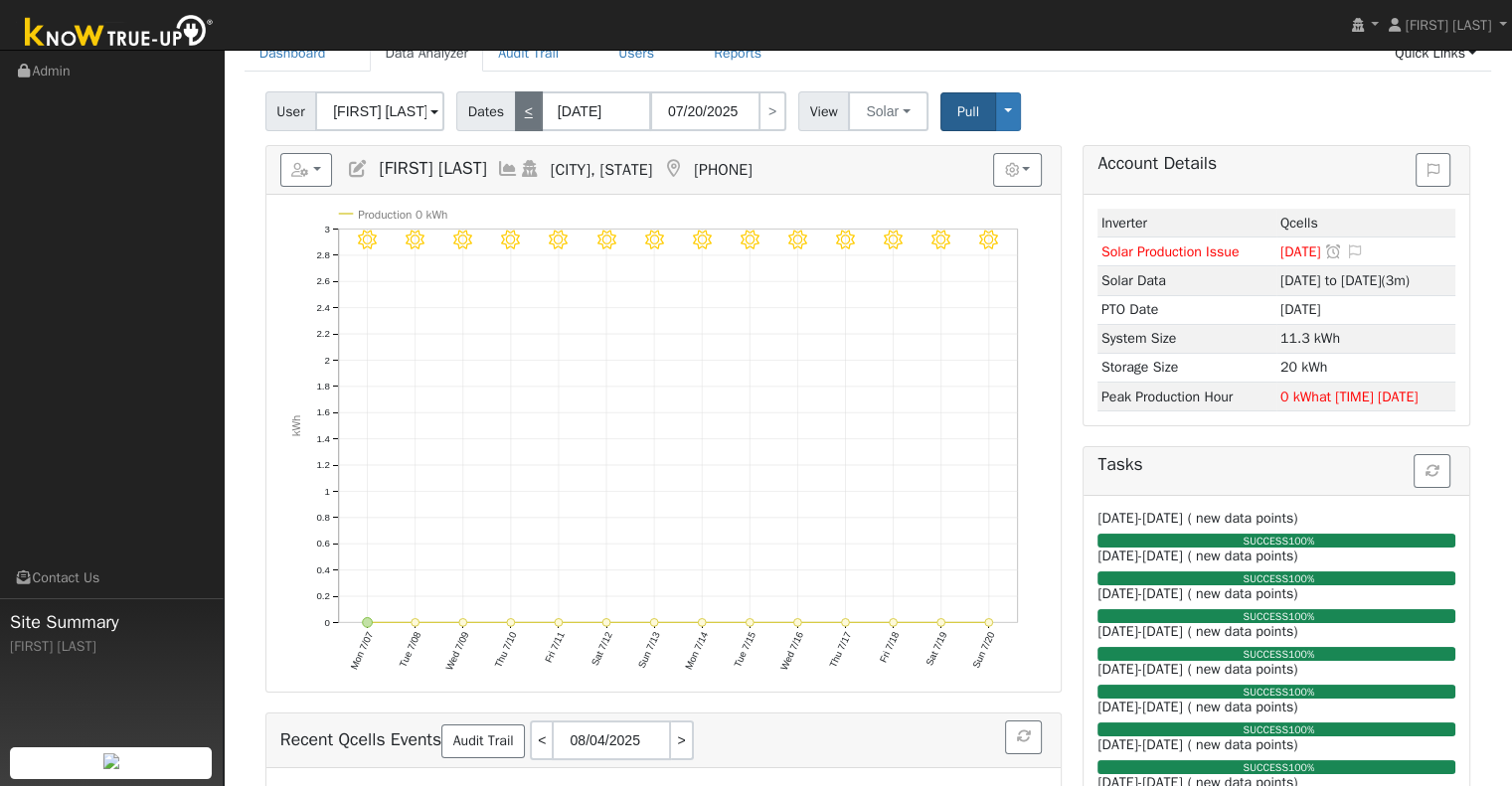 click on "<" at bounding box center [529, 111] 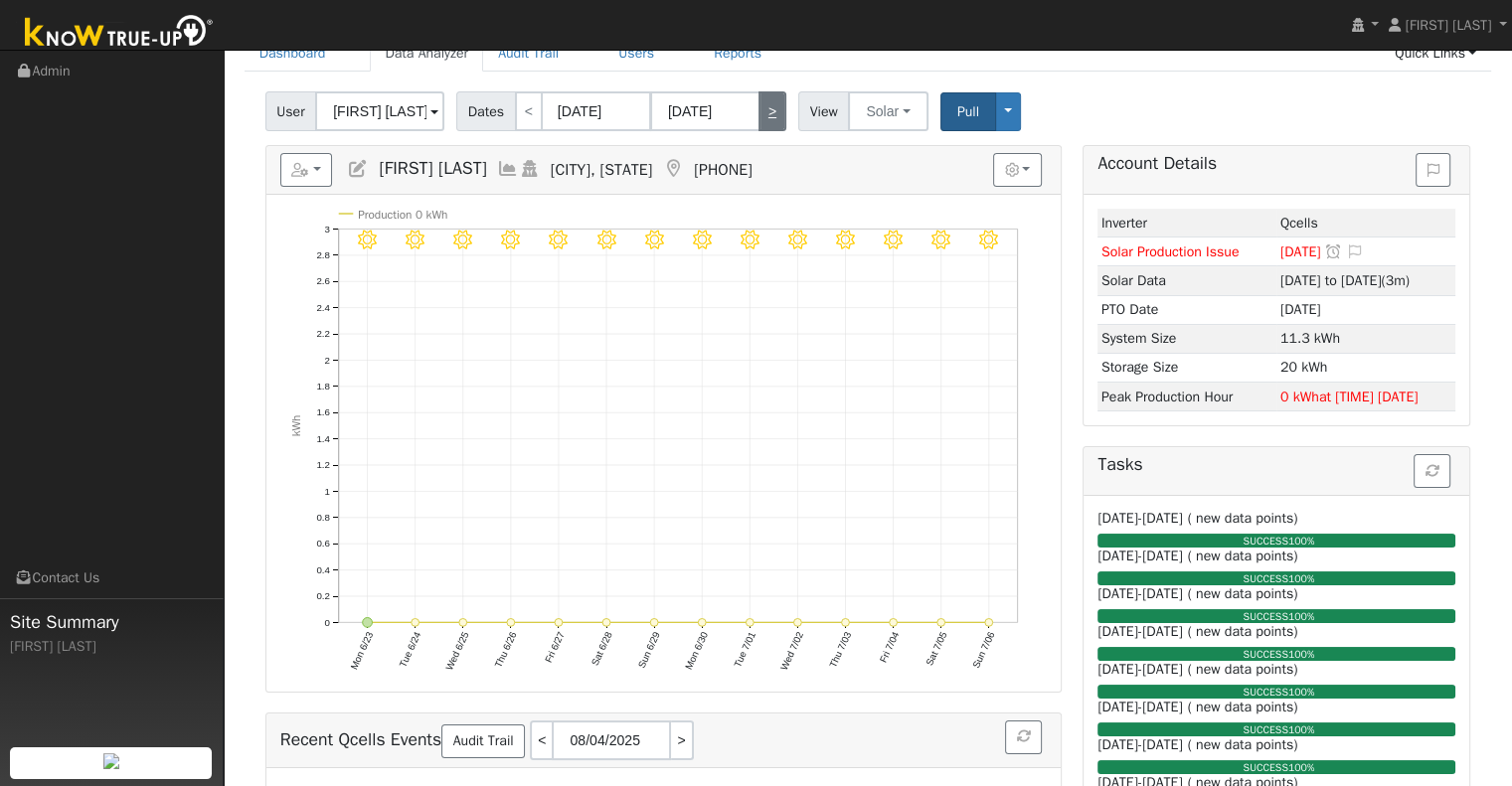 click on ">" at bounding box center (772, 111) 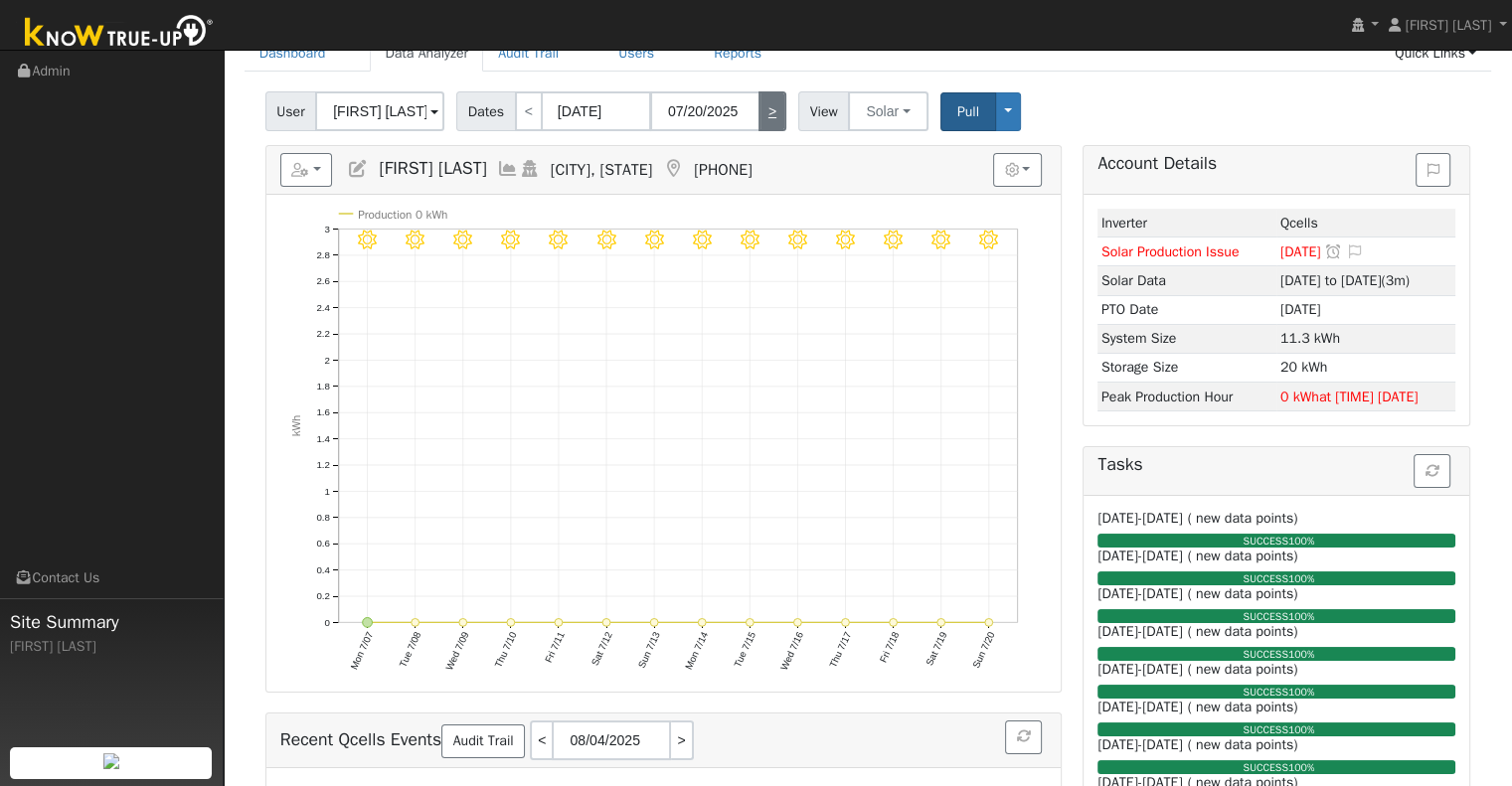click on ">" at bounding box center [772, 111] 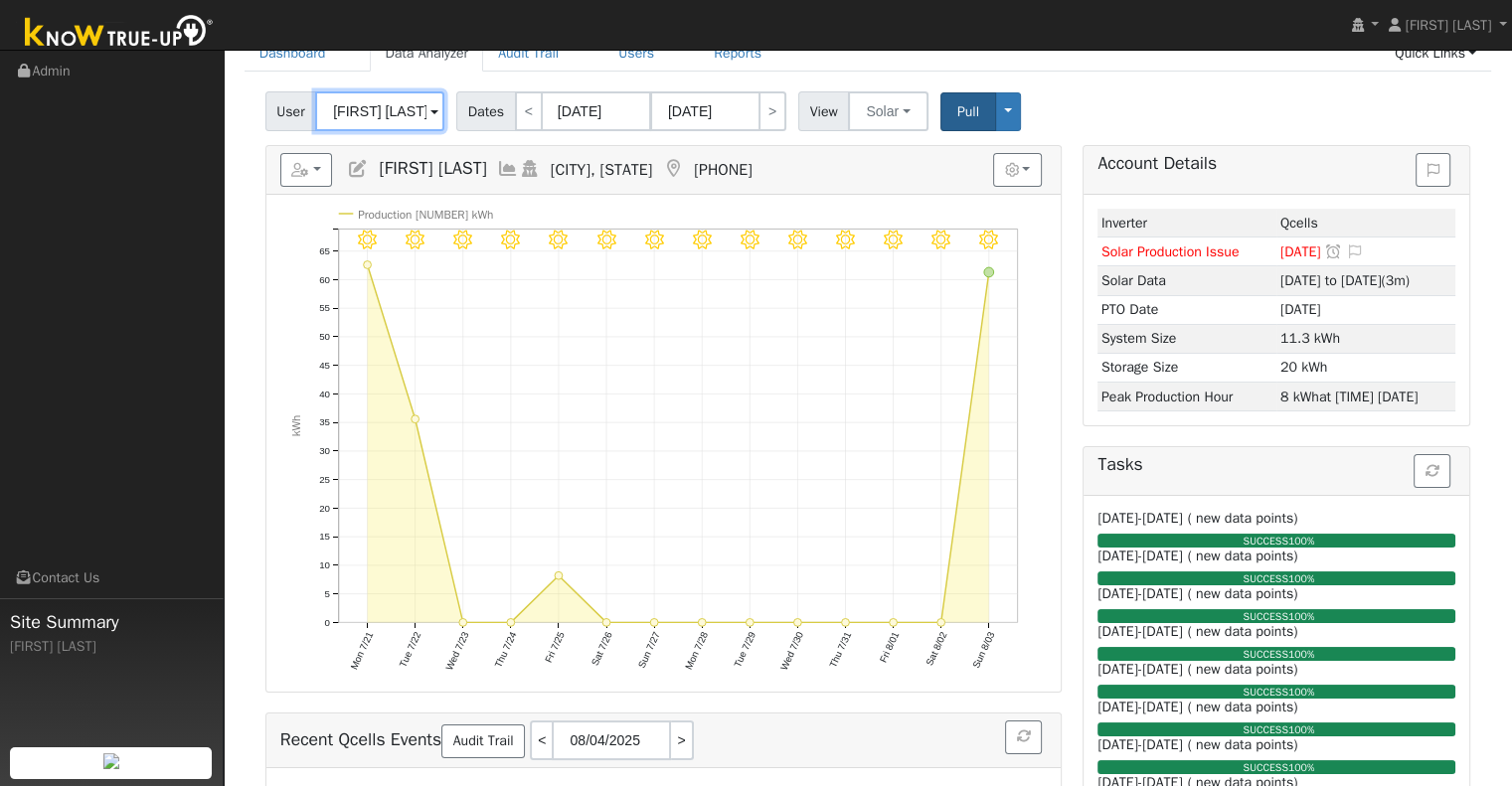 click on "[FIRST] [LAST]" at bounding box center (380, 111) 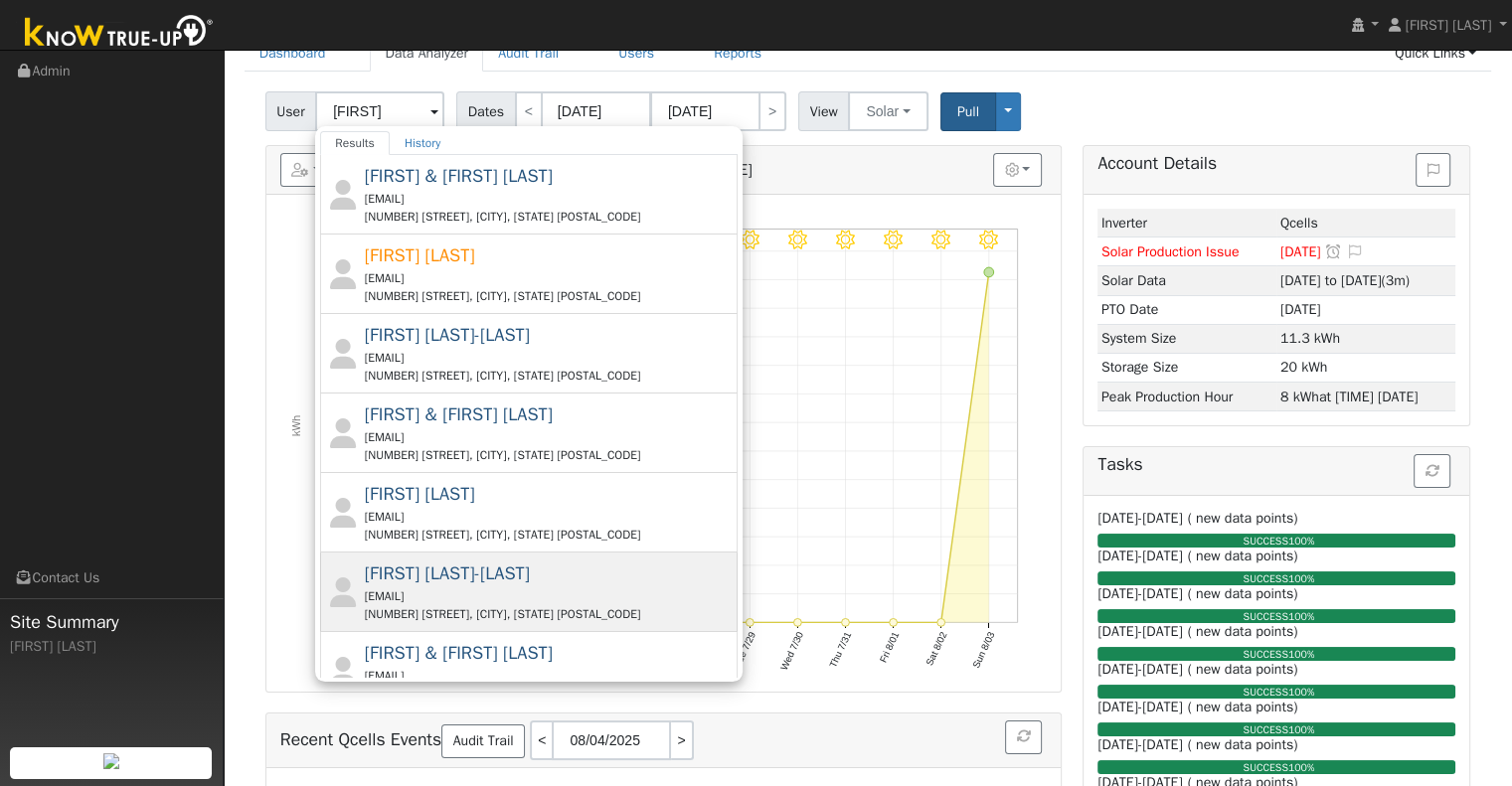click on "georgecpaplus@comcast.net" at bounding box center (549, 596) 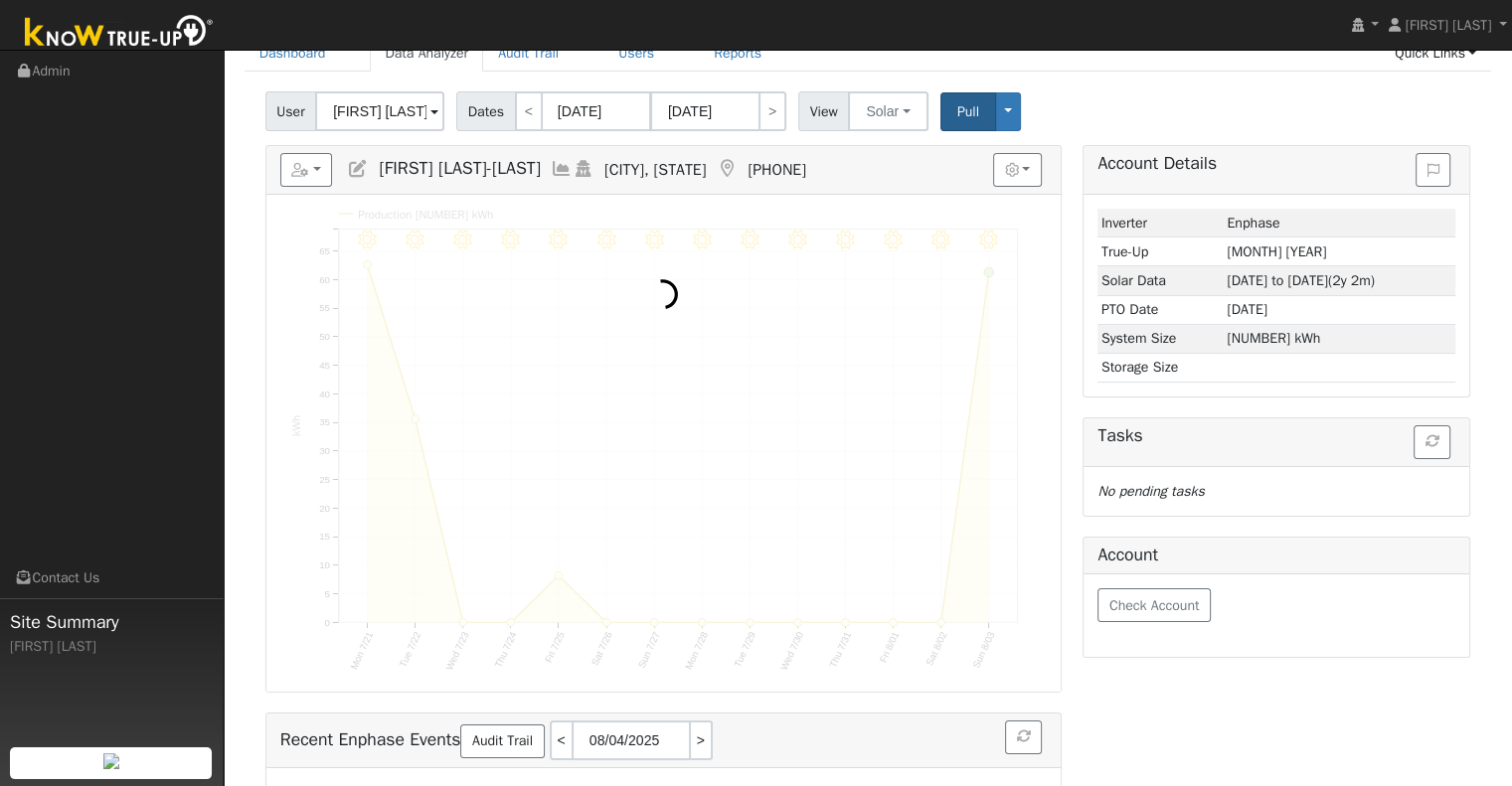 scroll, scrollTop: 0, scrollLeft: 0, axis: both 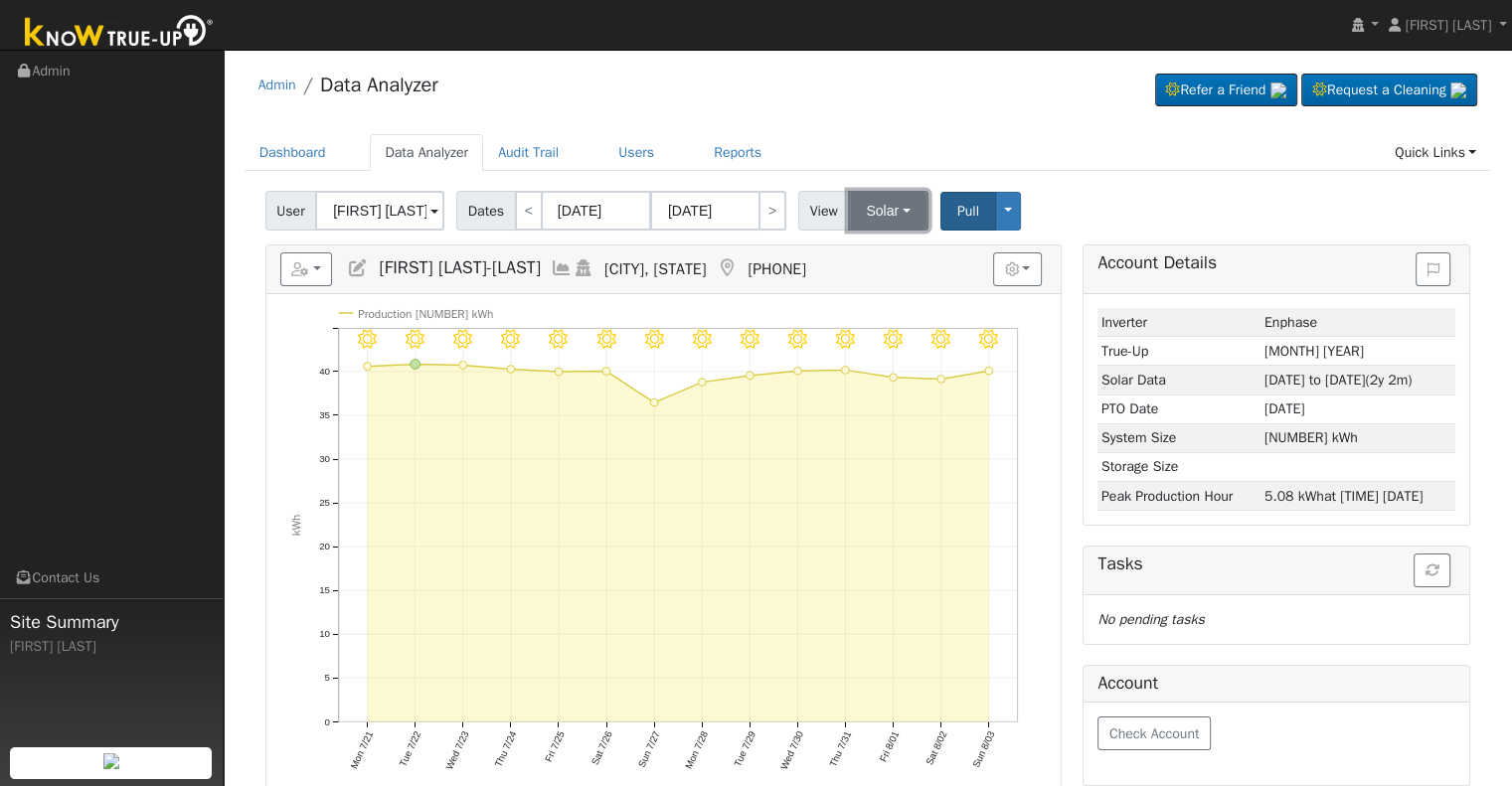 click on "Solar" at bounding box center (888, 211) 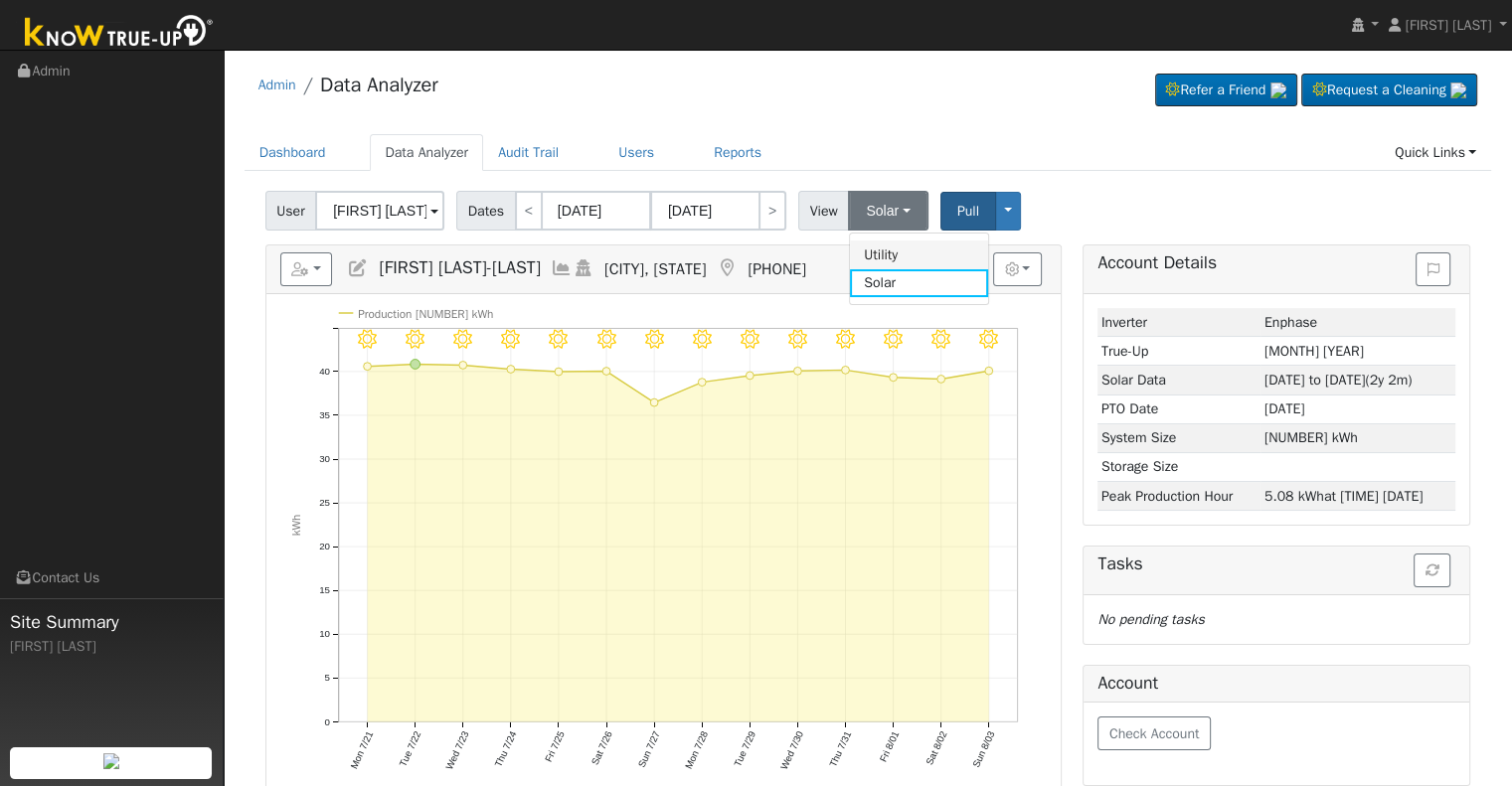 click on "Utility" at bounding box center [919, 254] 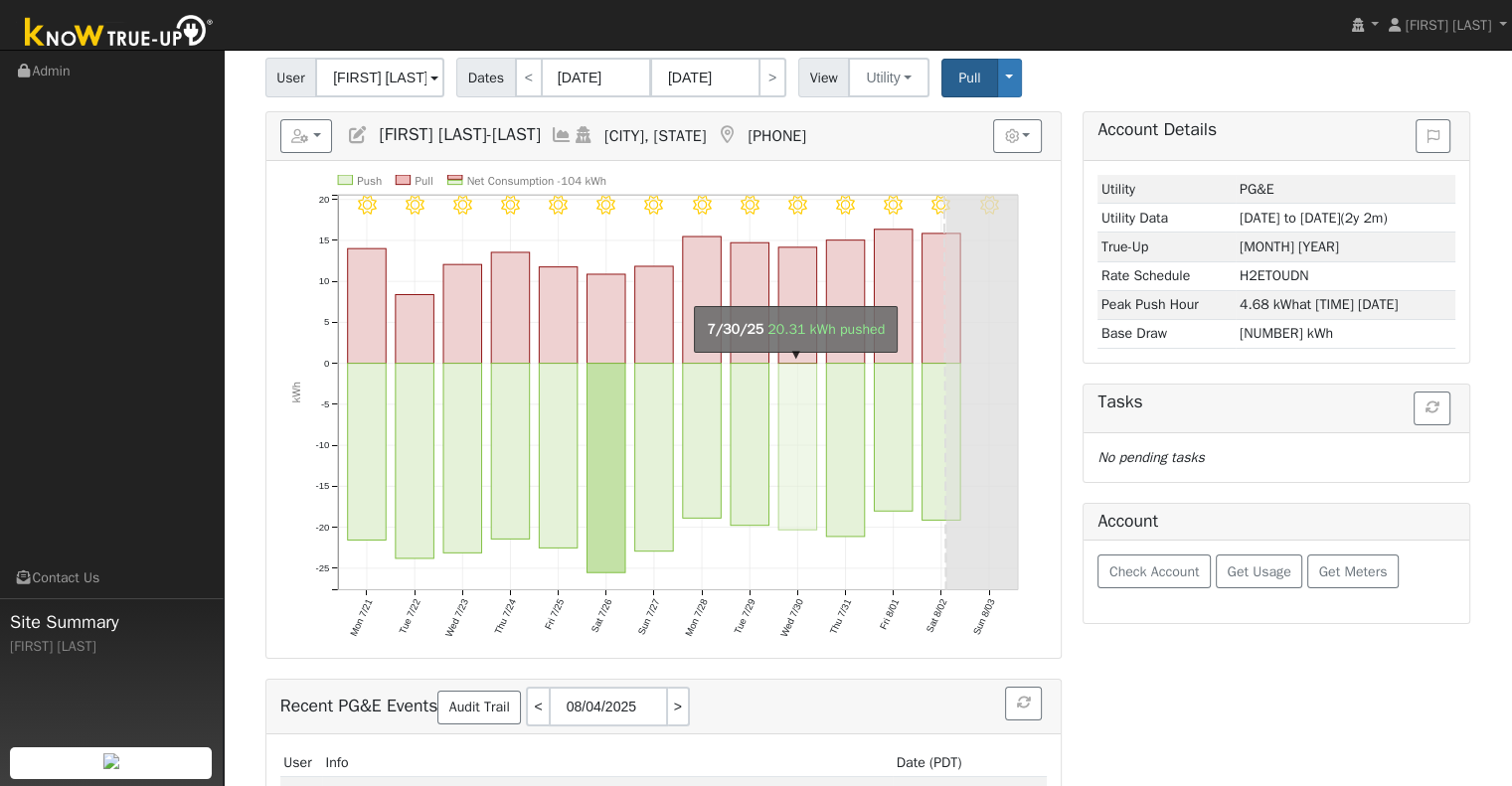 scroll, scrollTop: 99, scrollLeft: 0, axis: vertical 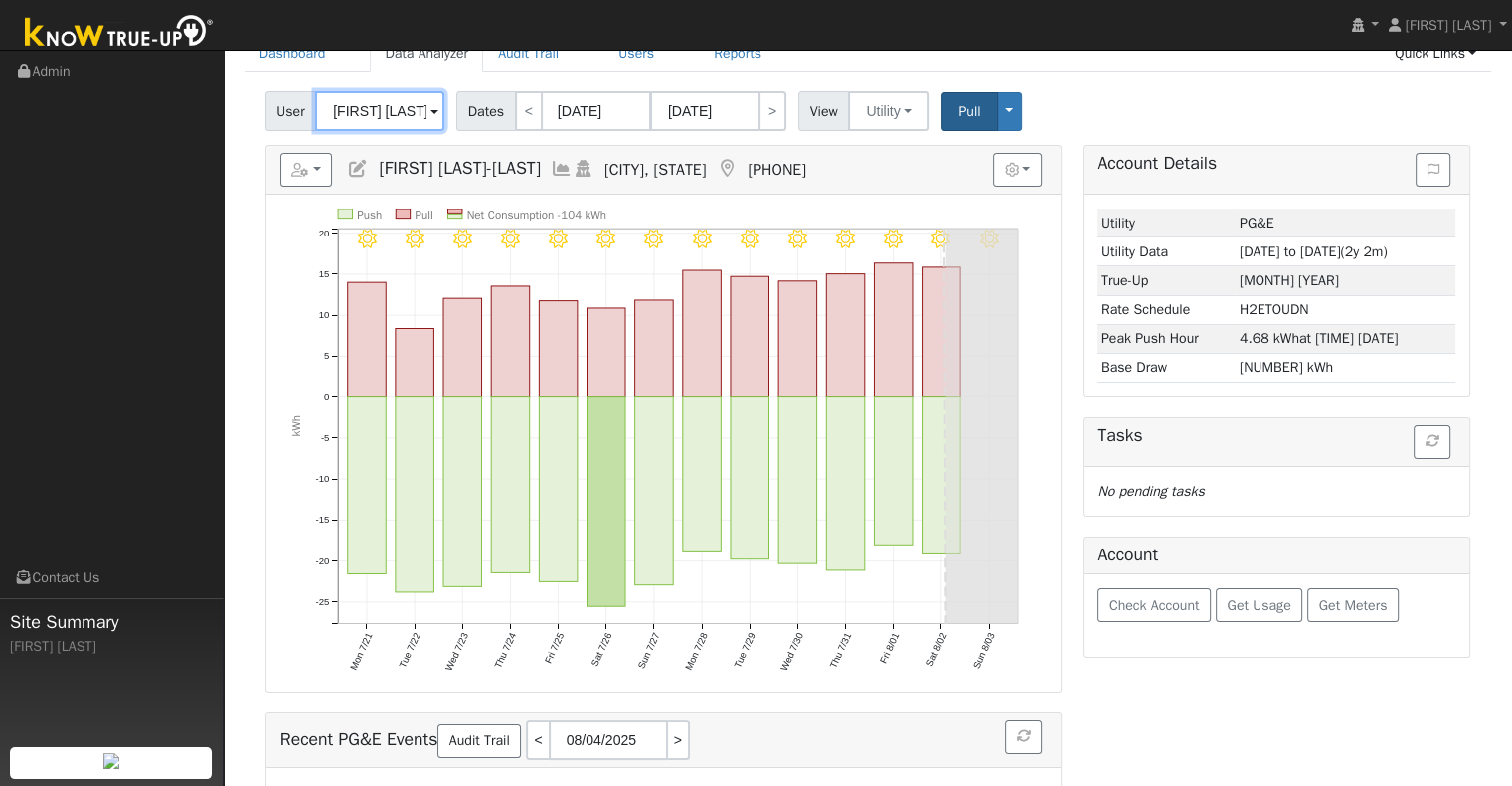 click on "Judith George-O'Hair" at bounding box center [380, 111] 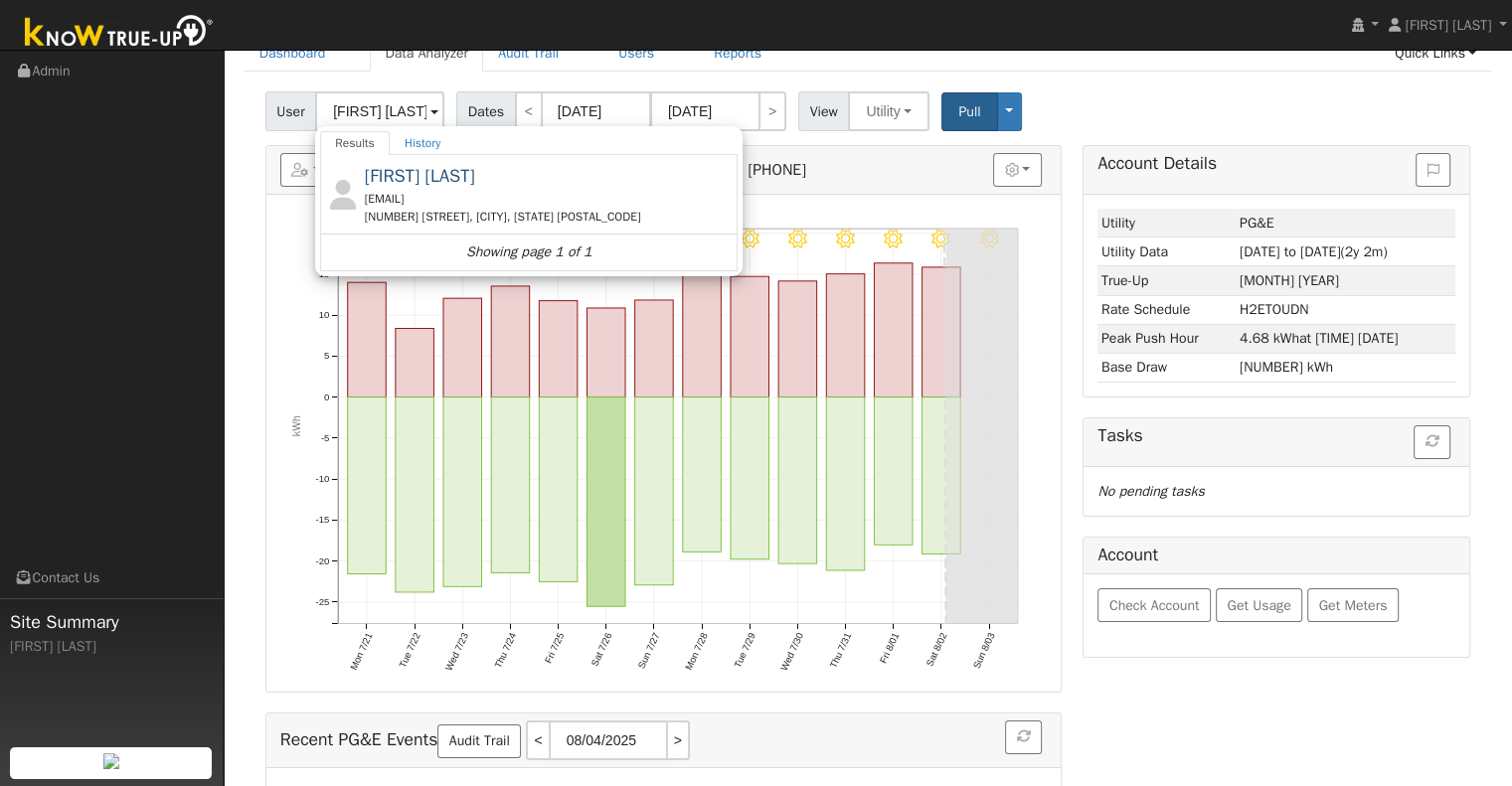 click on "stanzulewski@yahoo.com" at bounding box center (549, 199) 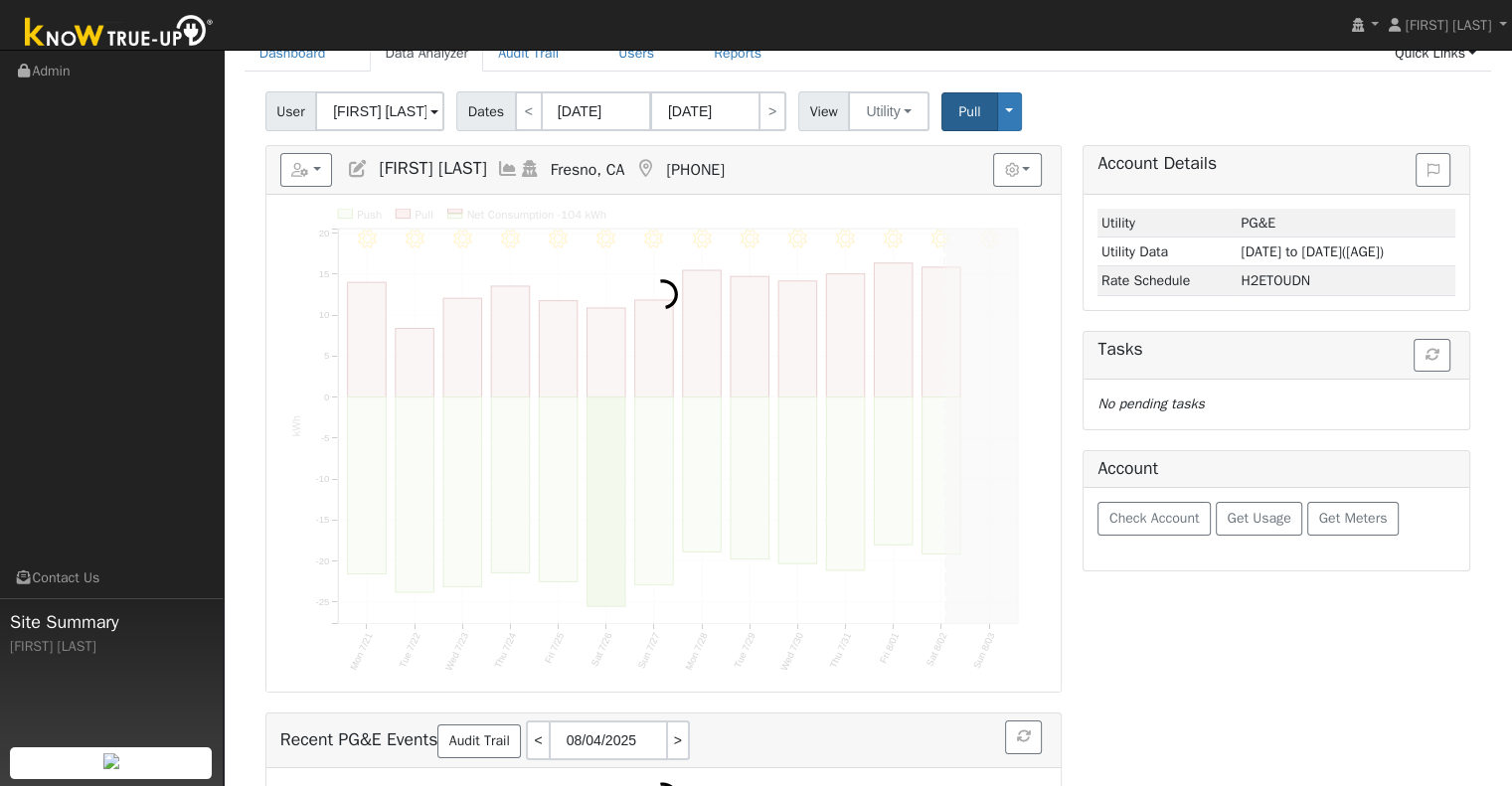 scroll, scrollTop: 0, scrollLeft: 0, axis: both 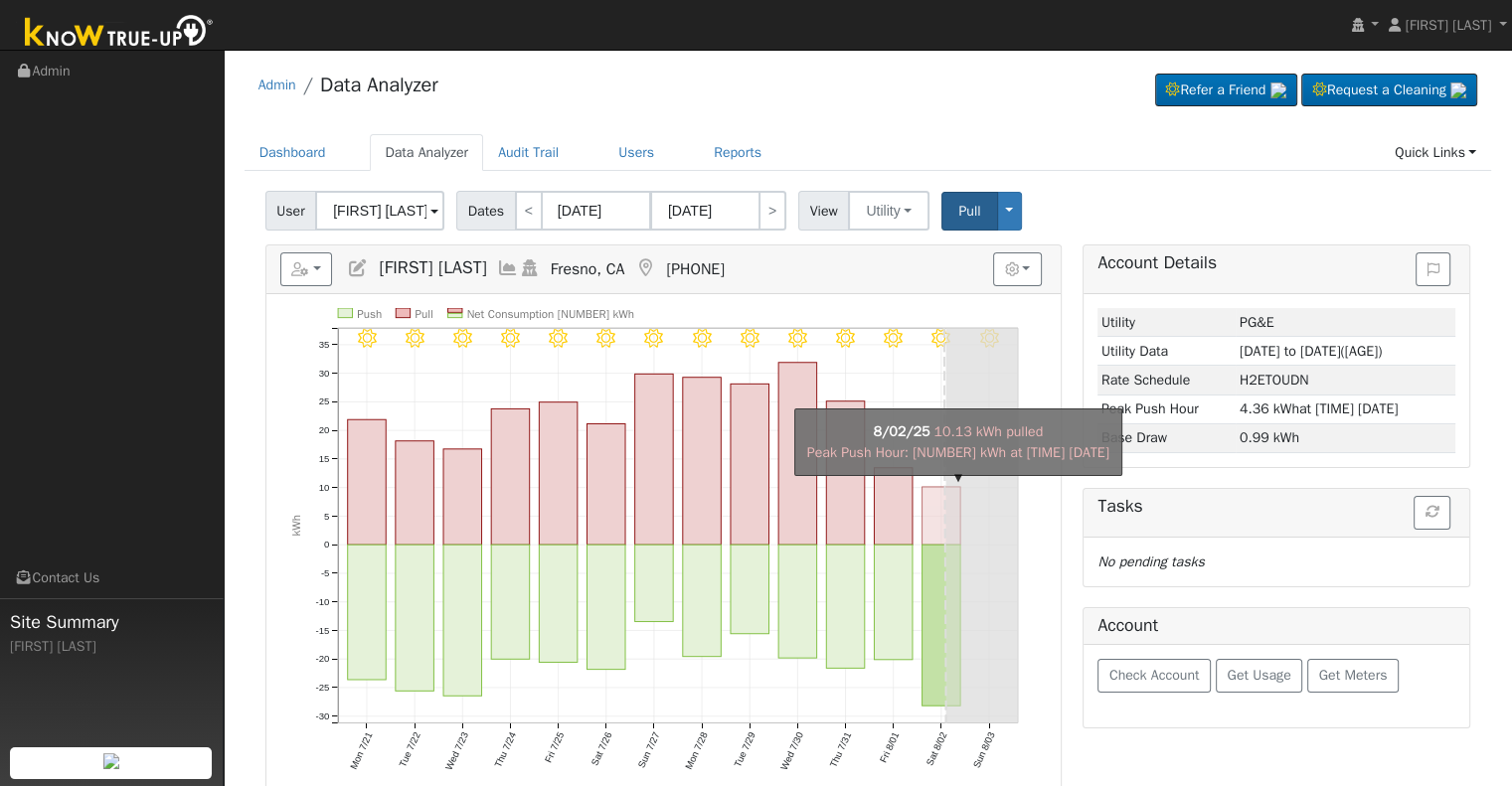 click on "onclick=""" 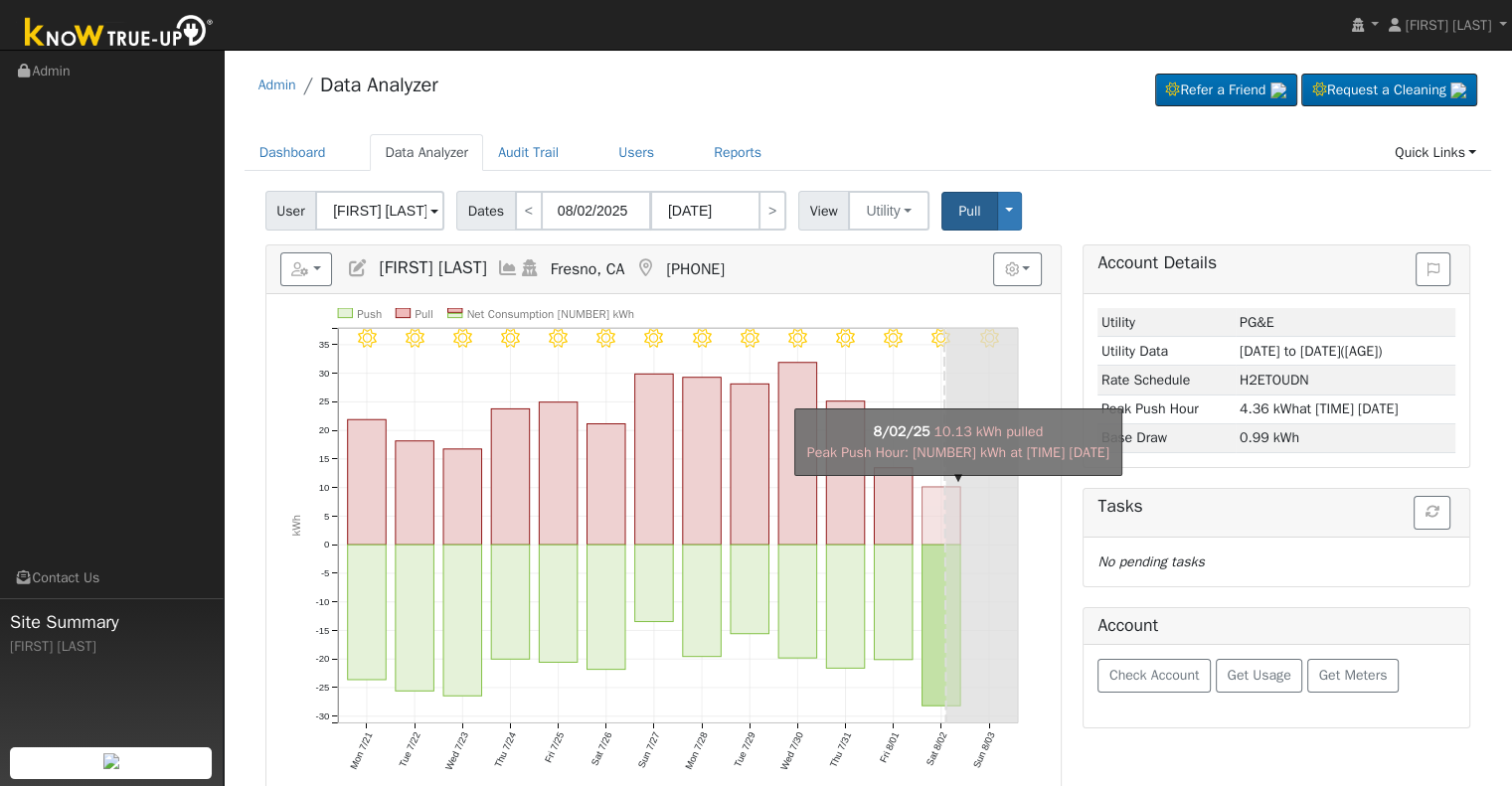 type on "08/02/2025" 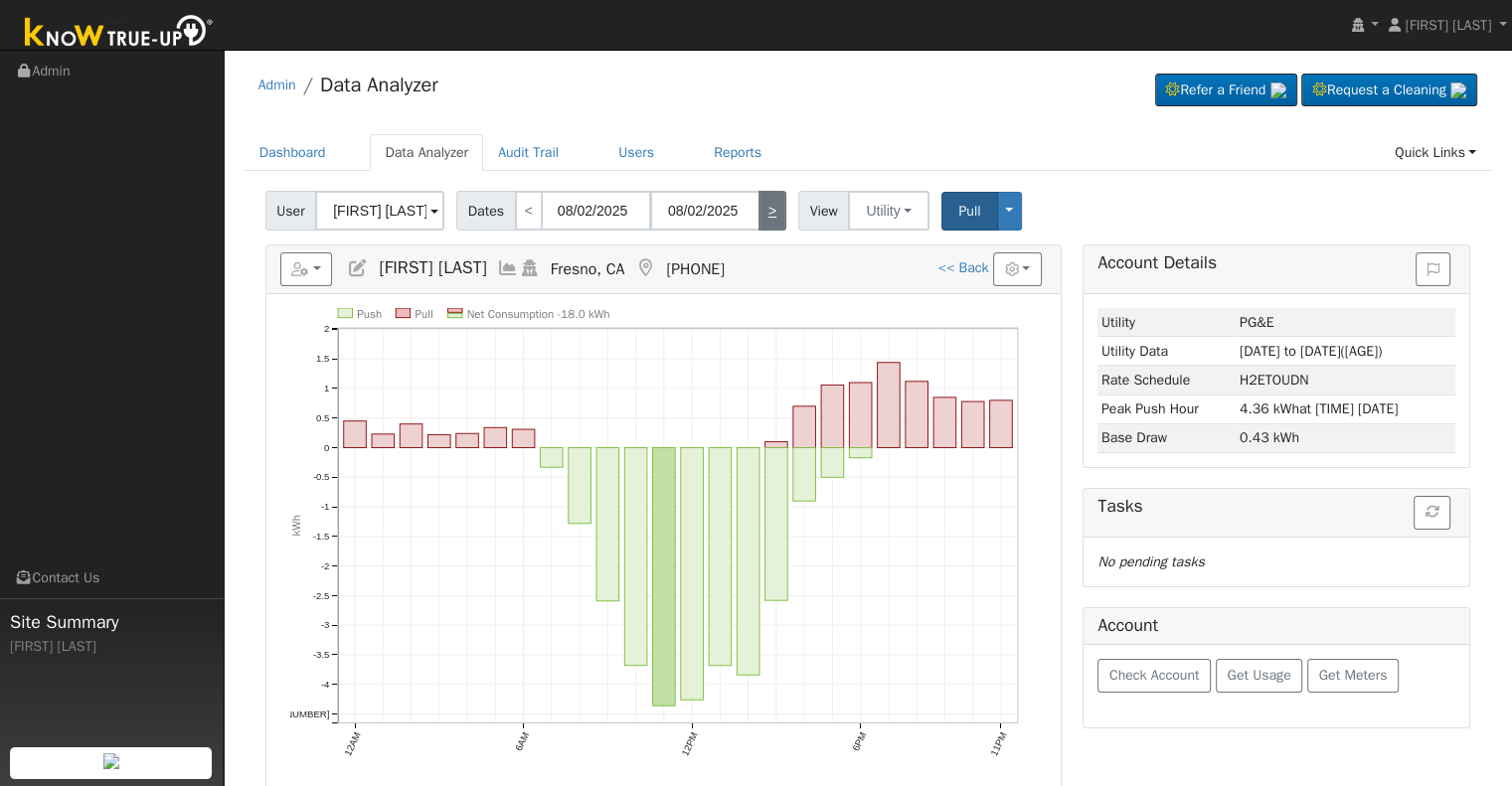 click on ">" at bounding box center (772, 211) 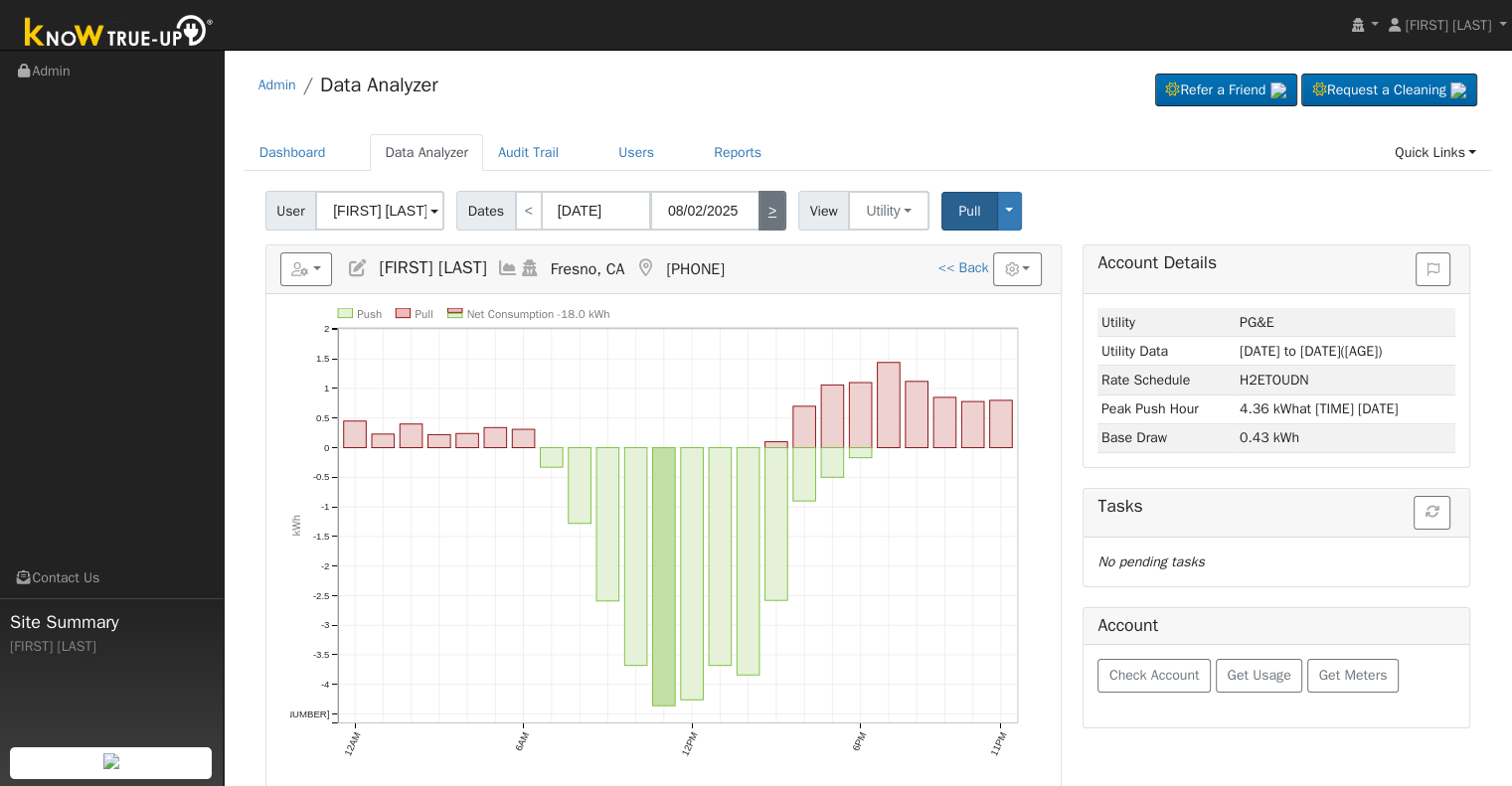 type on "[DATE]" 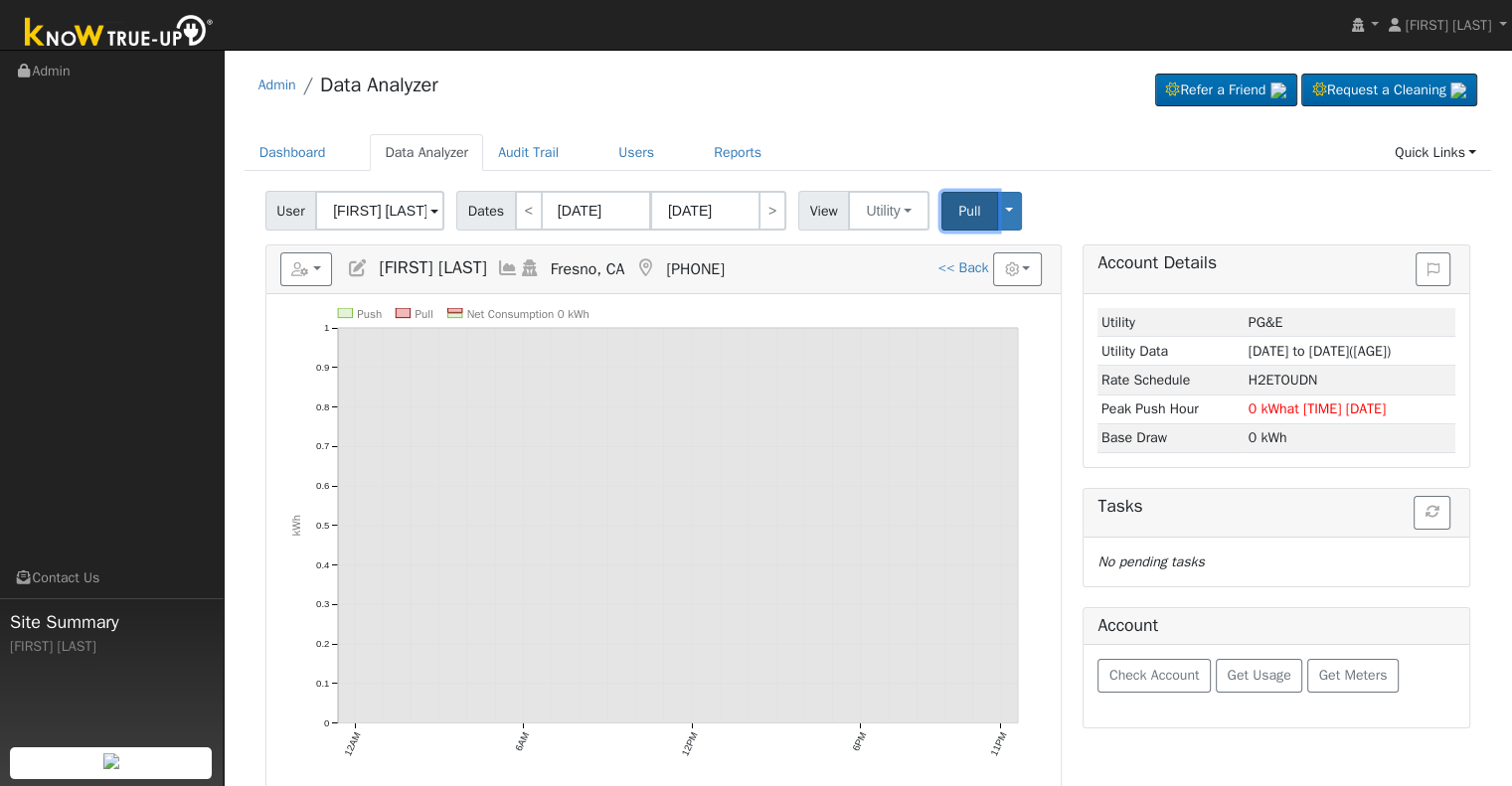 click on "Pull" at bounding box center [969, 211] 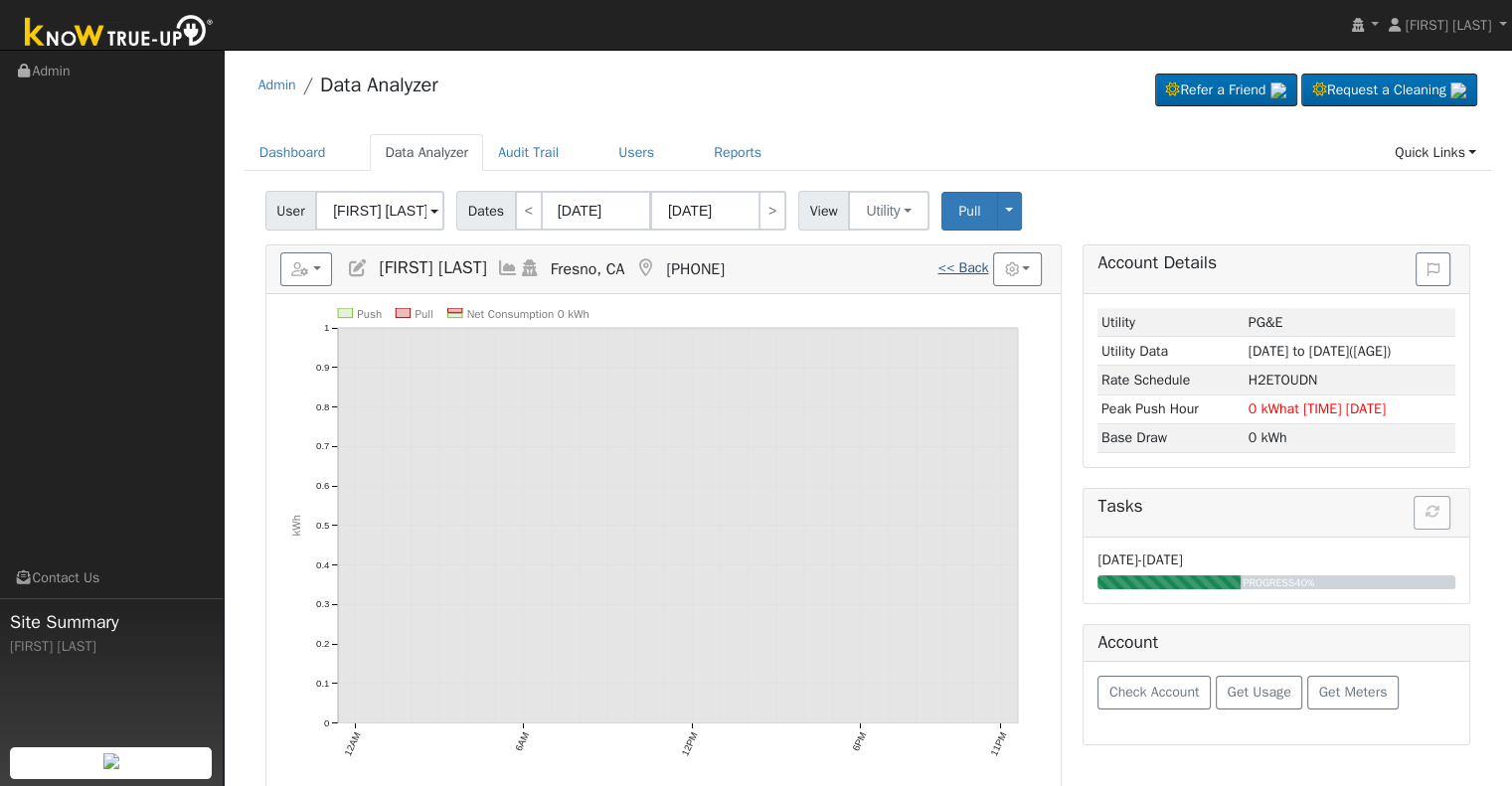 click on "<< Back" at bounding box center (962, 267) 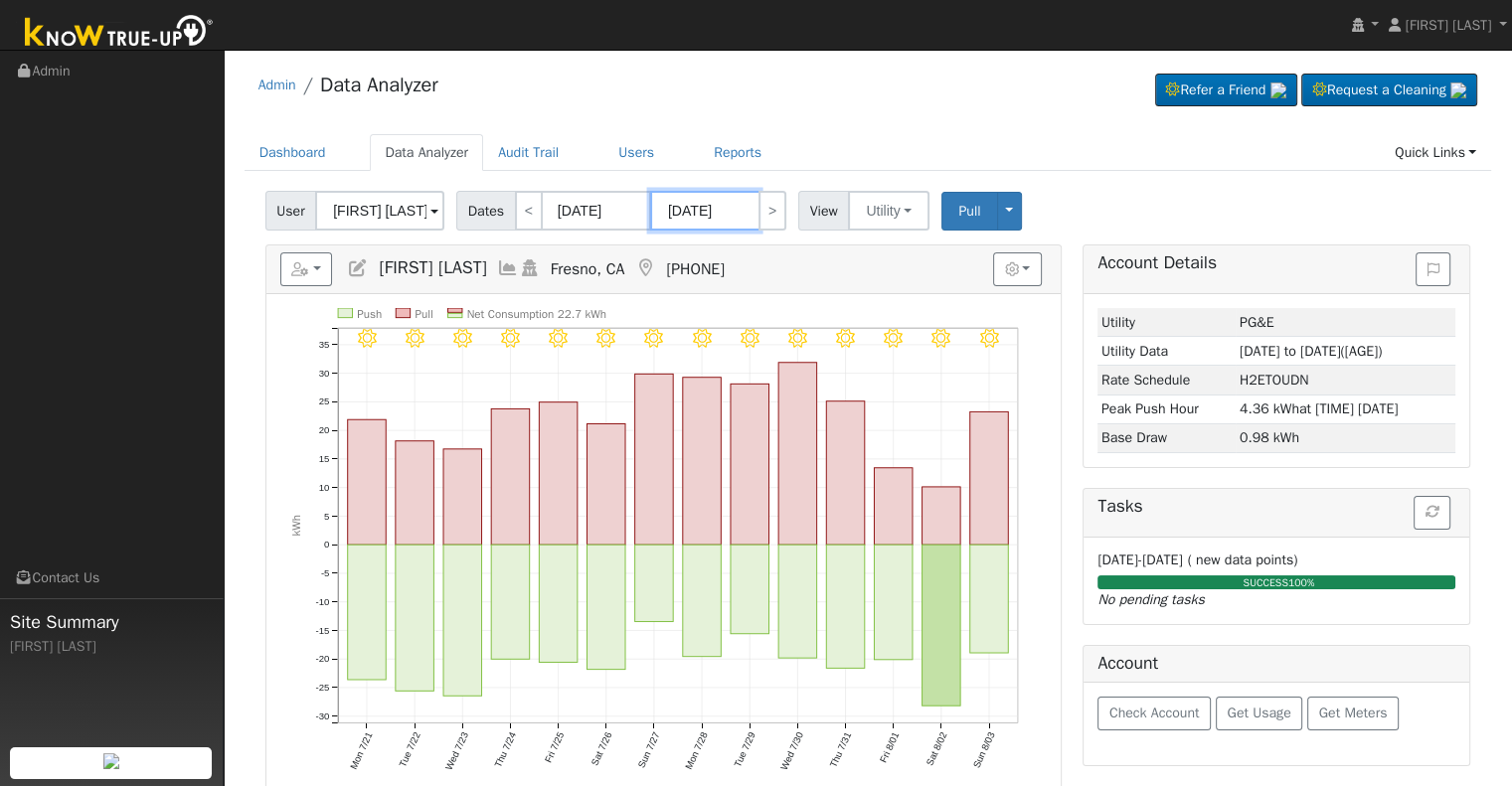 click on "[DATE]" at bounding box center (705, 211) 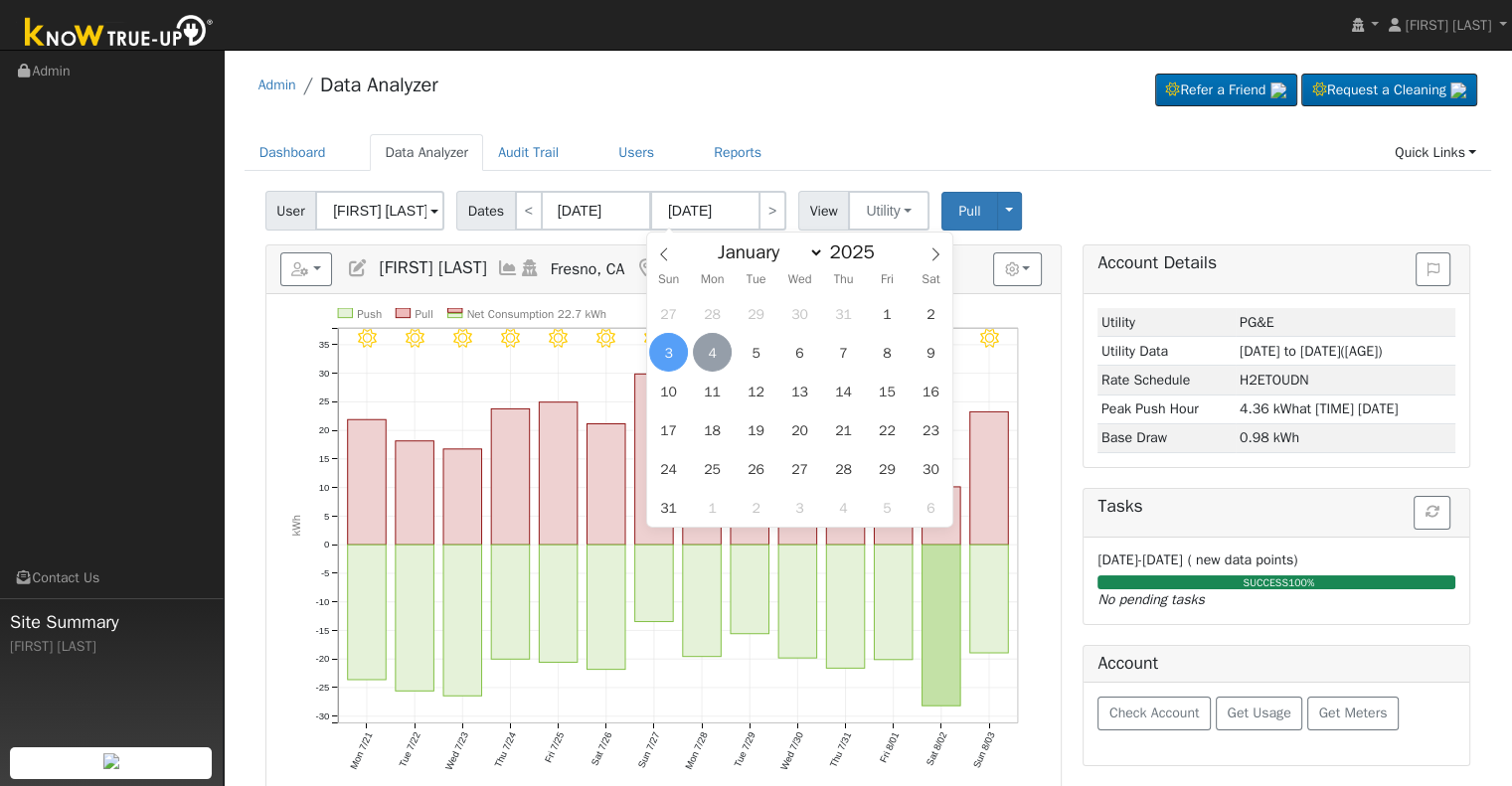 click on "4" at bounding box center [712, 352] 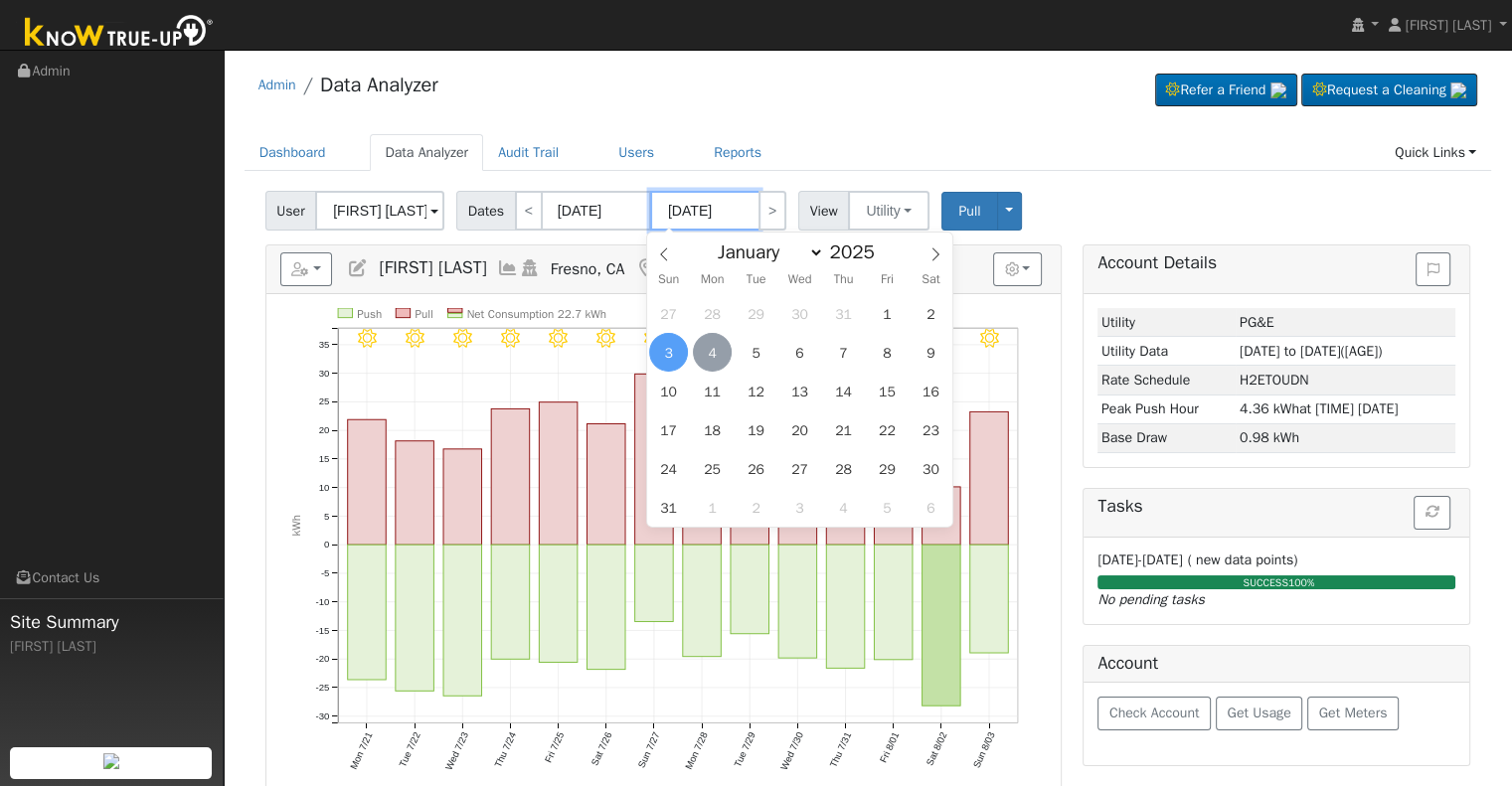 type on "08/04/2025" 